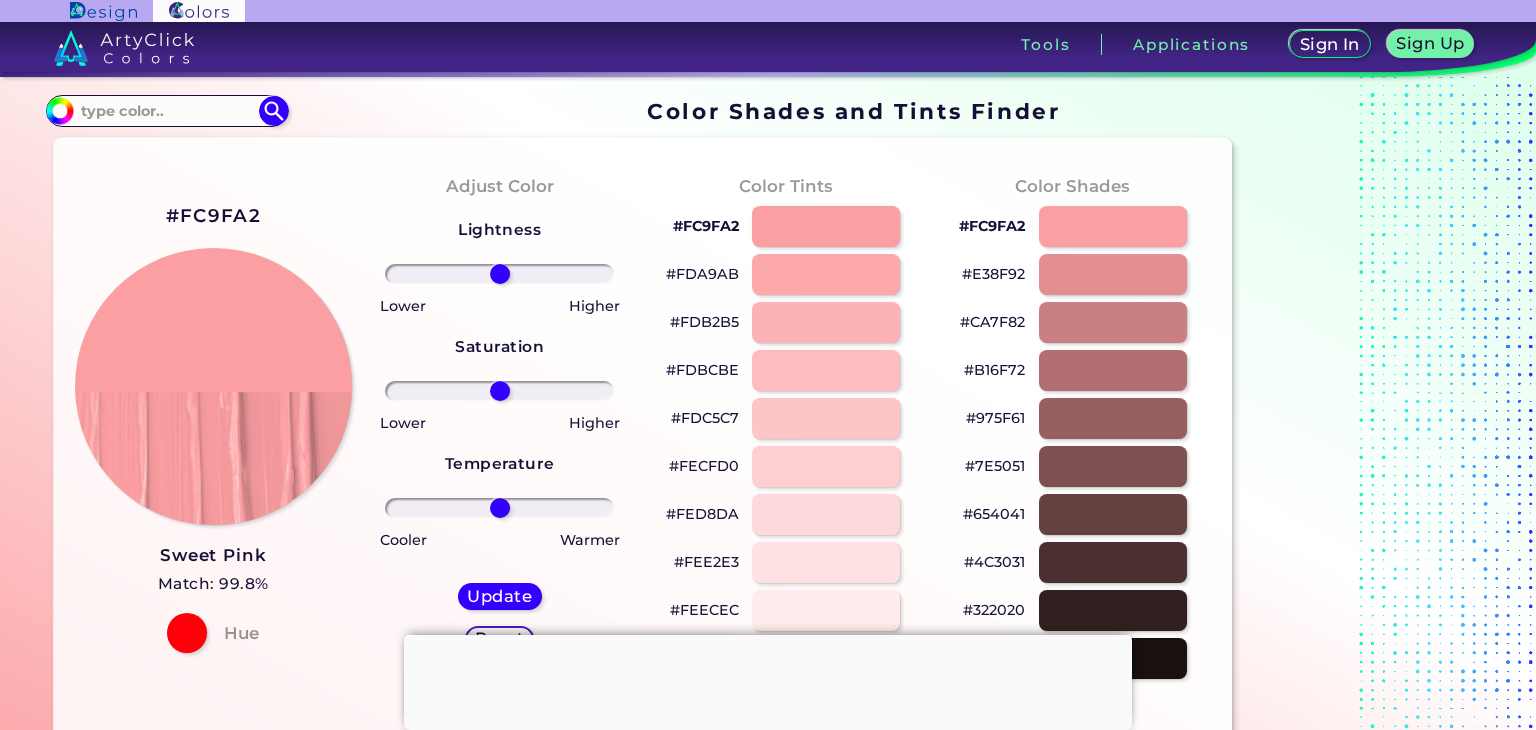 scroll, scrollTop: 0, scrollLeft: 0, axis: both 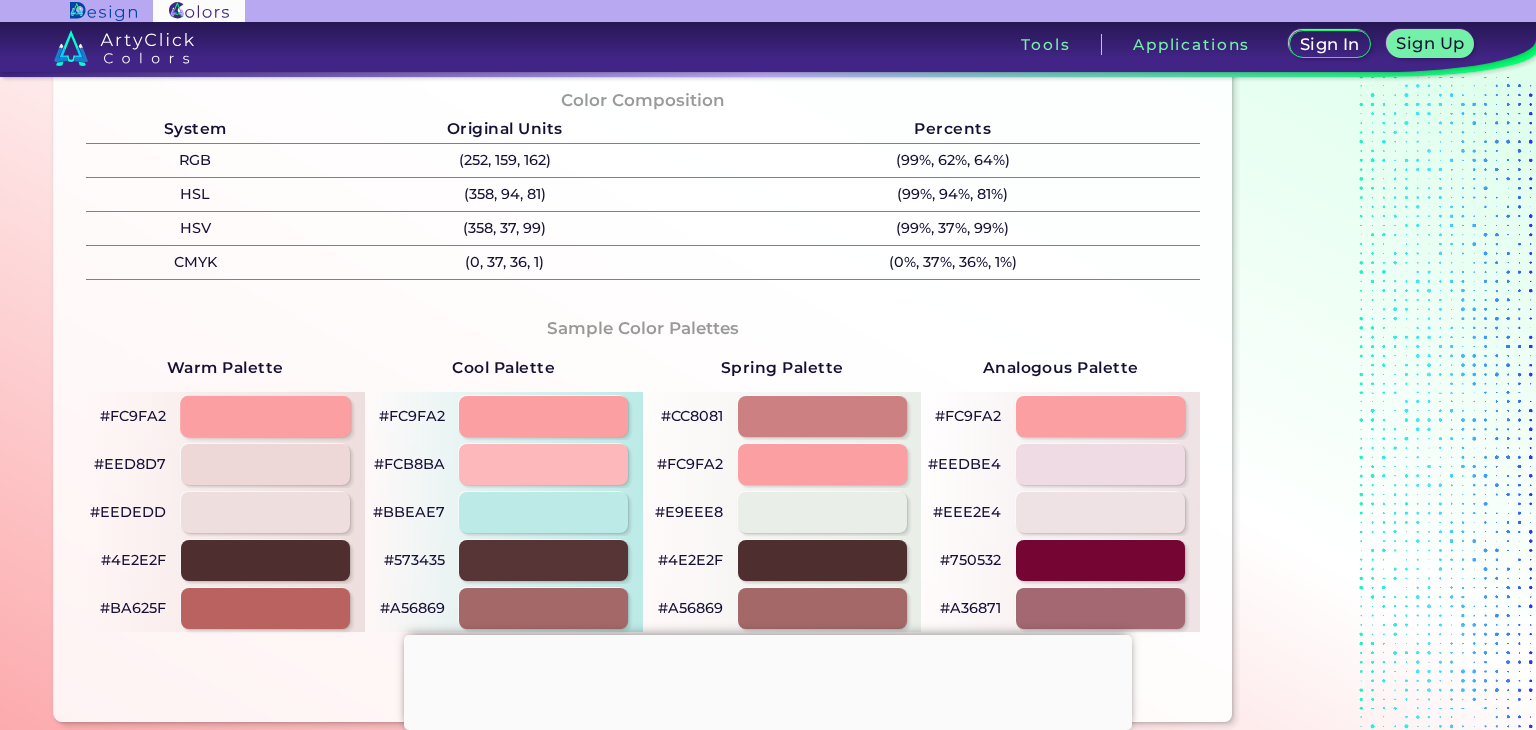 click at bounding box center (265, 416) 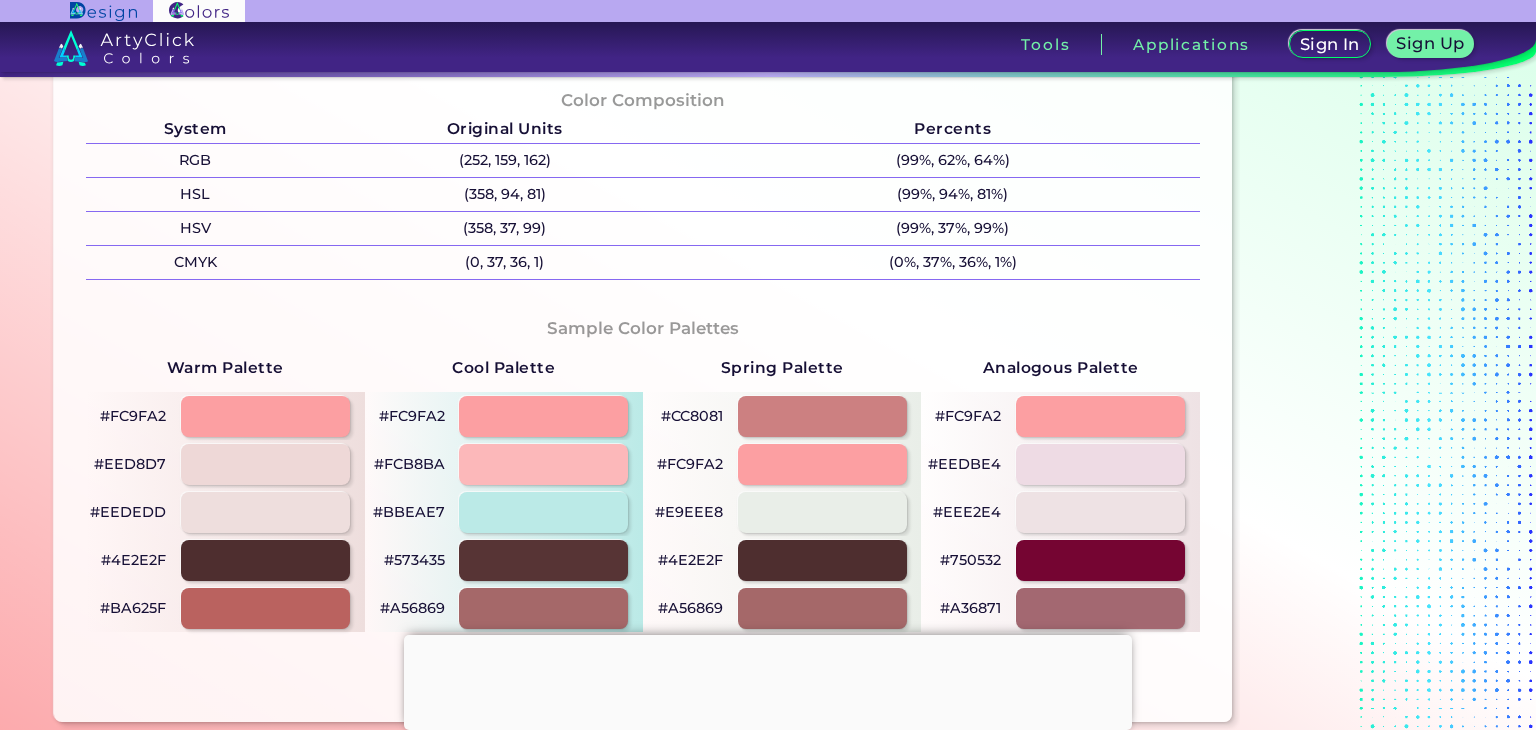 click on "#FC9FA2" at bounding box center [133, 416] 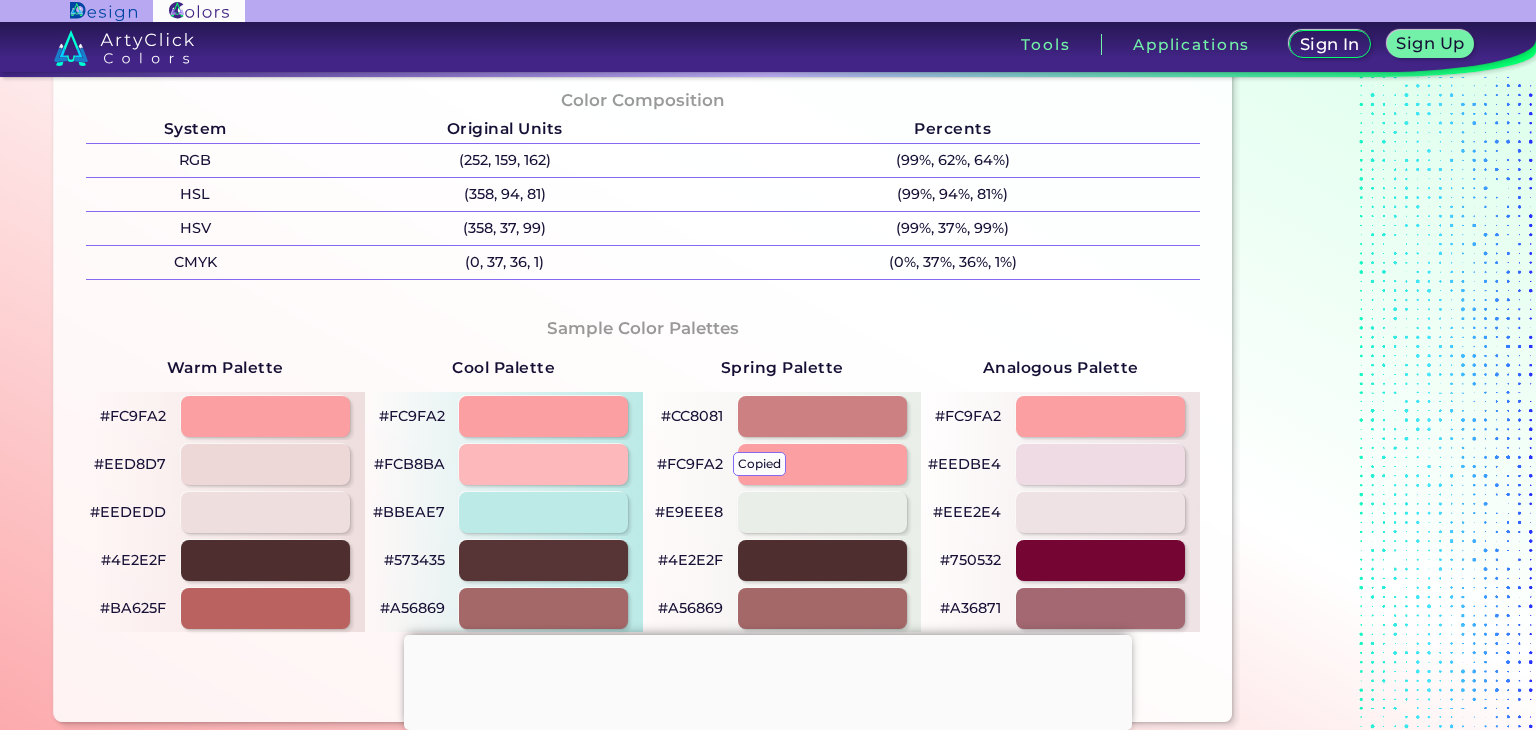 click on "#FC9FA2 copied" at bounding box center (690, 464) 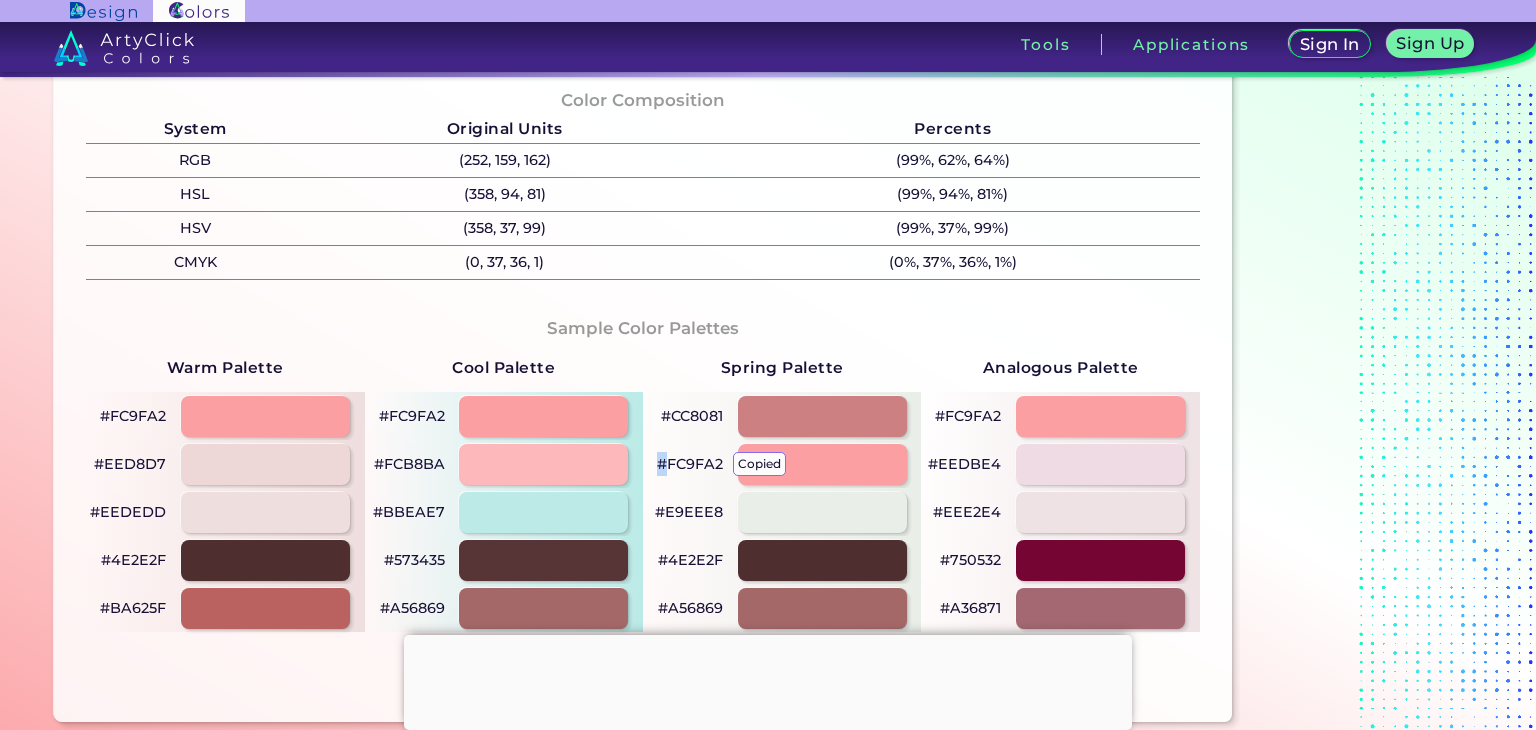 click on "#FC9FA2 copied" at bounding box center [690, 464] 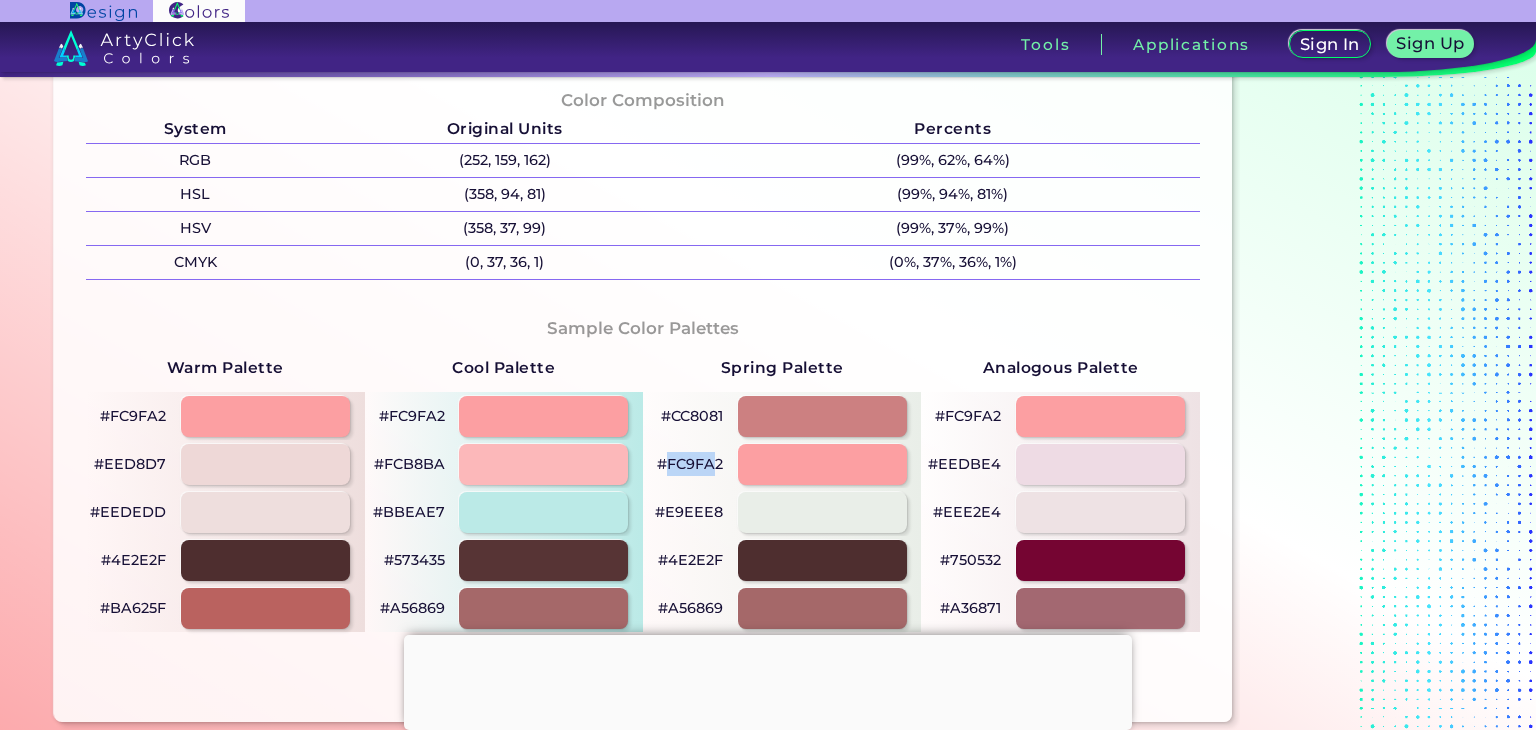 drag, startPoint x: 715, startPoint y: 463, endPoint x: 669, endPoint y: 464, distance: 46.010868 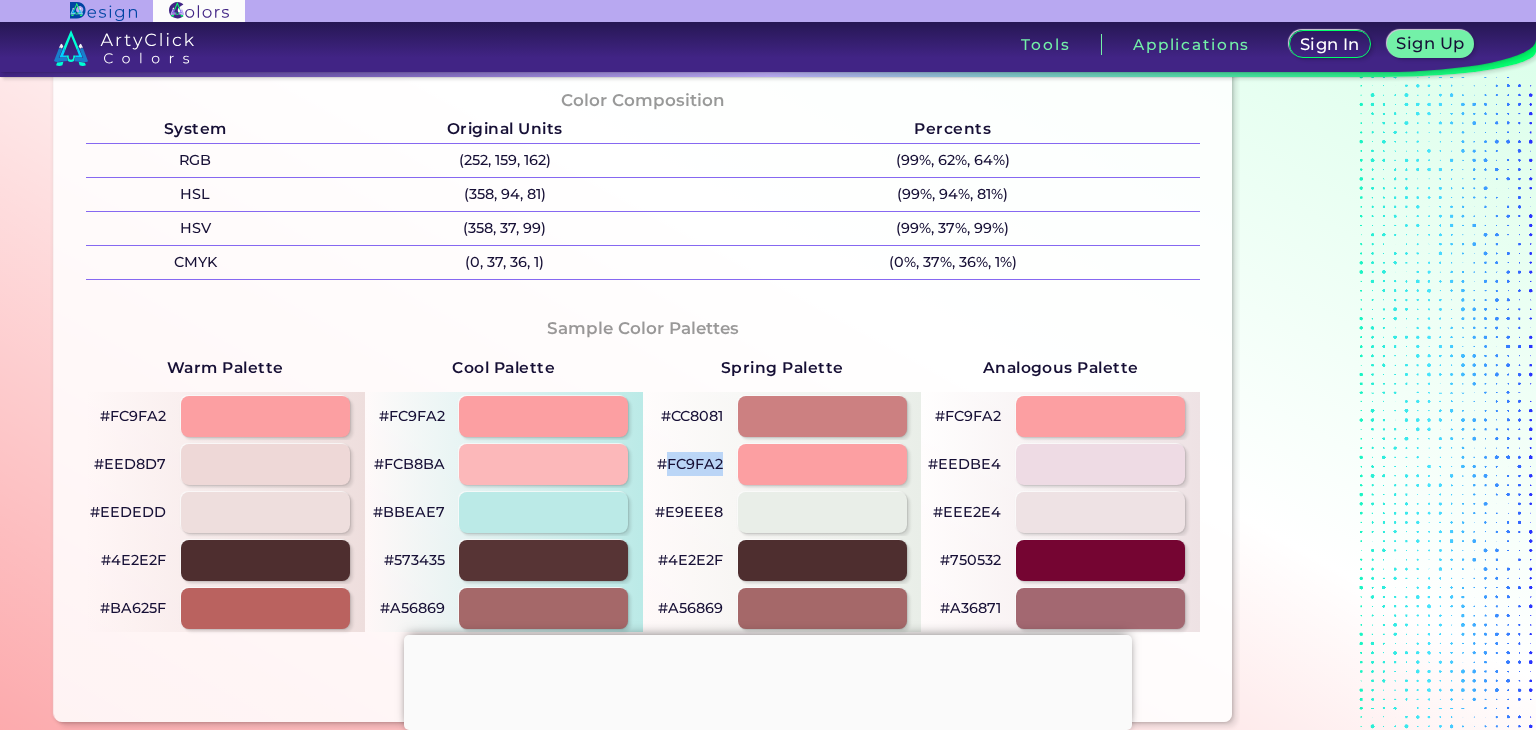 drag, startPoint x: 719, startPoint y: 464, endPoint x: 668, endPoint y: 462, distance: 51.0392 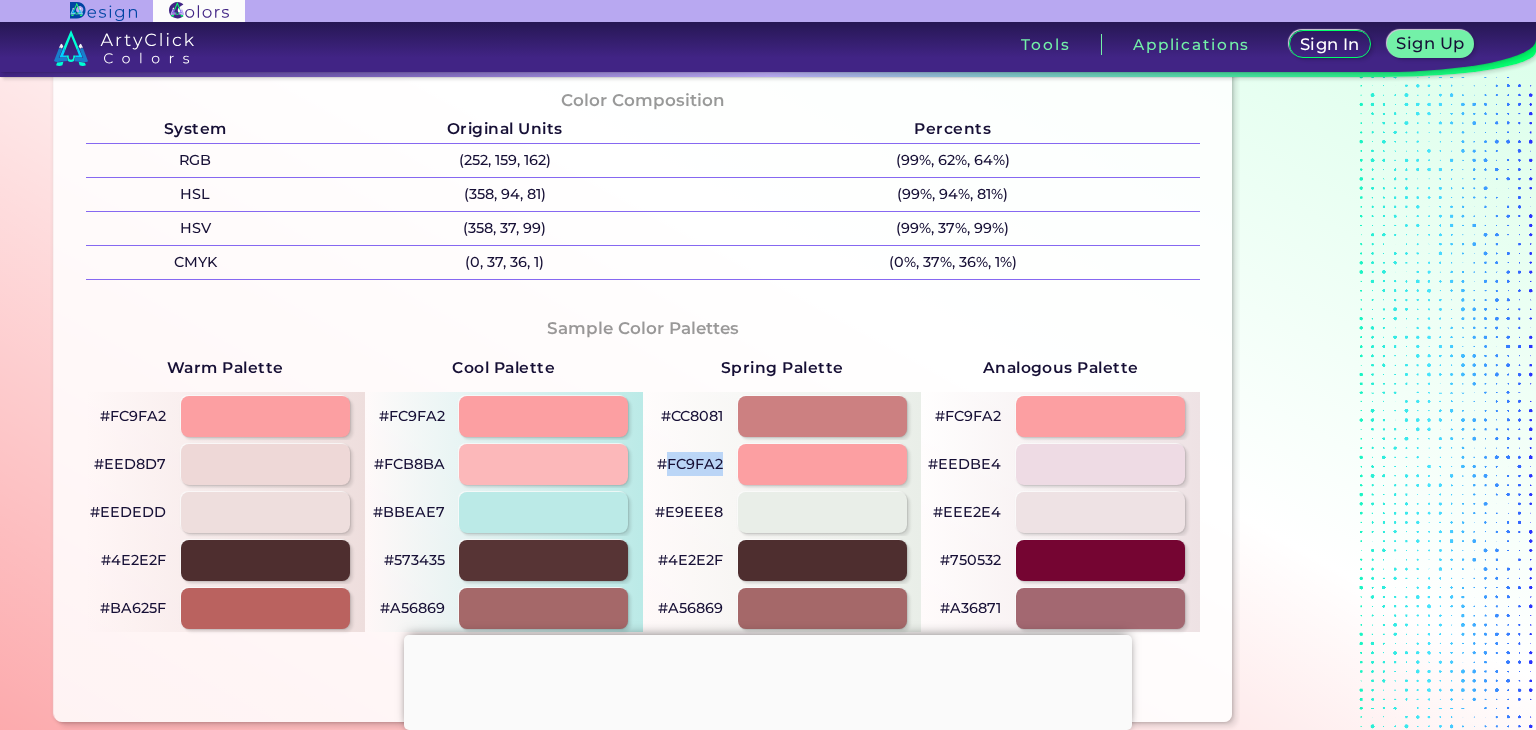 click on "#FC9FA2" at bounding box center [690, 464] 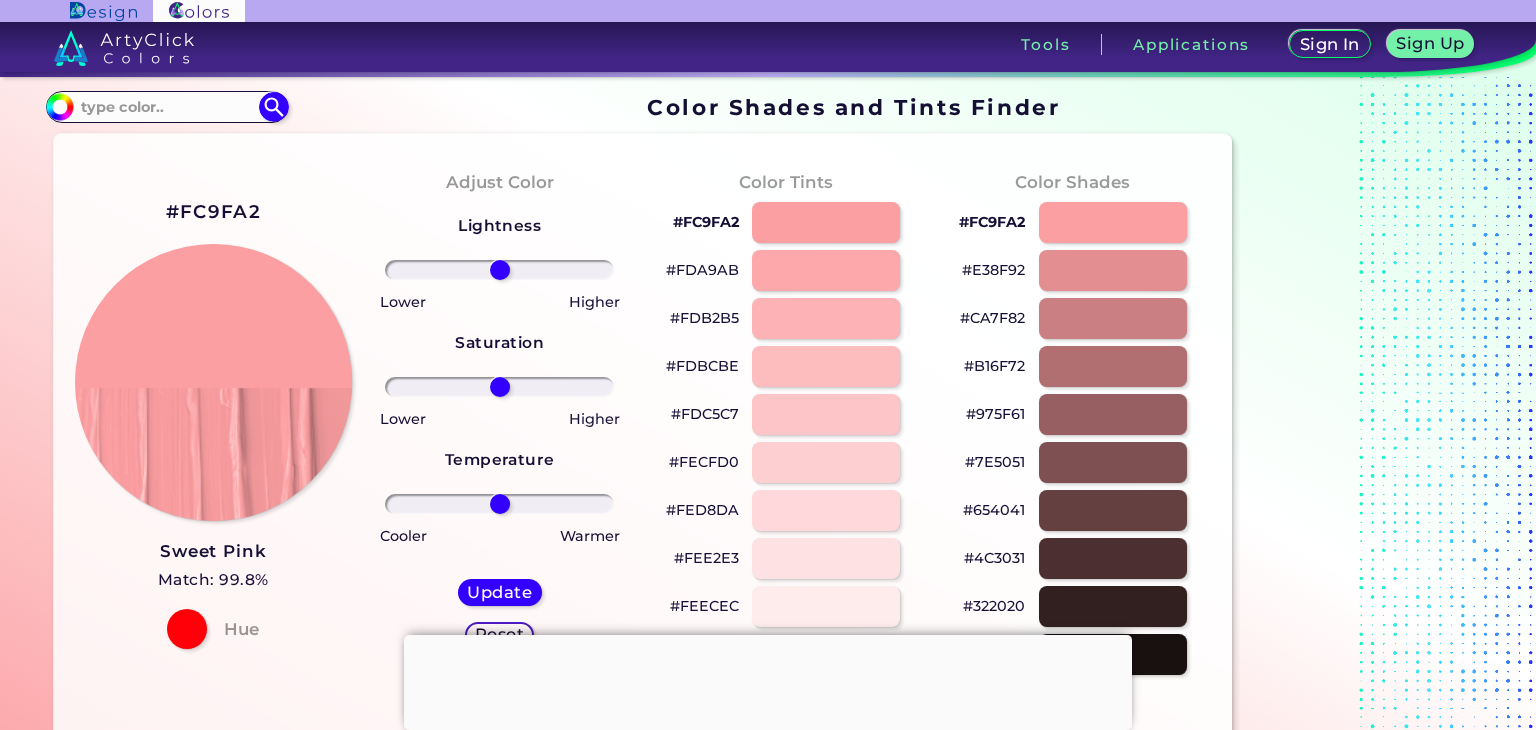 scroll, scrollTop: 0, scrollLeft: 0, axis: both 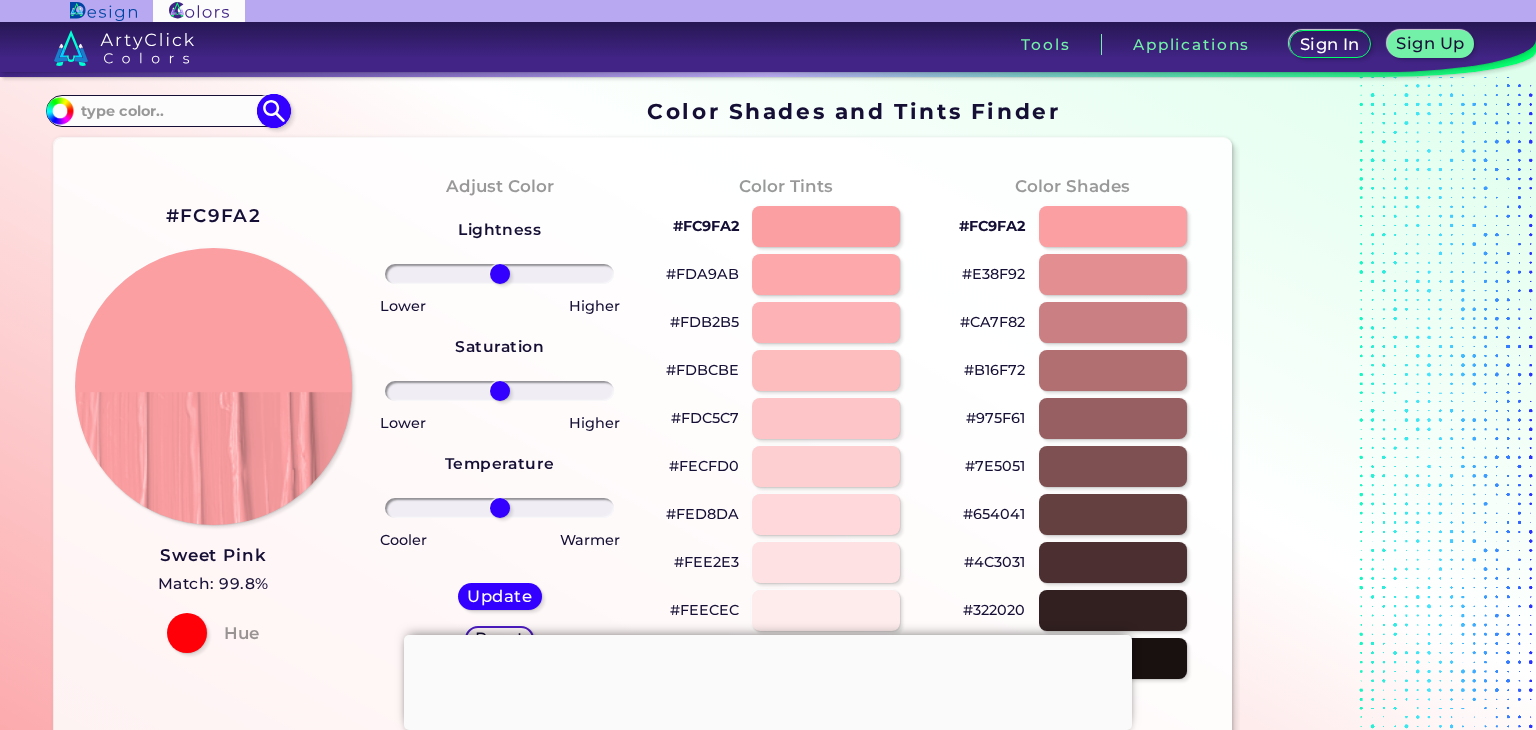 click at bounding box center [167, 110] 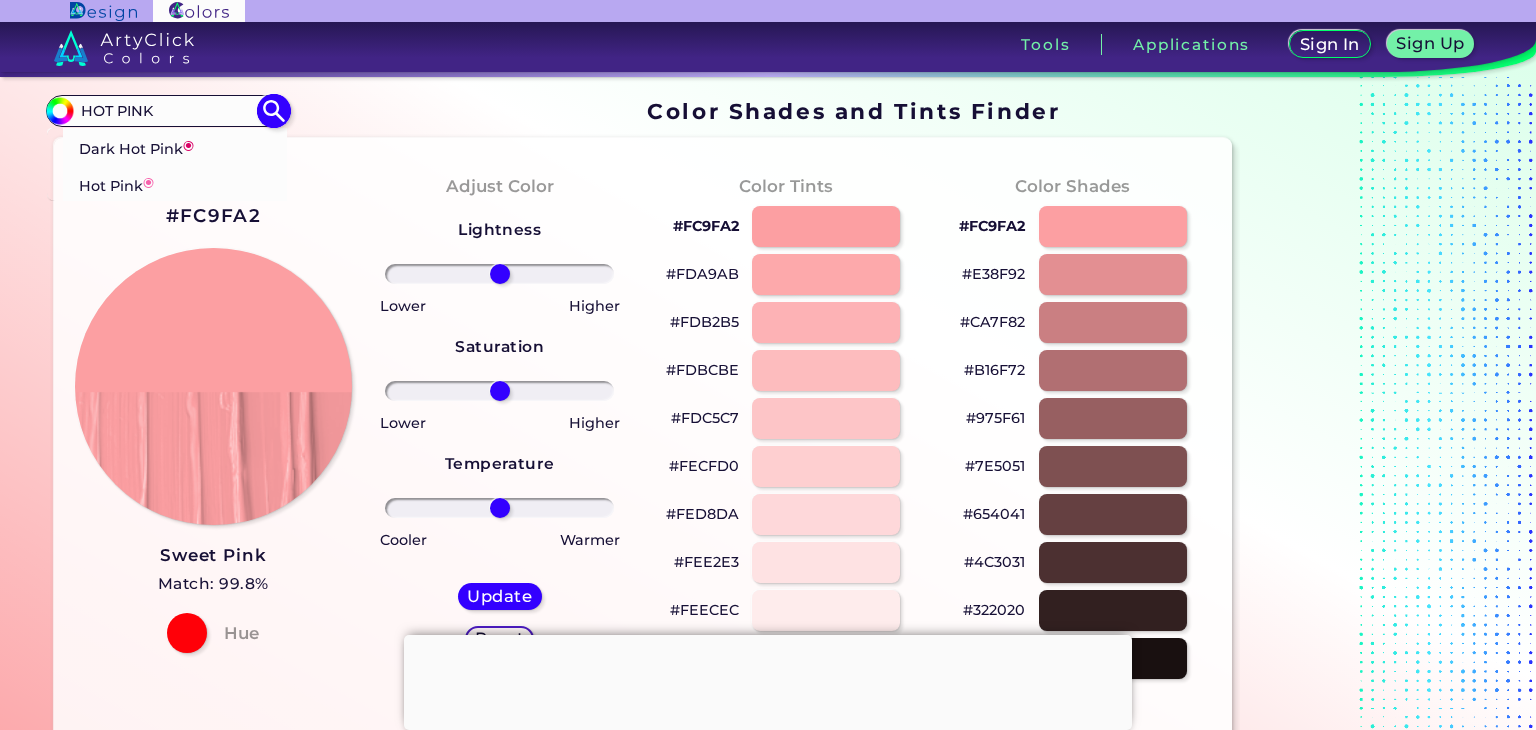 type on "HOT PINK" 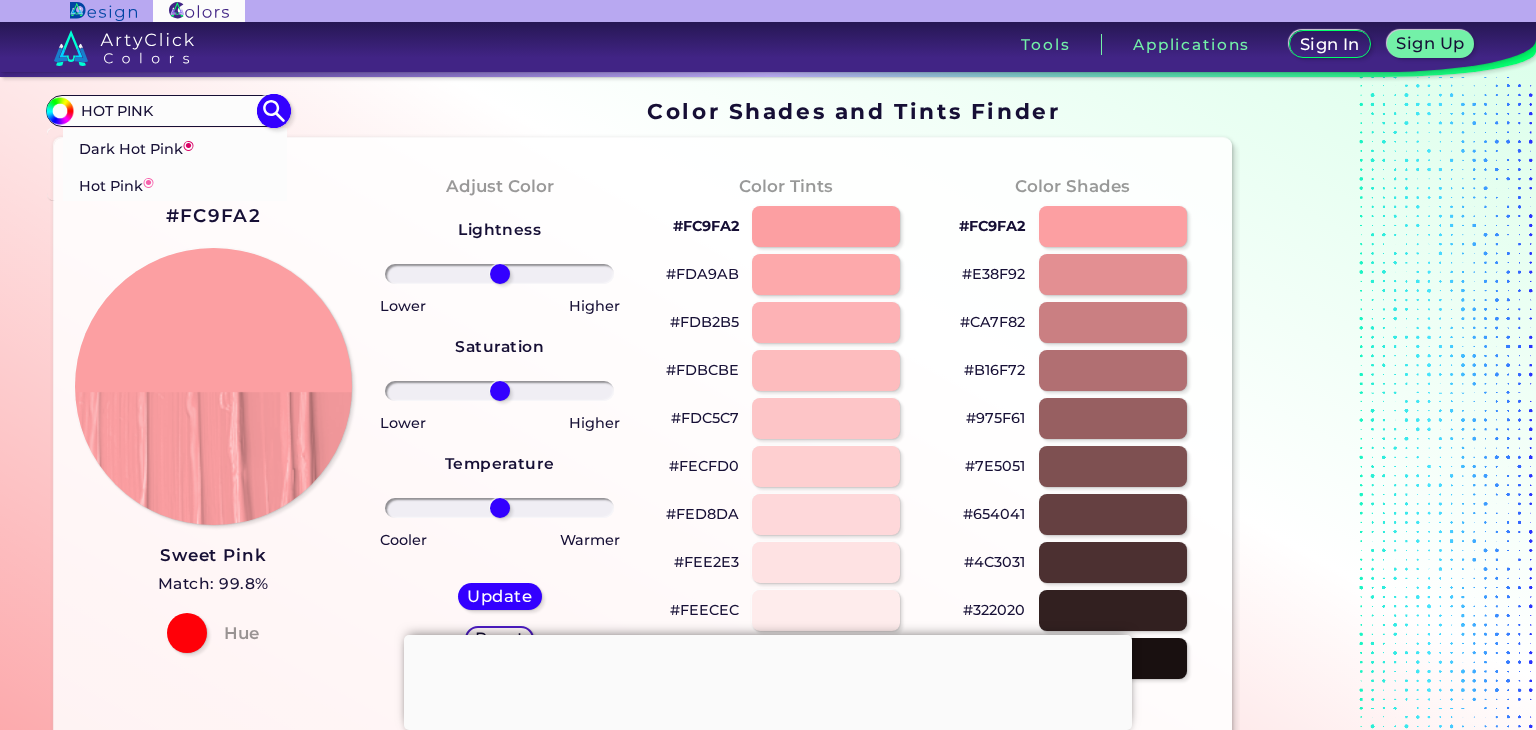click at bounding box center [273, 110] 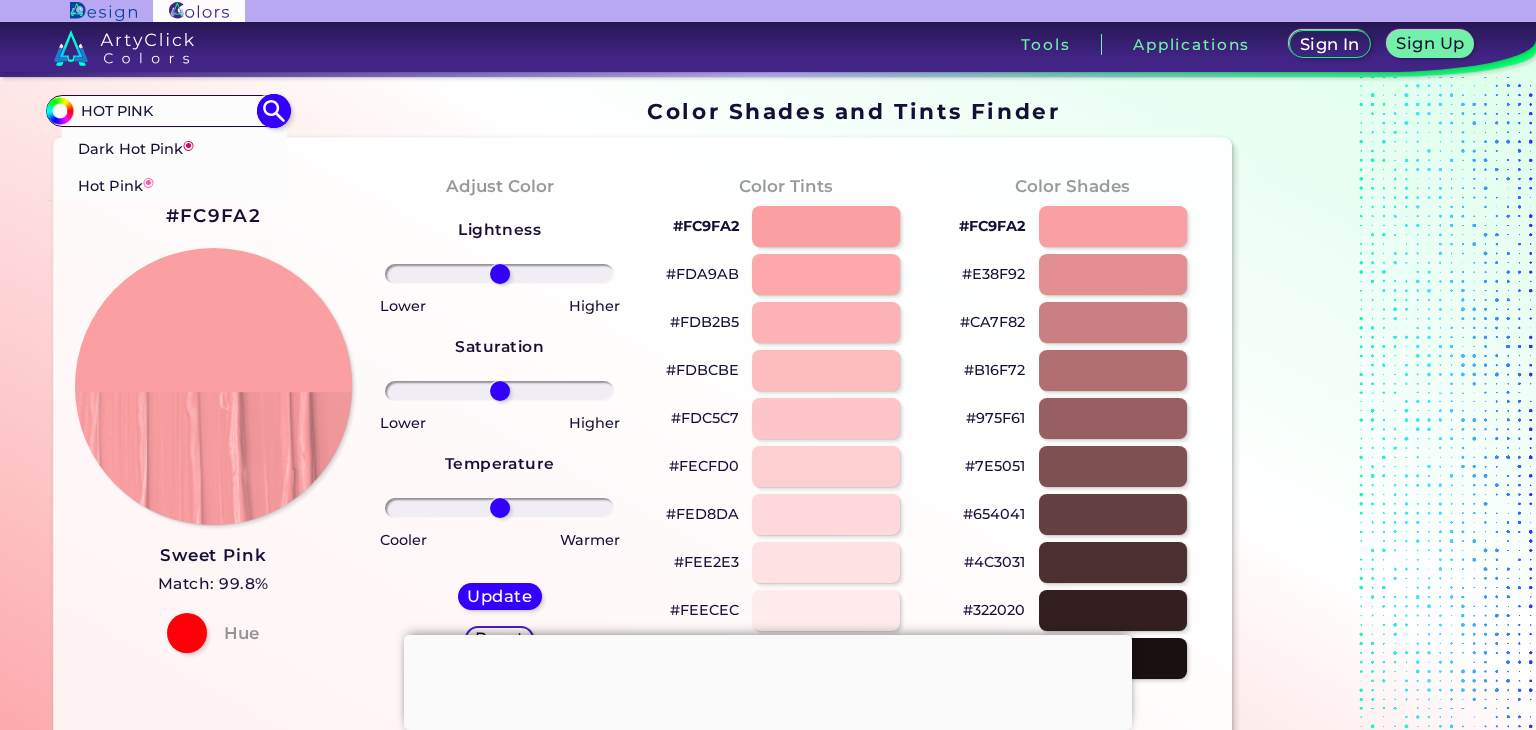 click on "Hot Pink   ◉" at bounding box center [116, 183] 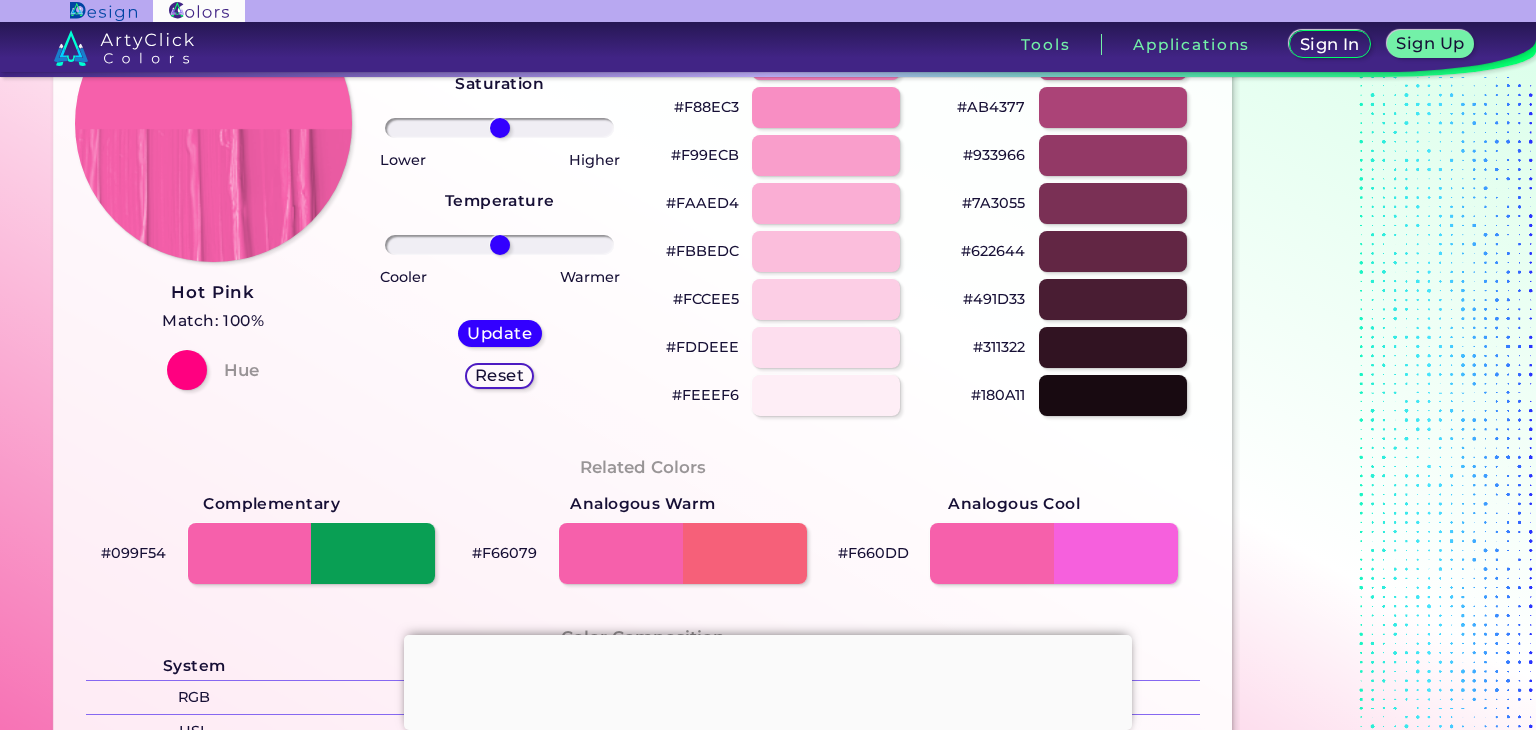 scroll, scrollTop: 0, scrollLeft: 0, axis: both 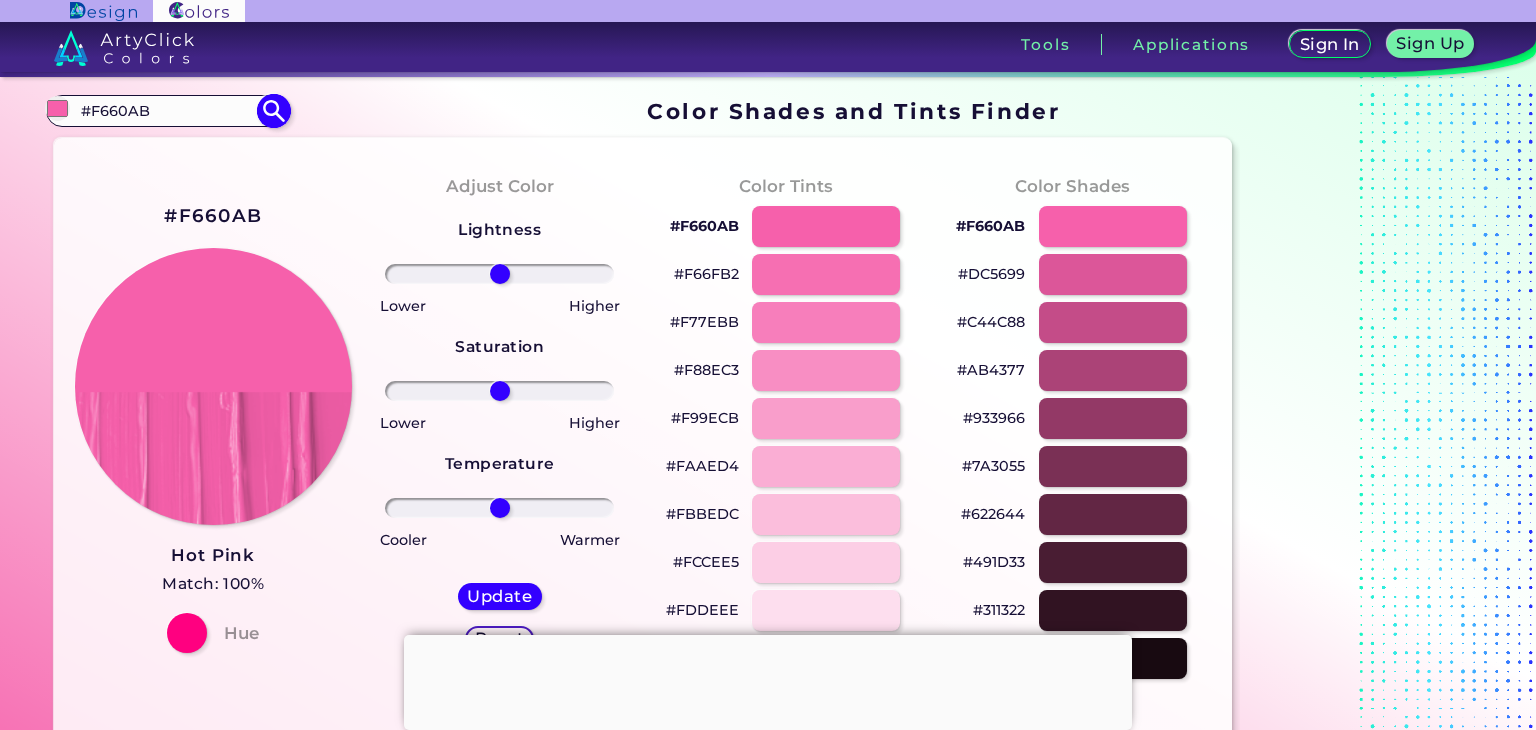 click on "#F660AB" at bounding box center (167, 110) 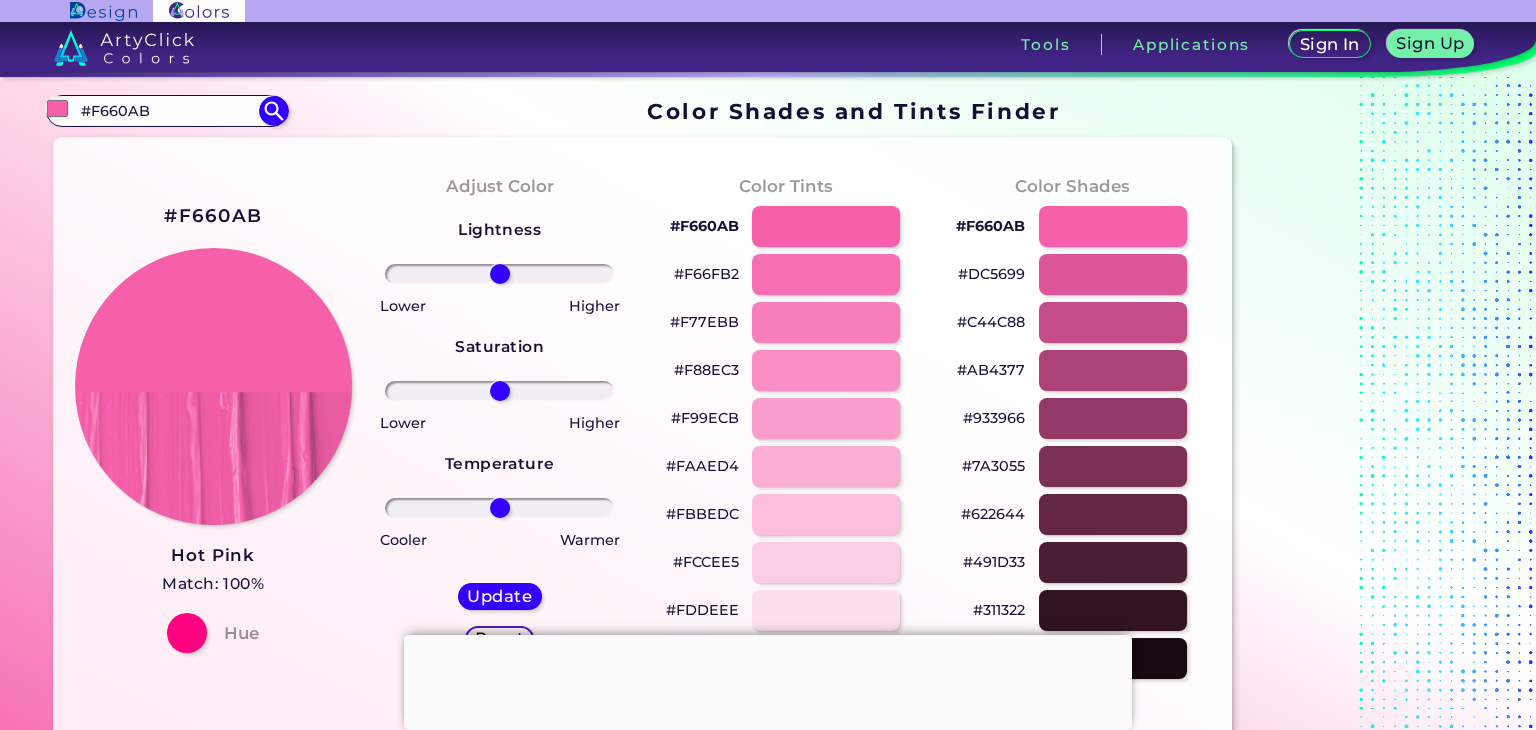 drag, startPoint x: 146, startPoint y: 111, endPoint x: 20, endPoint y: 121, distance: 126.3962 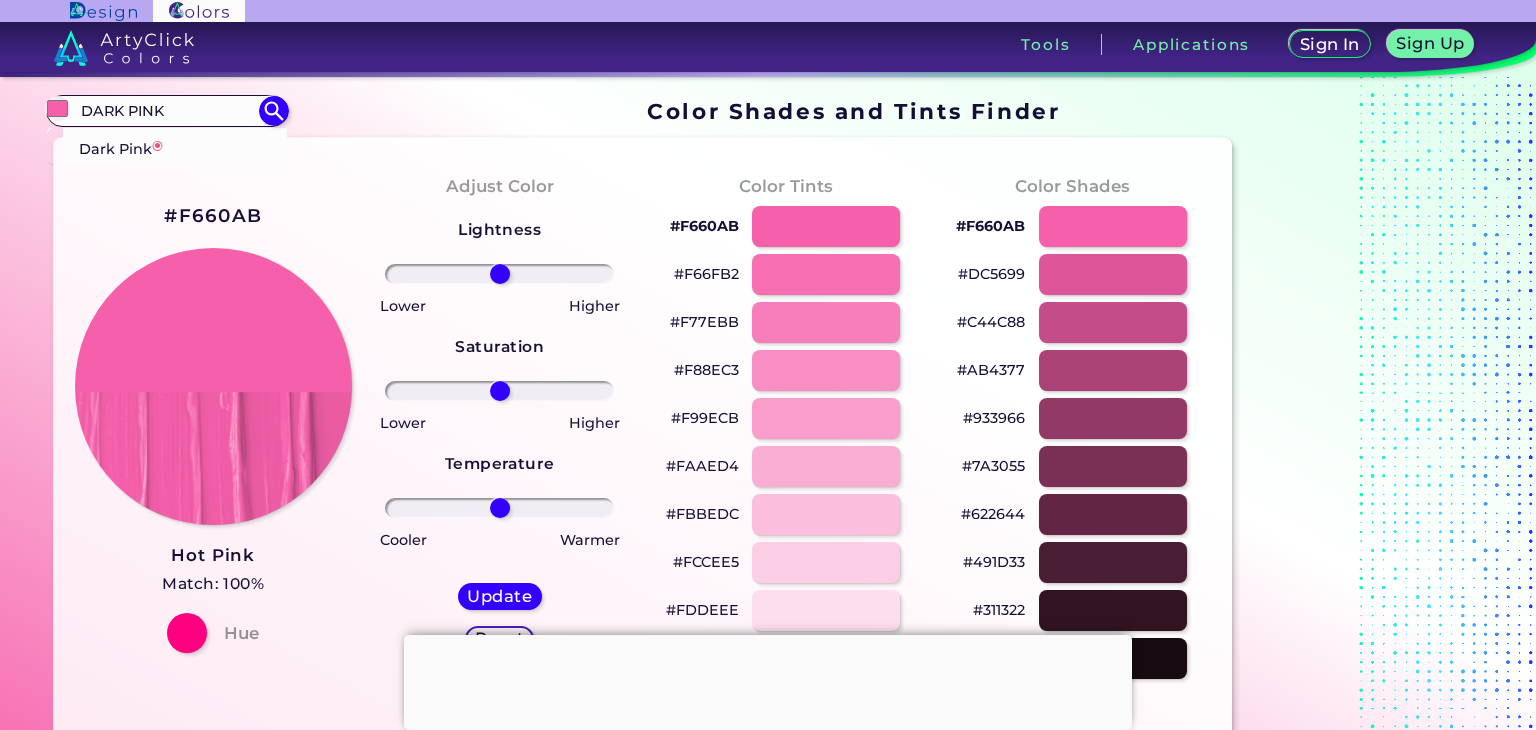 type on "DARK PINK" 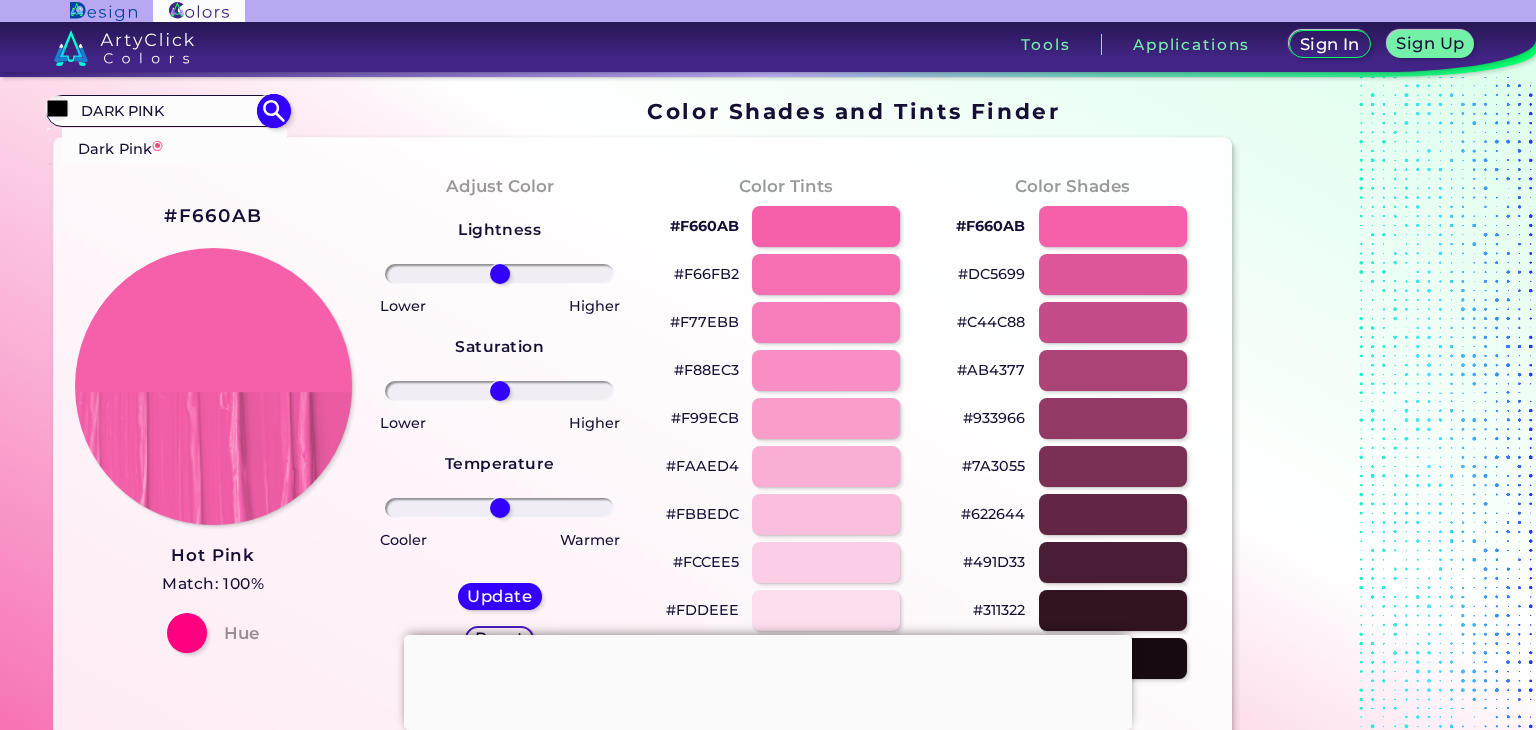 click on "Dark Pink   ◉" at bounding box center [120, 146] 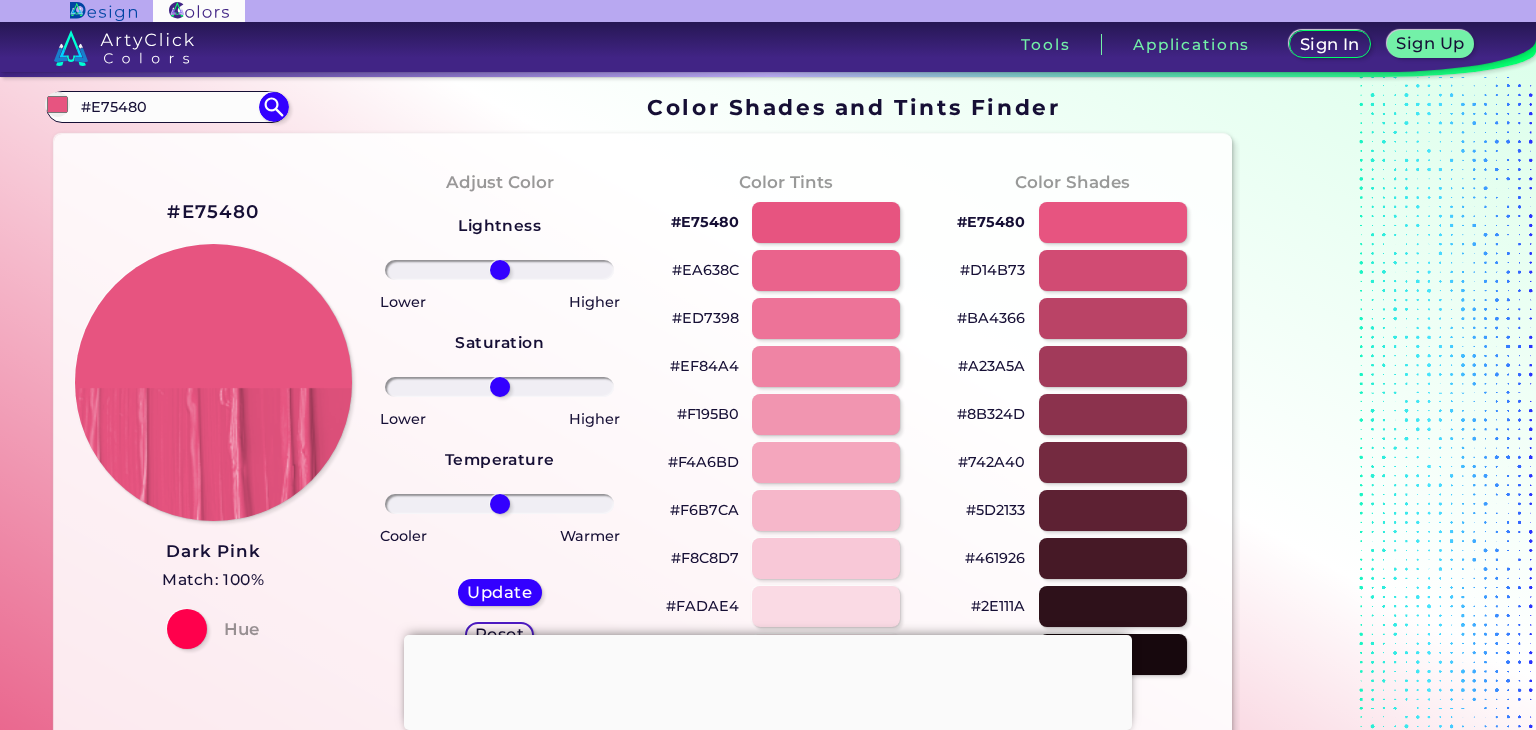 scroll, scrollTop: 0, scrollLeft: 0, axis: both 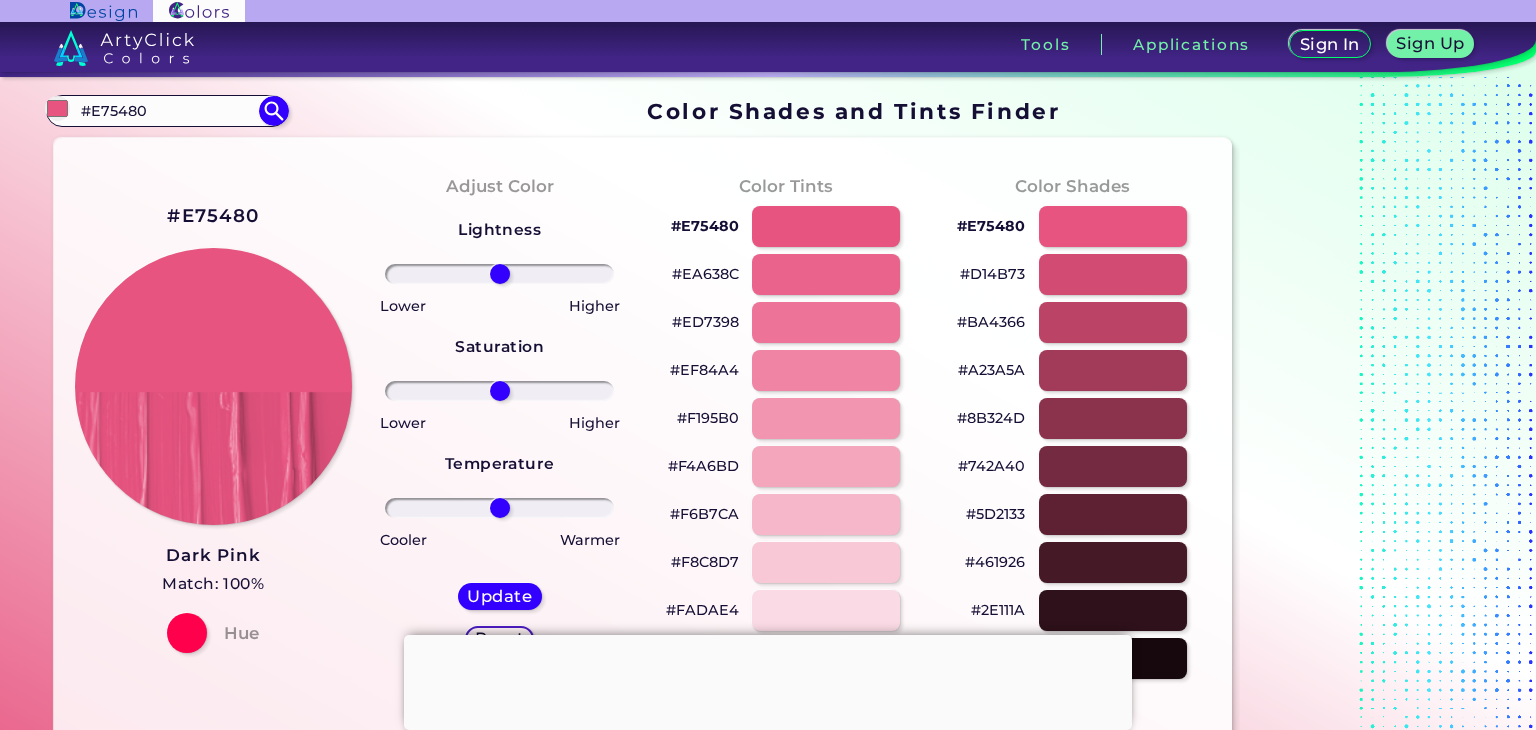 drag, startPoint x: 166, startPoint y: 106, endPoint x: 0, endPoint y: 139, distance: 169.24834 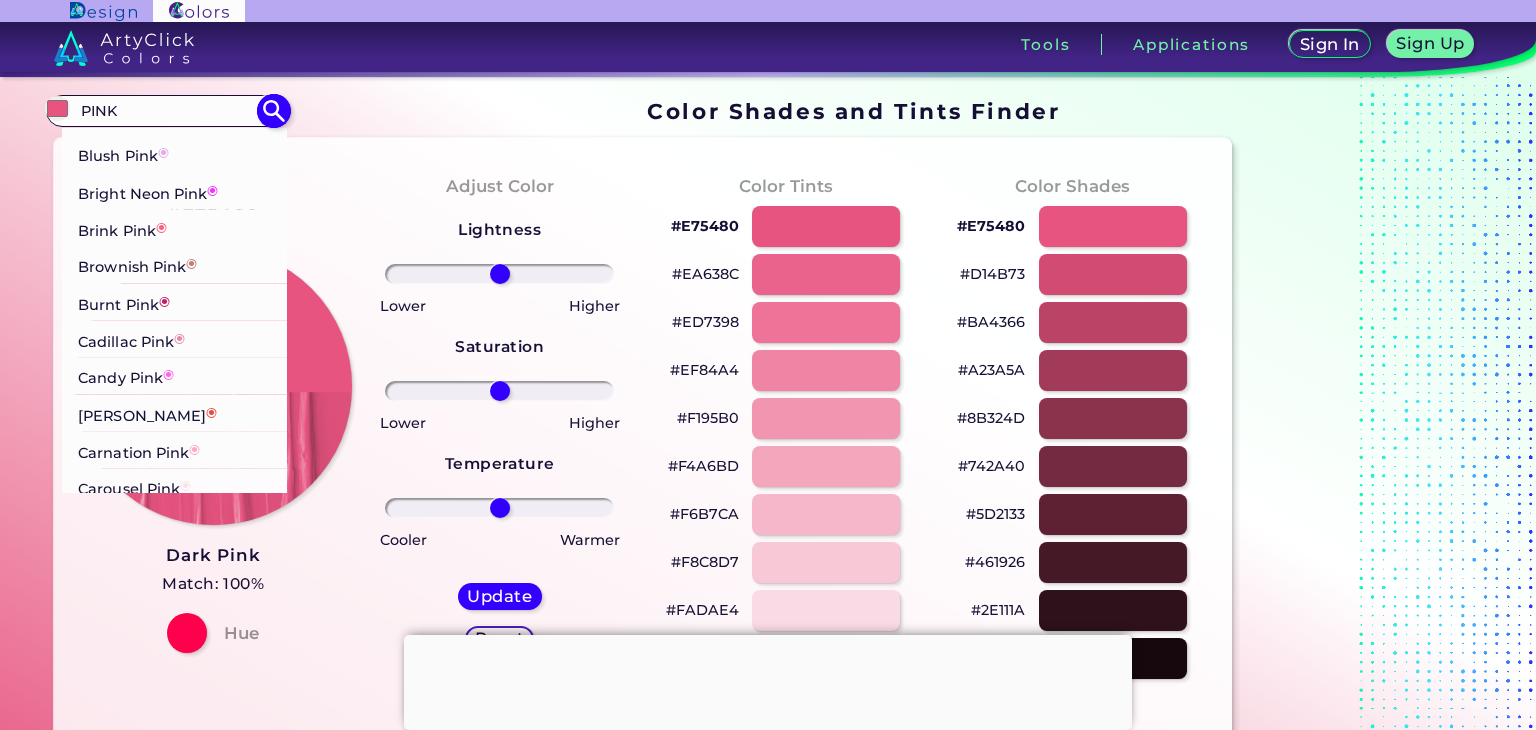 scroll, scrollTop: 100, scrollLeft: 0, axis: vertical 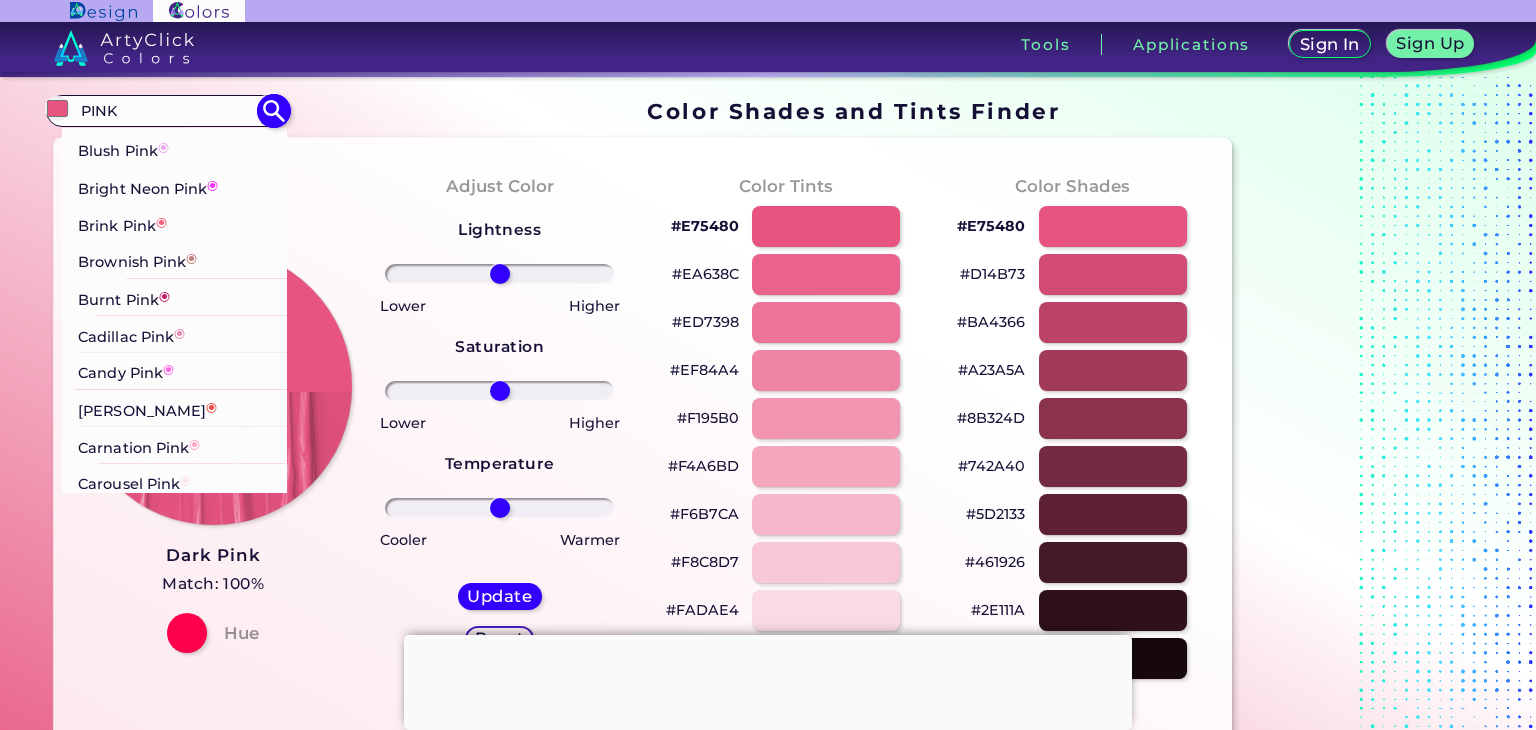 type on "PINK" 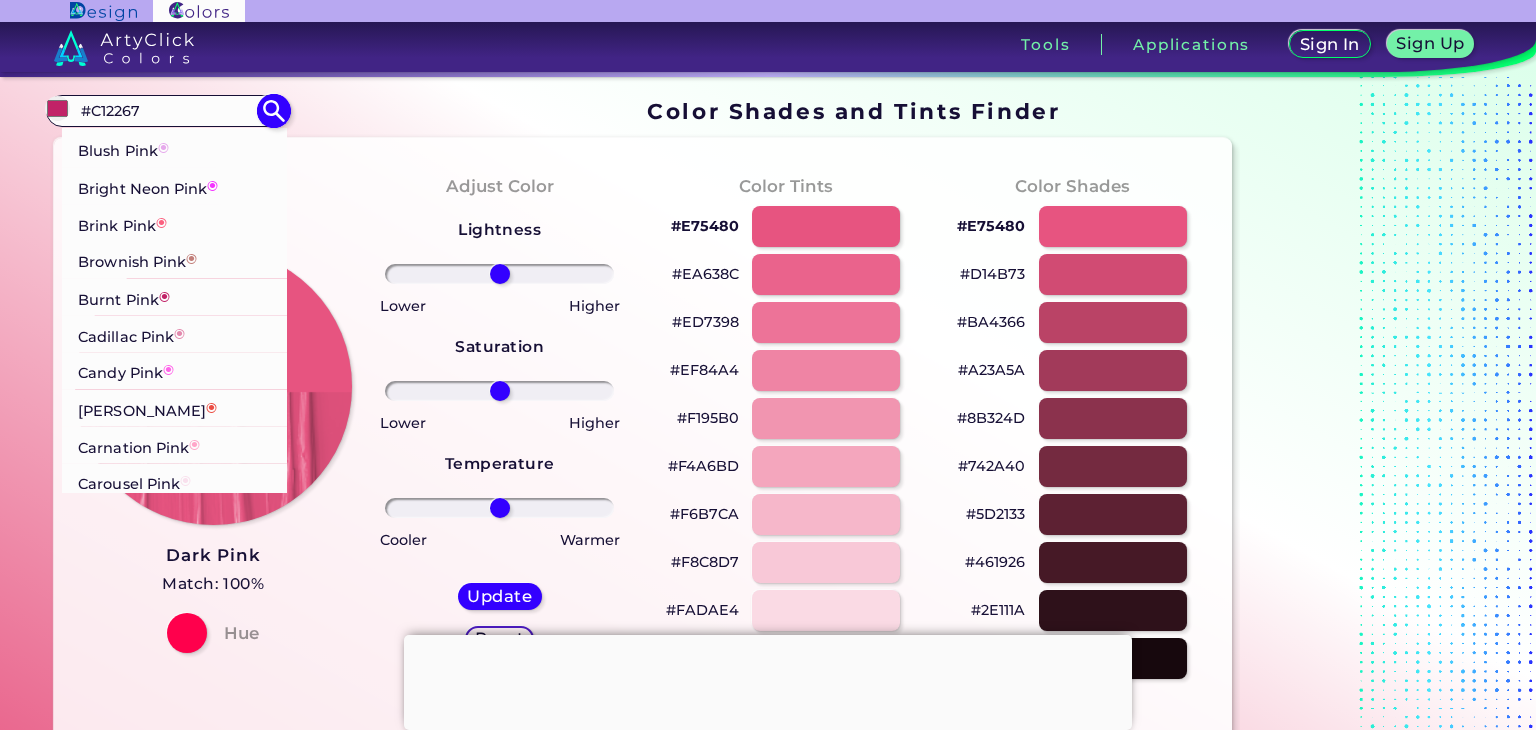 scroll, scrollTop: 0, scrollLeft: 0, axis: both 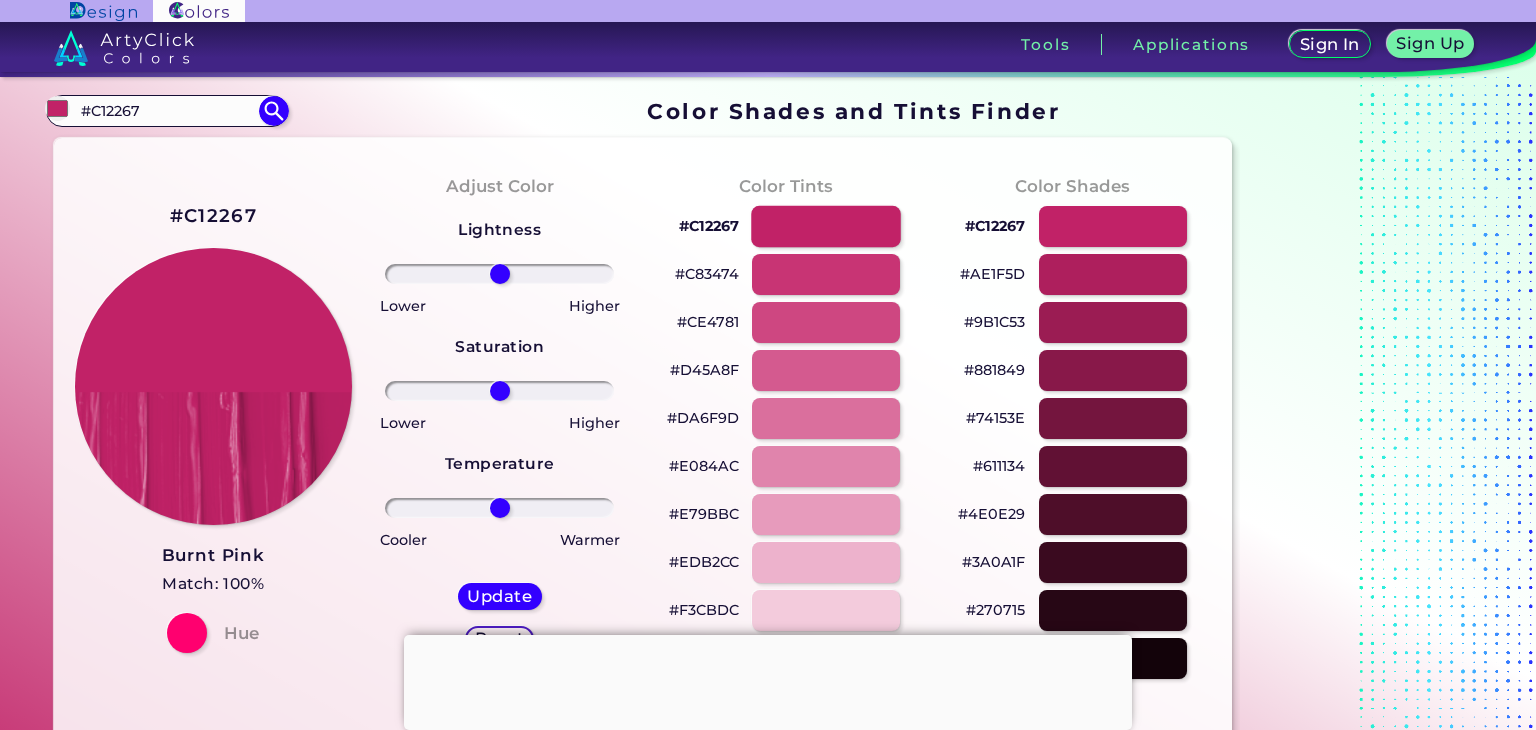 click at bounding box center (826, 226) 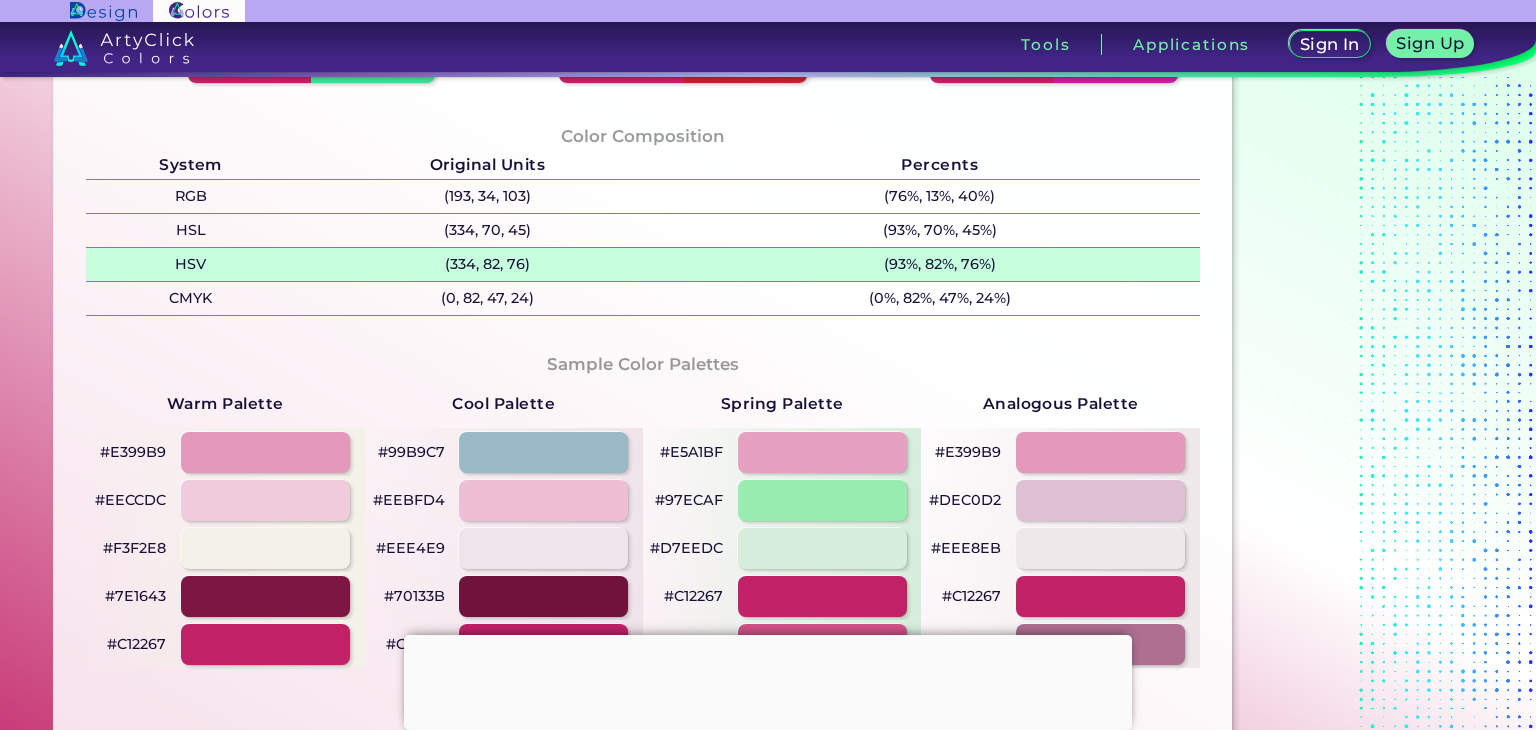 scroll, scrollTop: 1000, scrollLeft: 0, axis: vertical 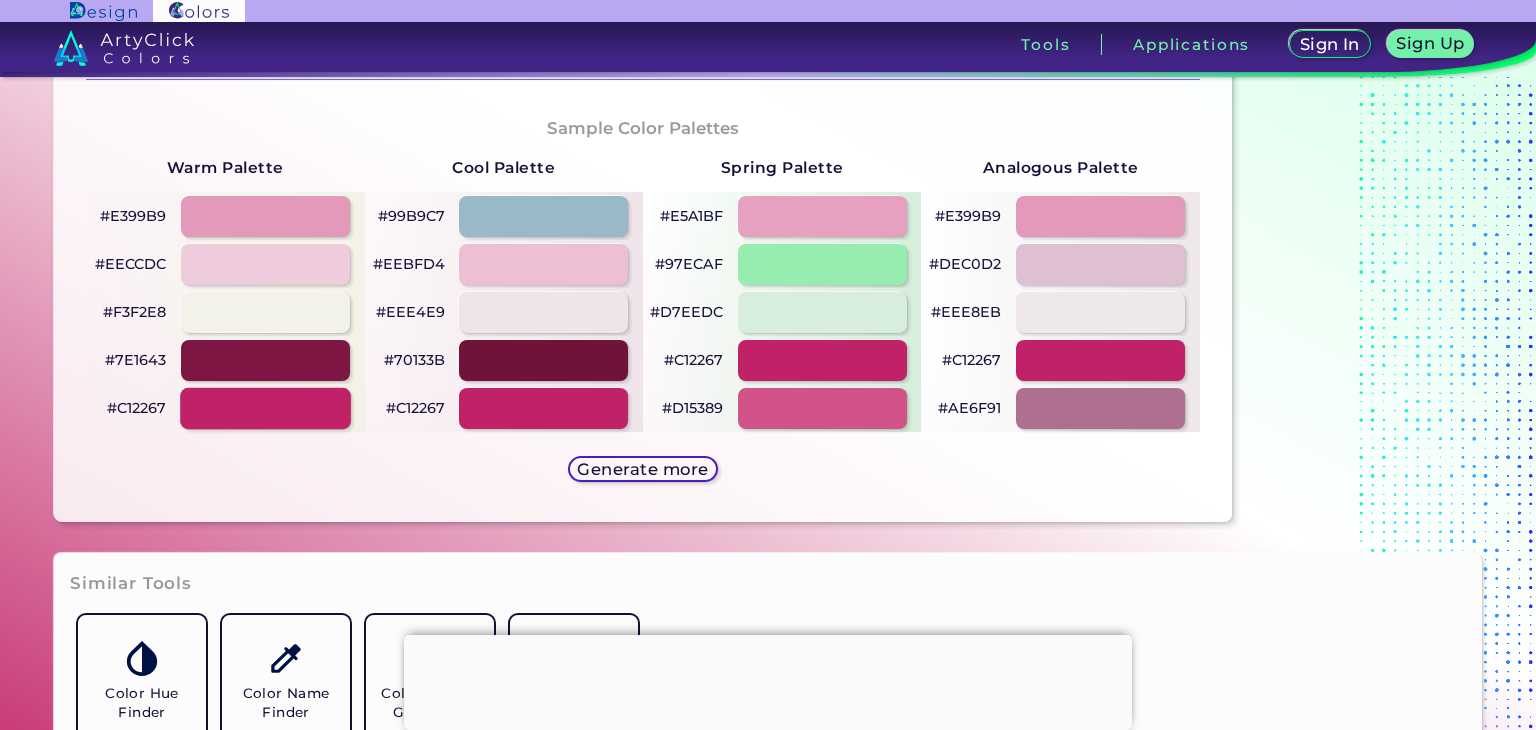 click at bounding box center (265, 408) 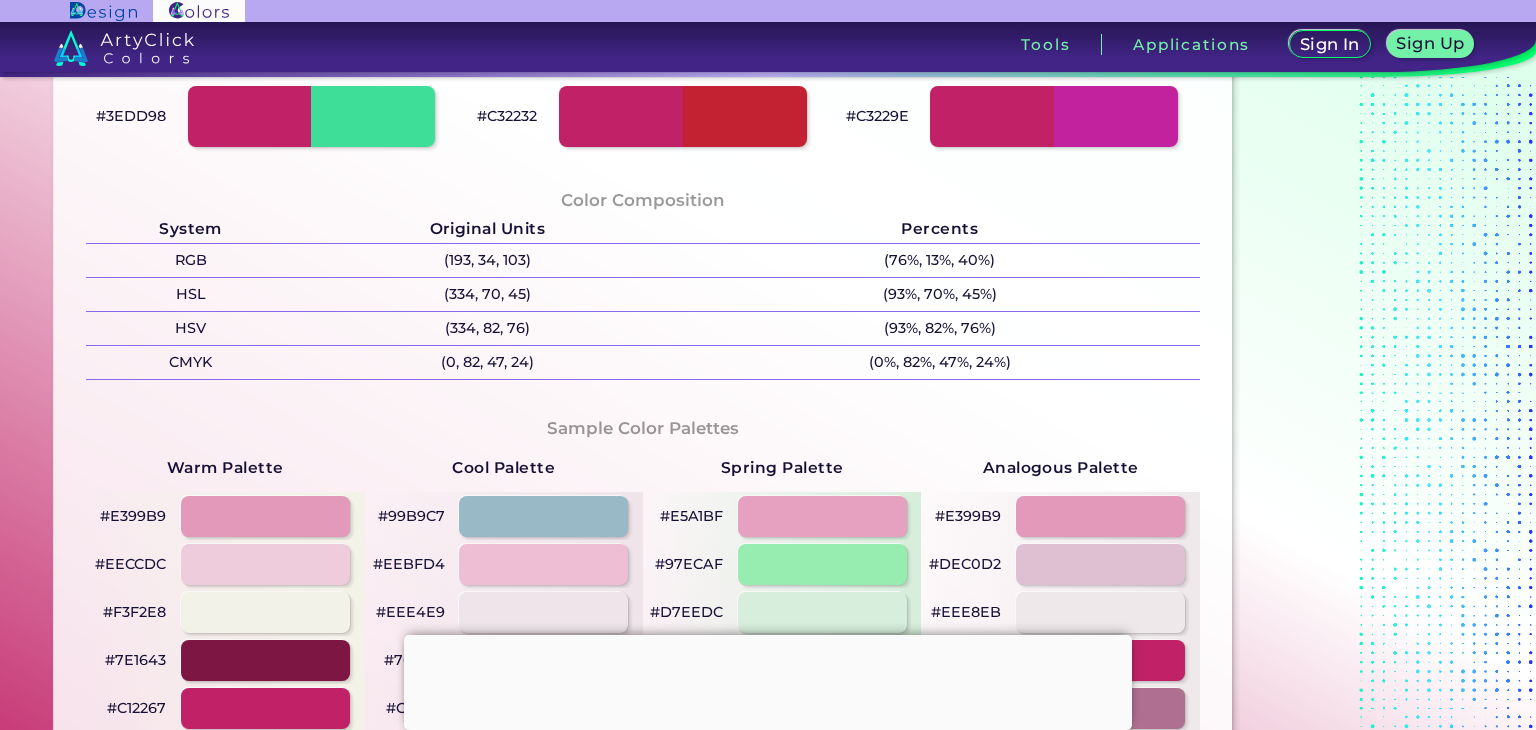 scroll, scrollTop: 0, scrollLeft: 0, axis: both 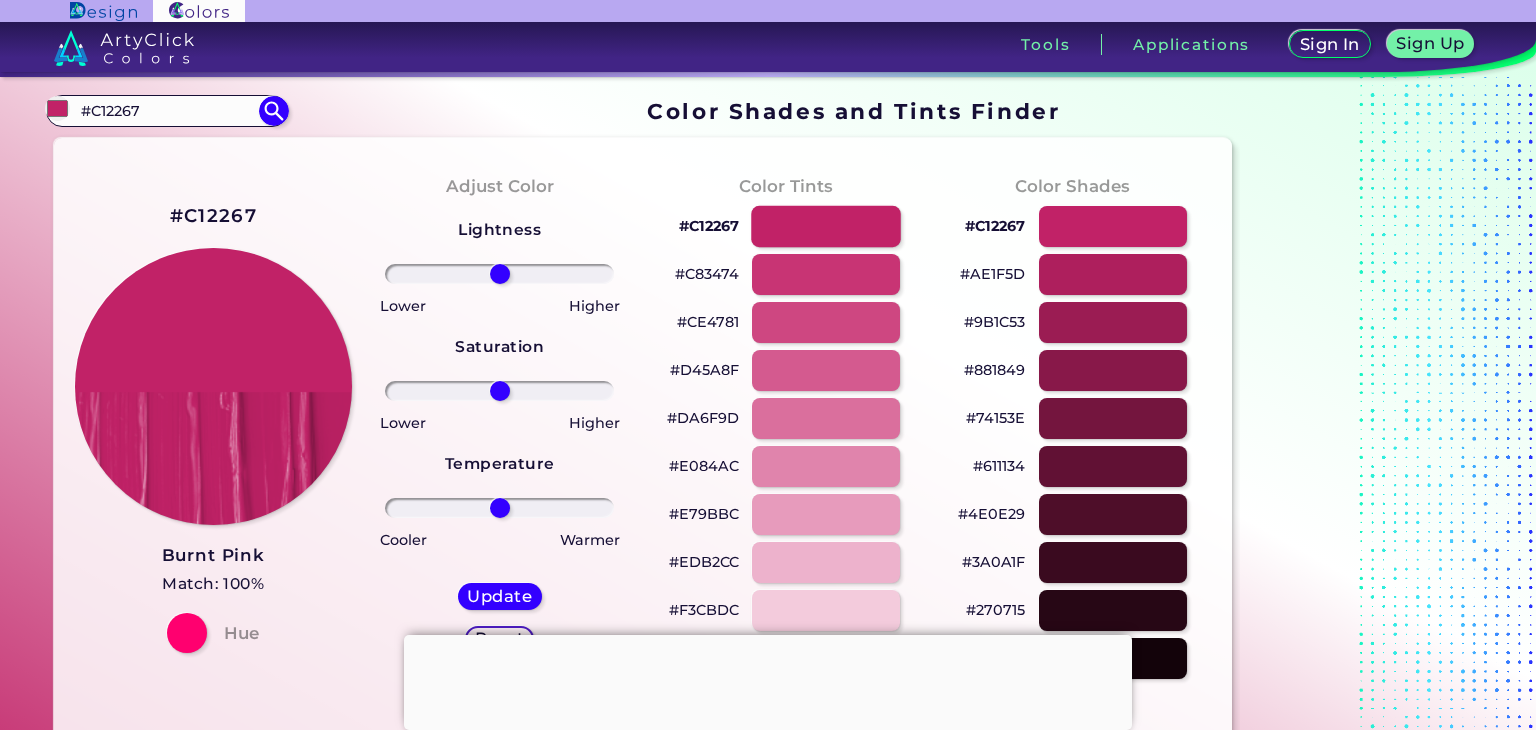 click at bounding box center [826, 226] 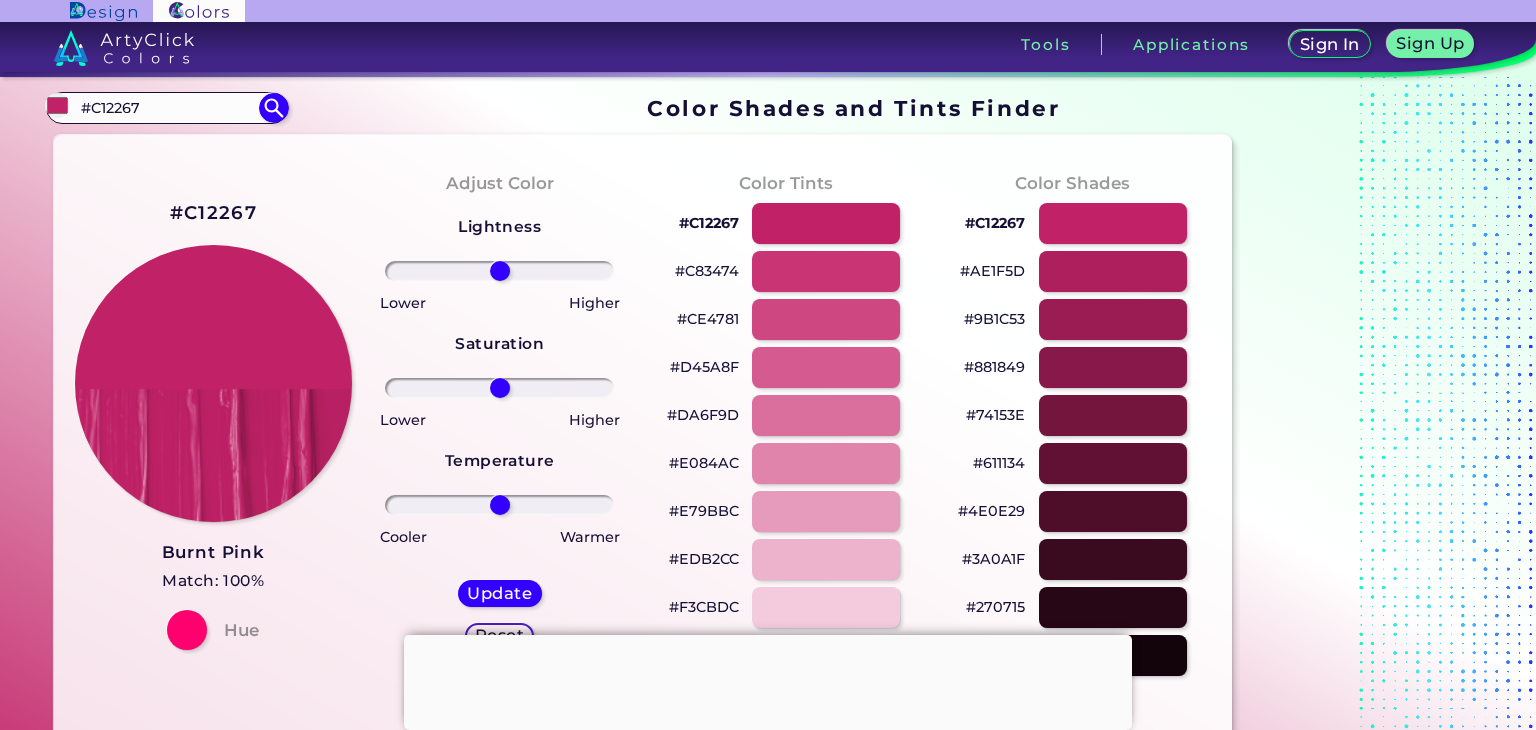 scroll, scrollTop: 0, scrollLeft: 0, axis: both 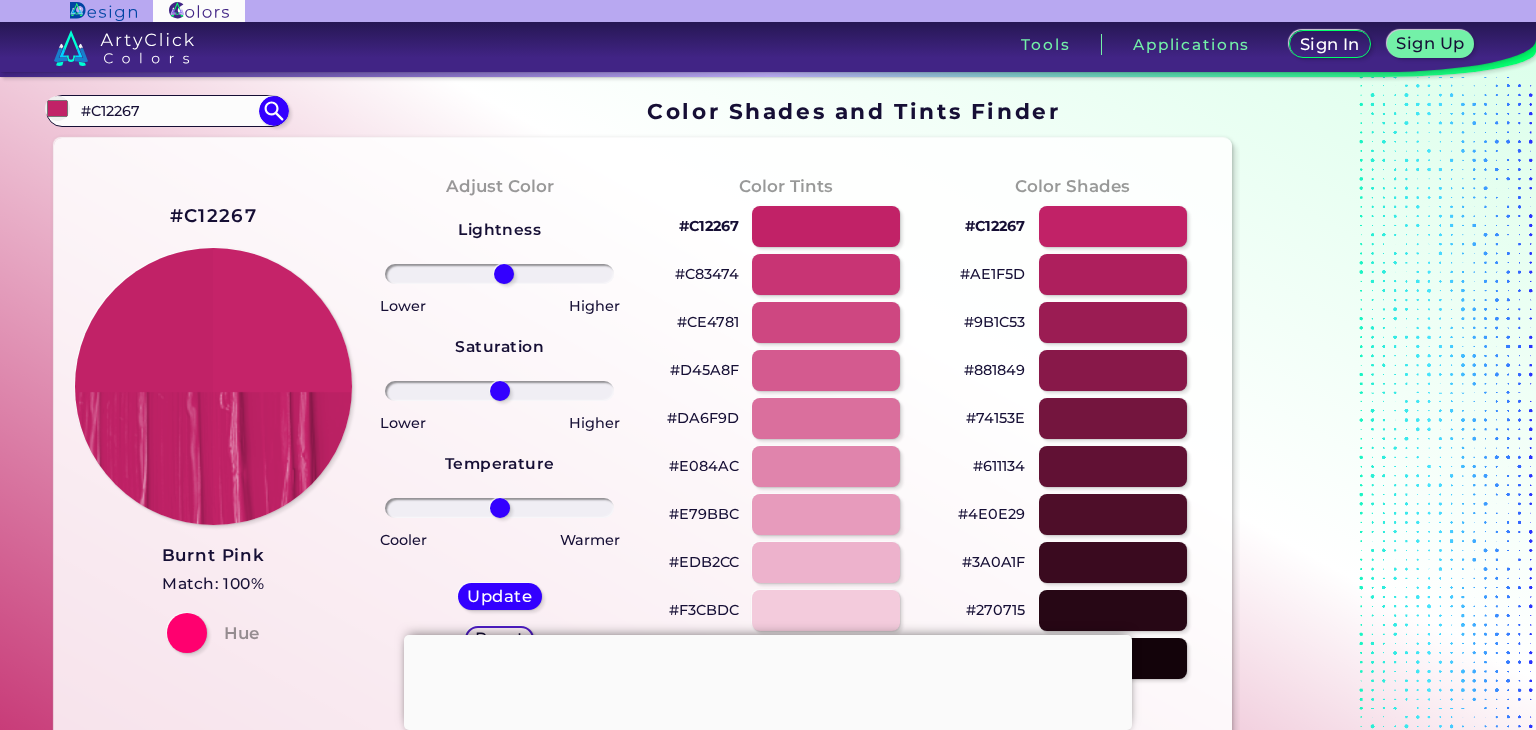 drag, startPoint x: 499, startPoint y: 273, endPoint x: 504, endPoint y: 364, distance: 91.13726 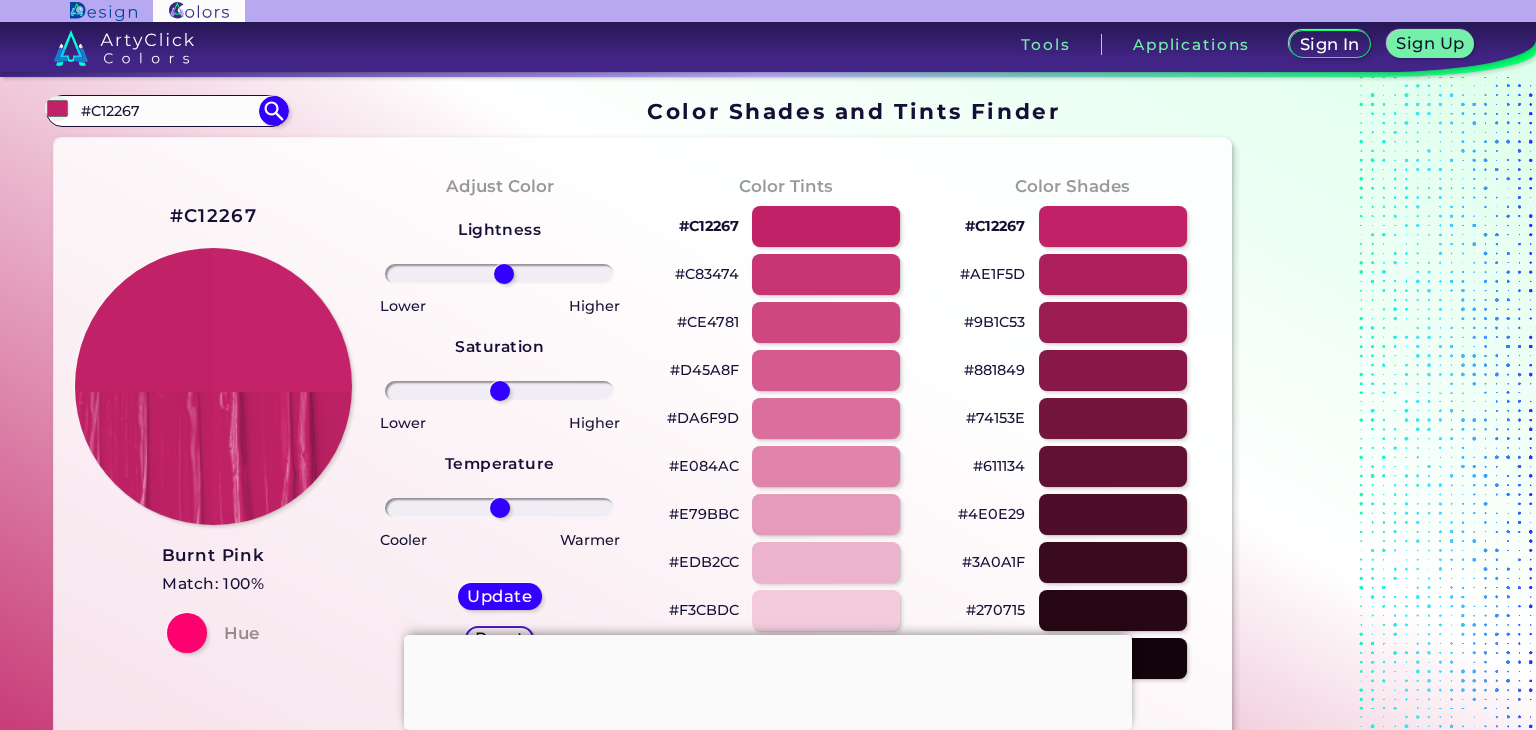 type on "4" 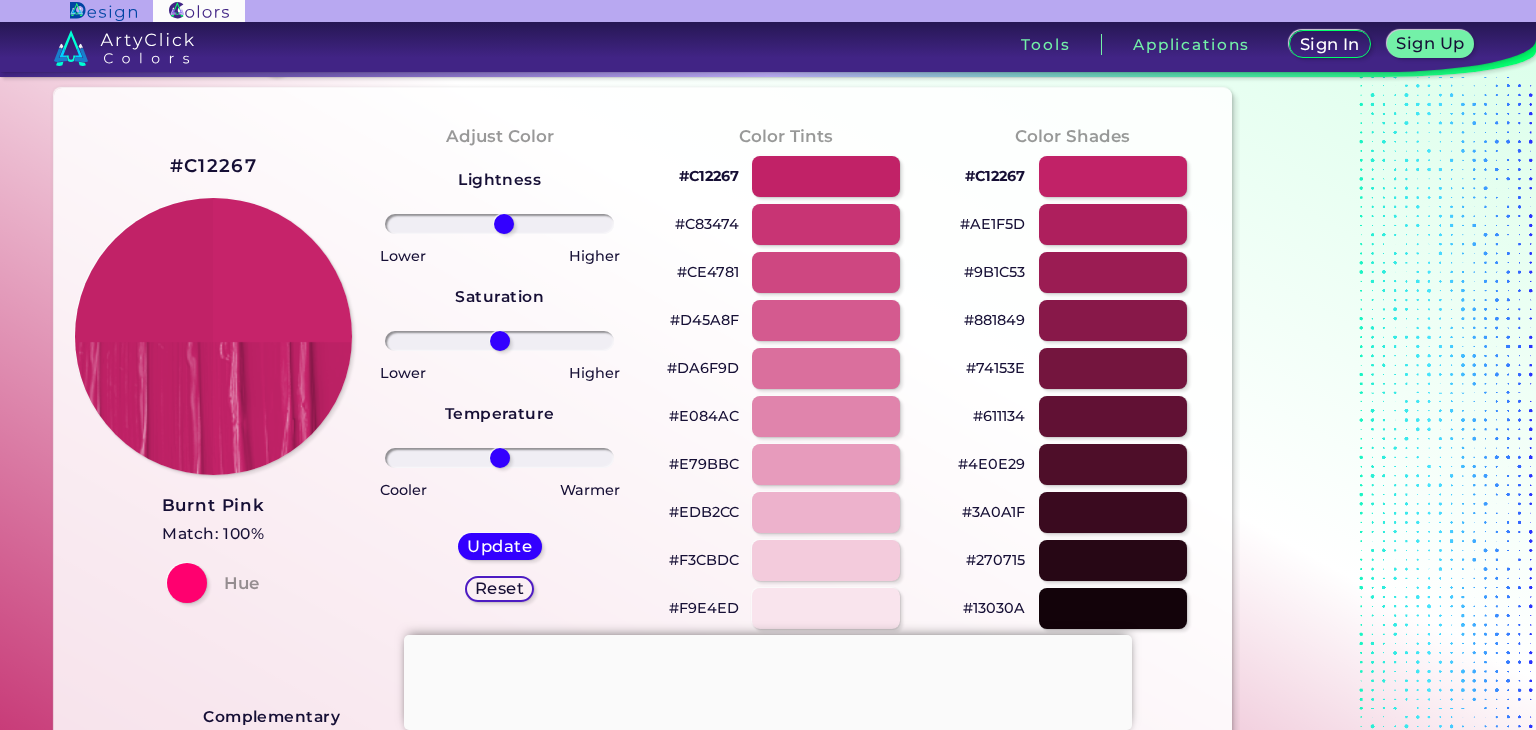 scroll, scrollTop: 0, scrollLeft: 0, axis: both 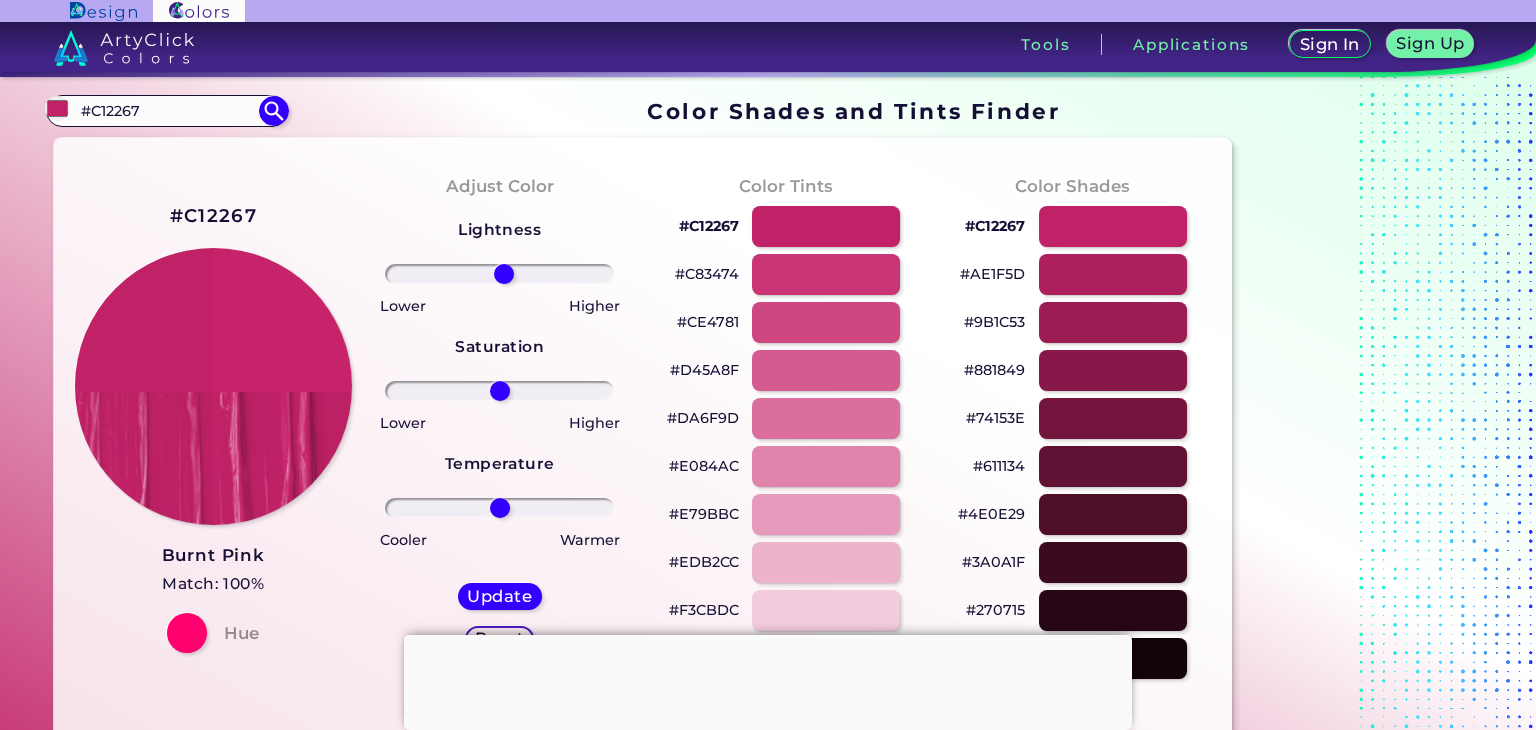 click on "#C12267" at bounding box center [709, 226] 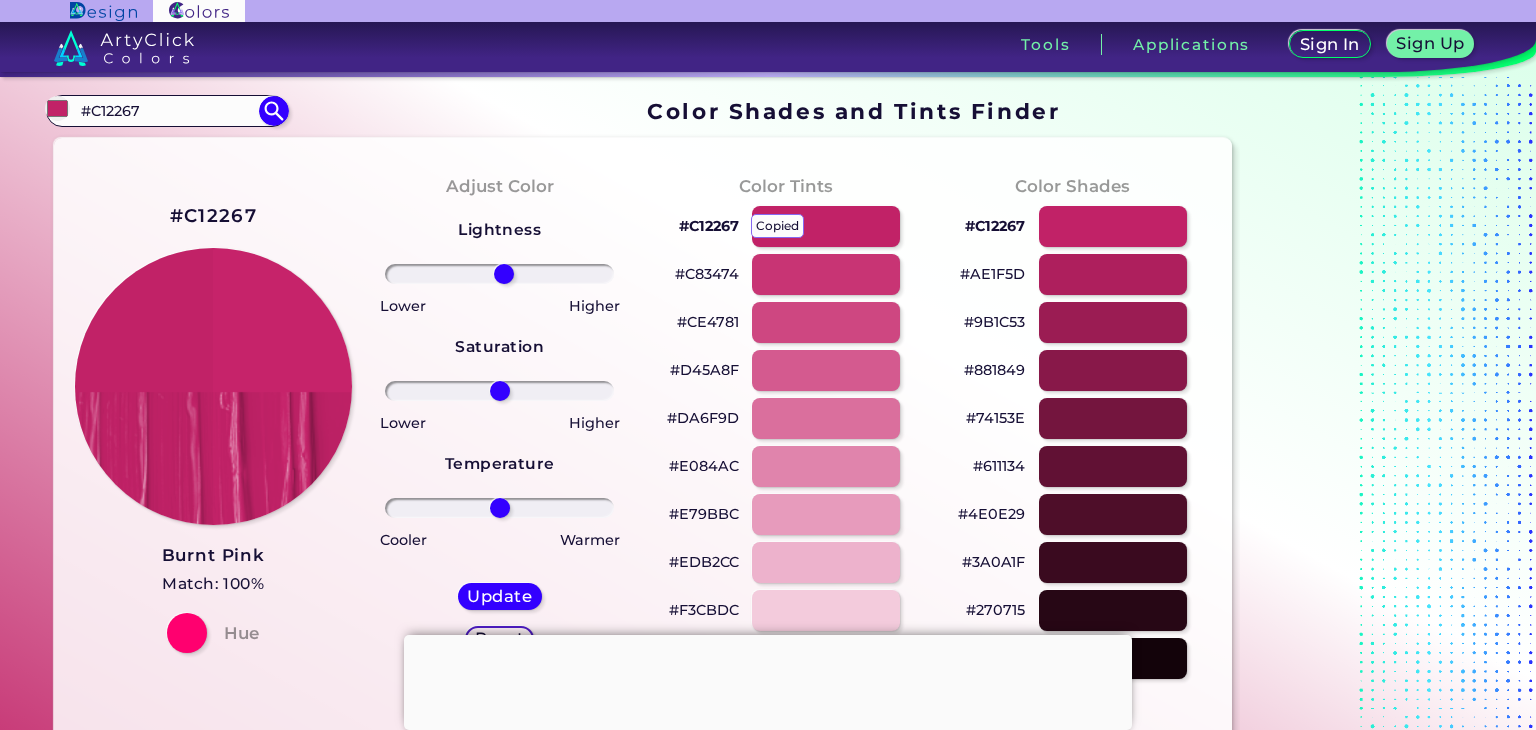 click on "#C12267 copied" at bounding box center [709, 226] 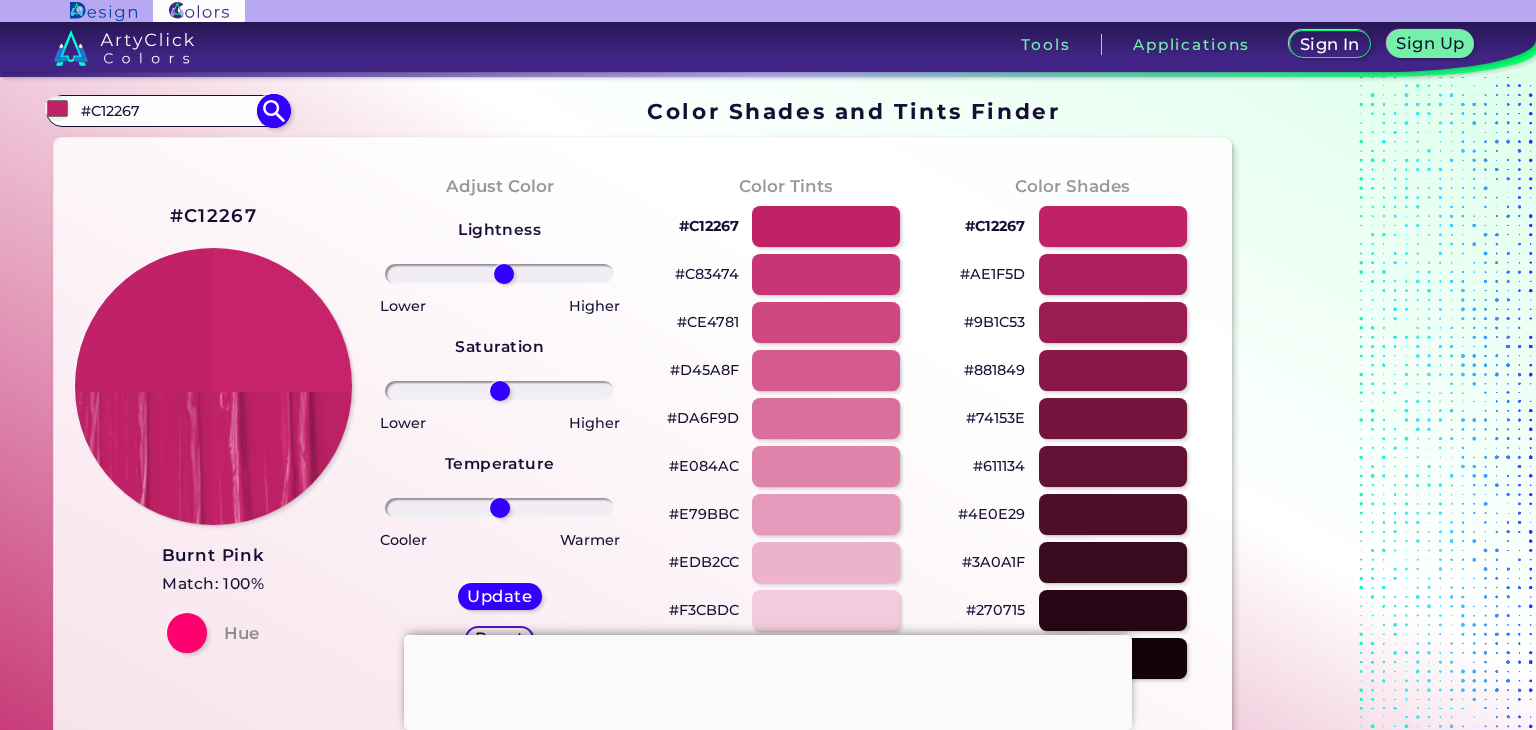 click on "#C12267" at bounding box center [167, 110] 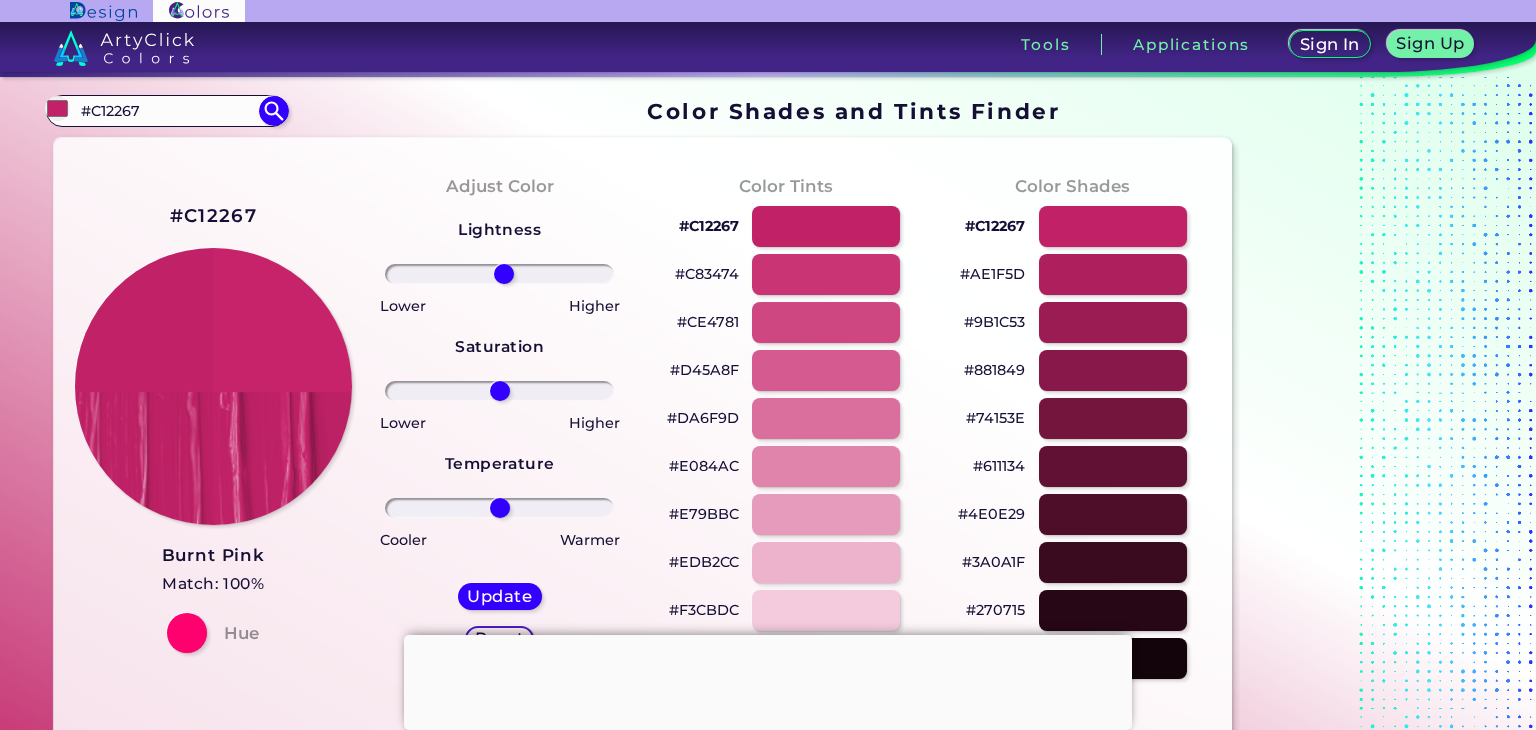 drag, startPoint x: 153, startPoint y: 97, endPoint x: 95, endPoint y: 133, distance: 68.26419 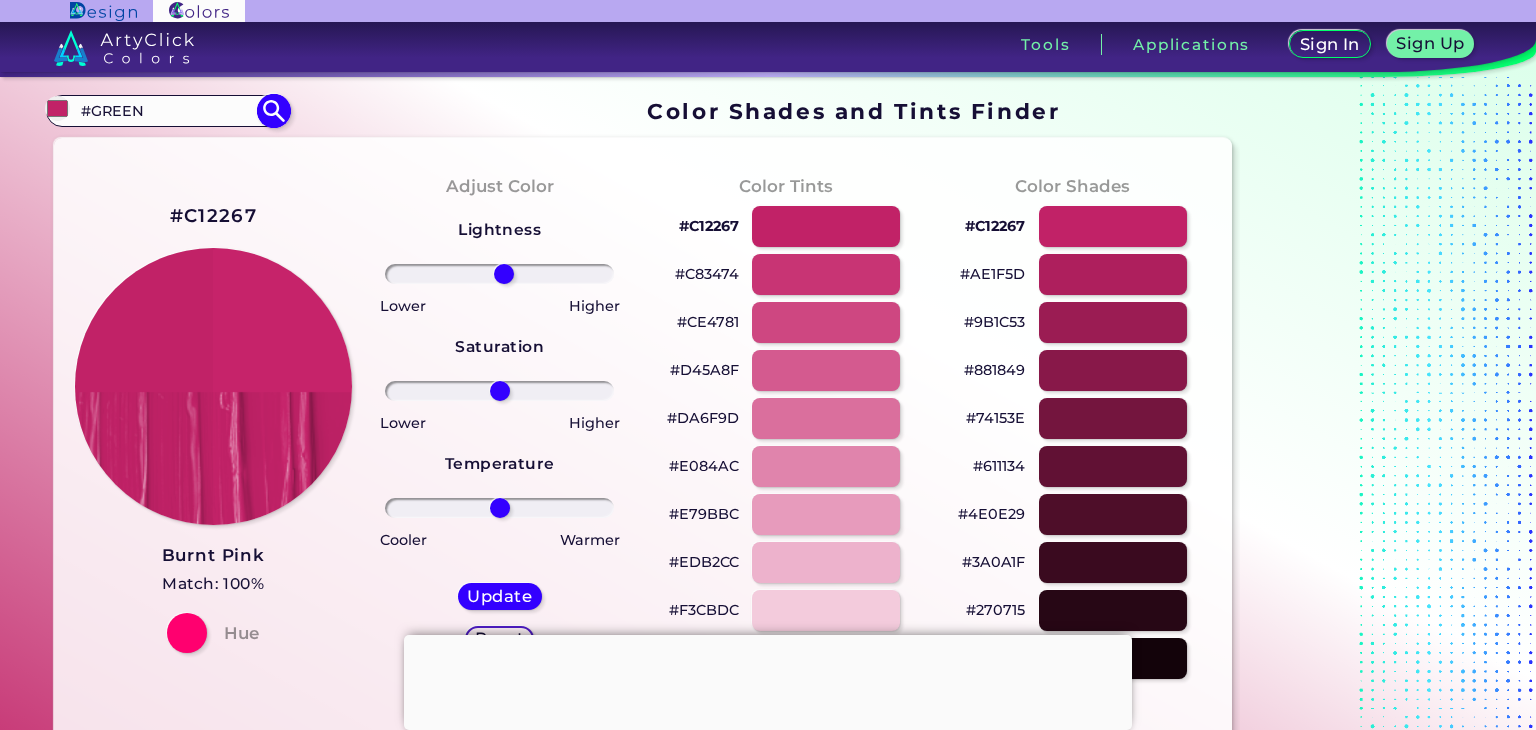 type on "#GREEN" 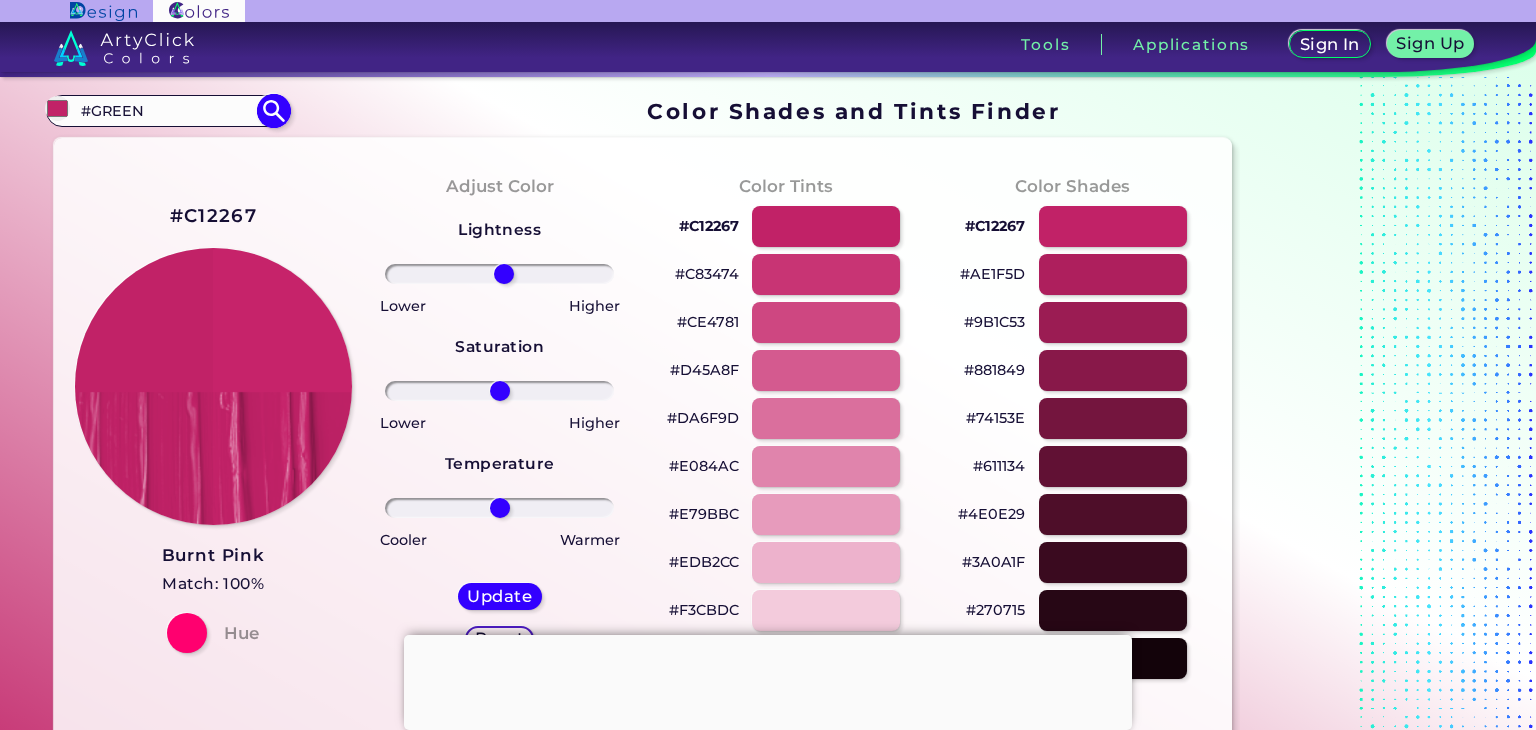 type on "#000000" 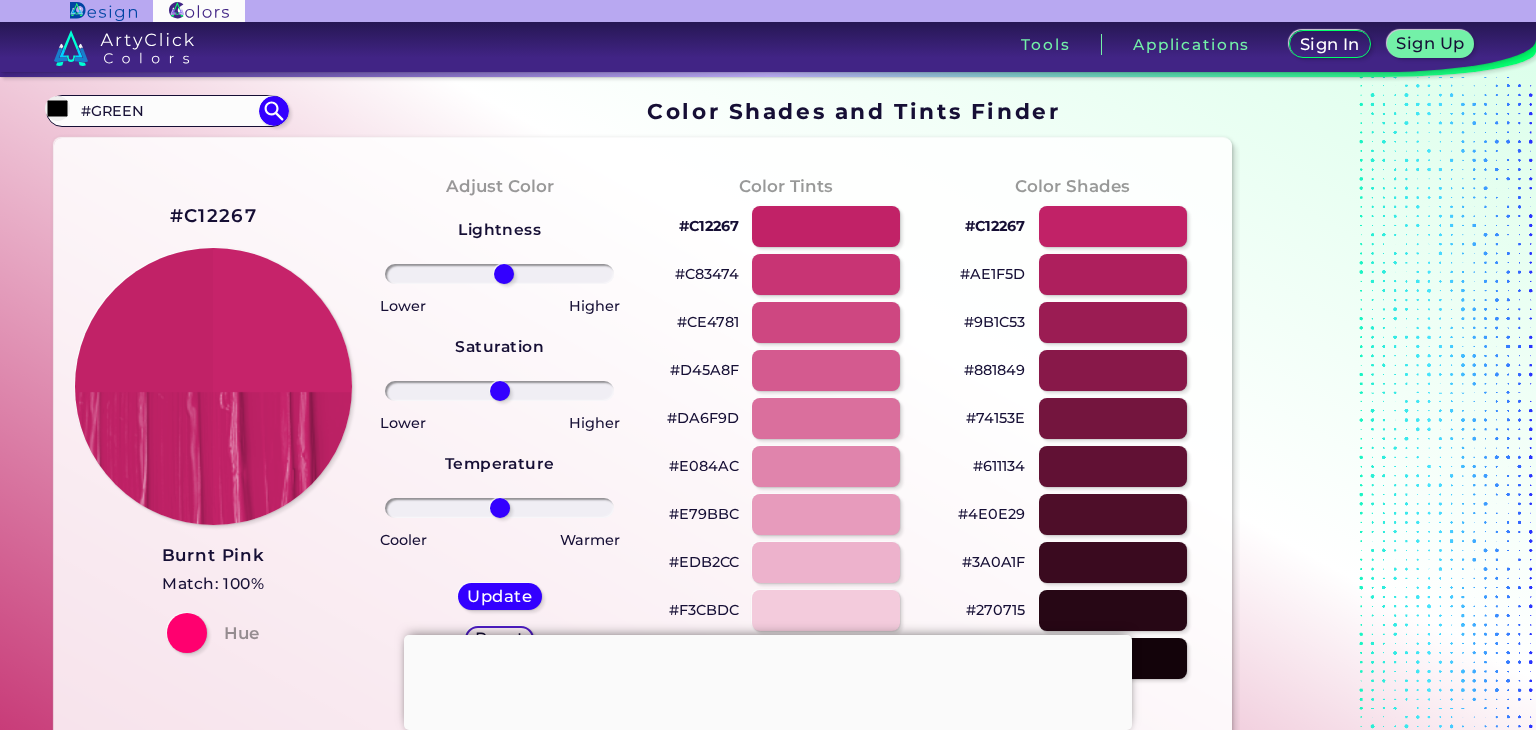 drag, startPoint x: 189, startPoint y: 108, endPoint x: 0, endPoint y: 141, distance: 191.85933 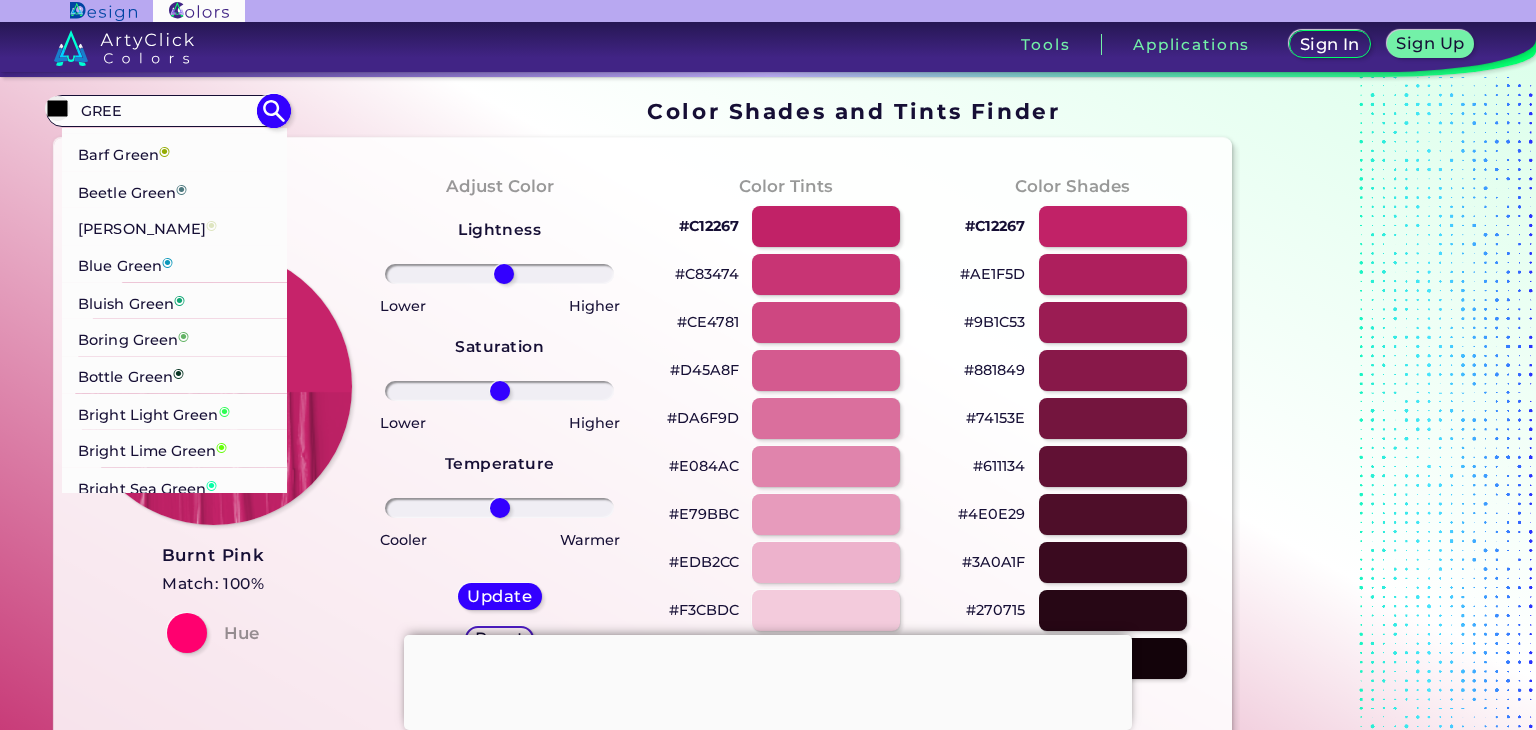 scroll, scrollTop: 500, scrollLeft: 0, axis: vertical 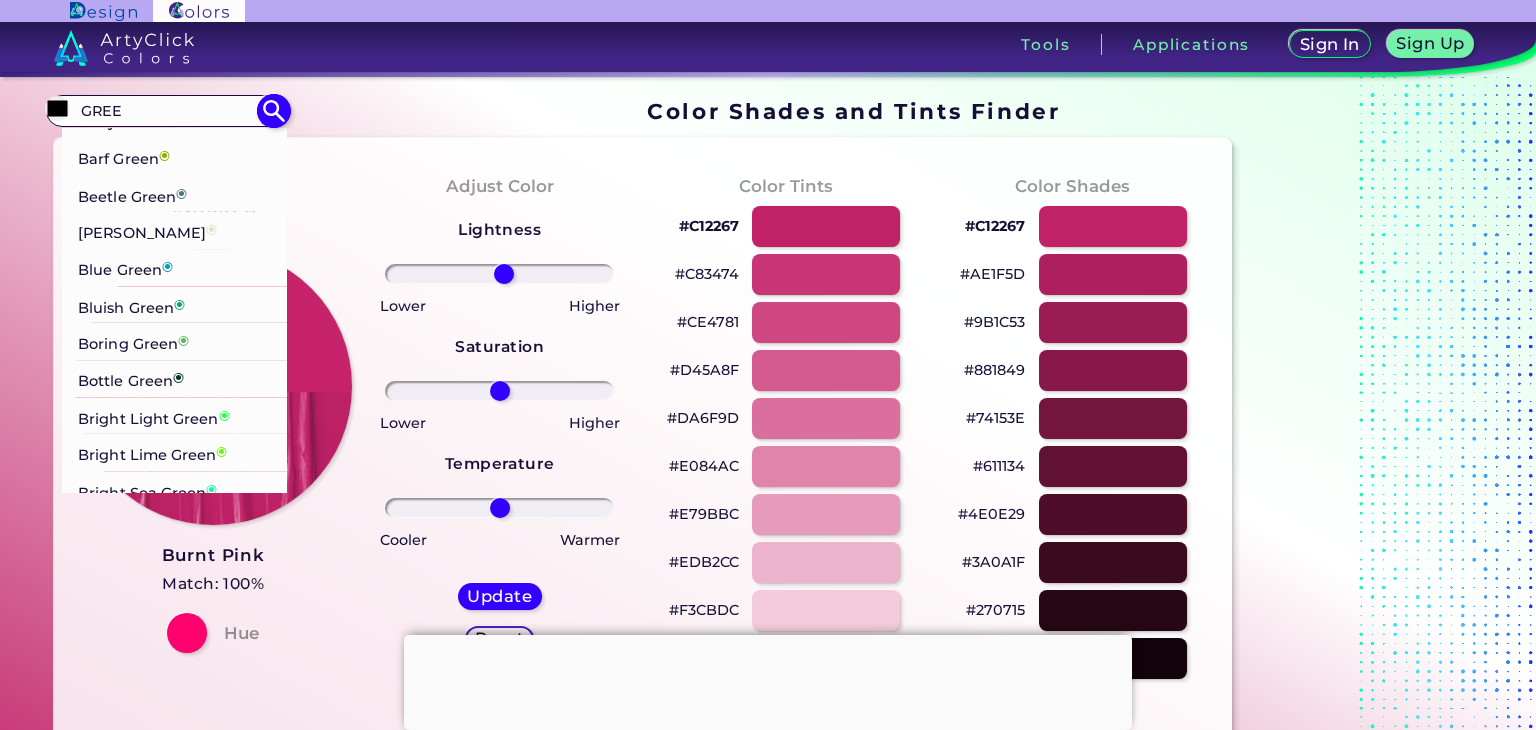 type on "GREE" 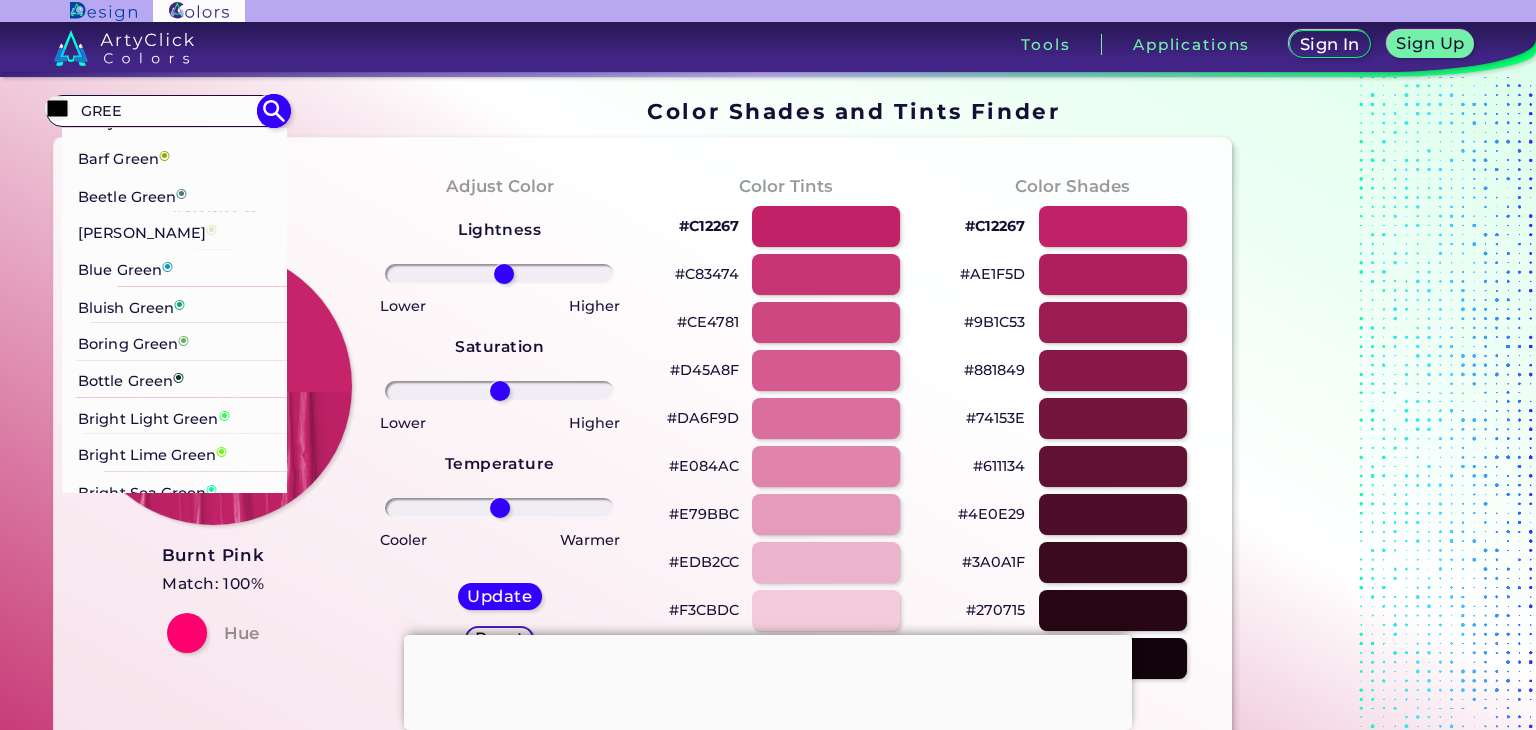 click on "Baby Green   ◉" at bounding box center (127, 119) 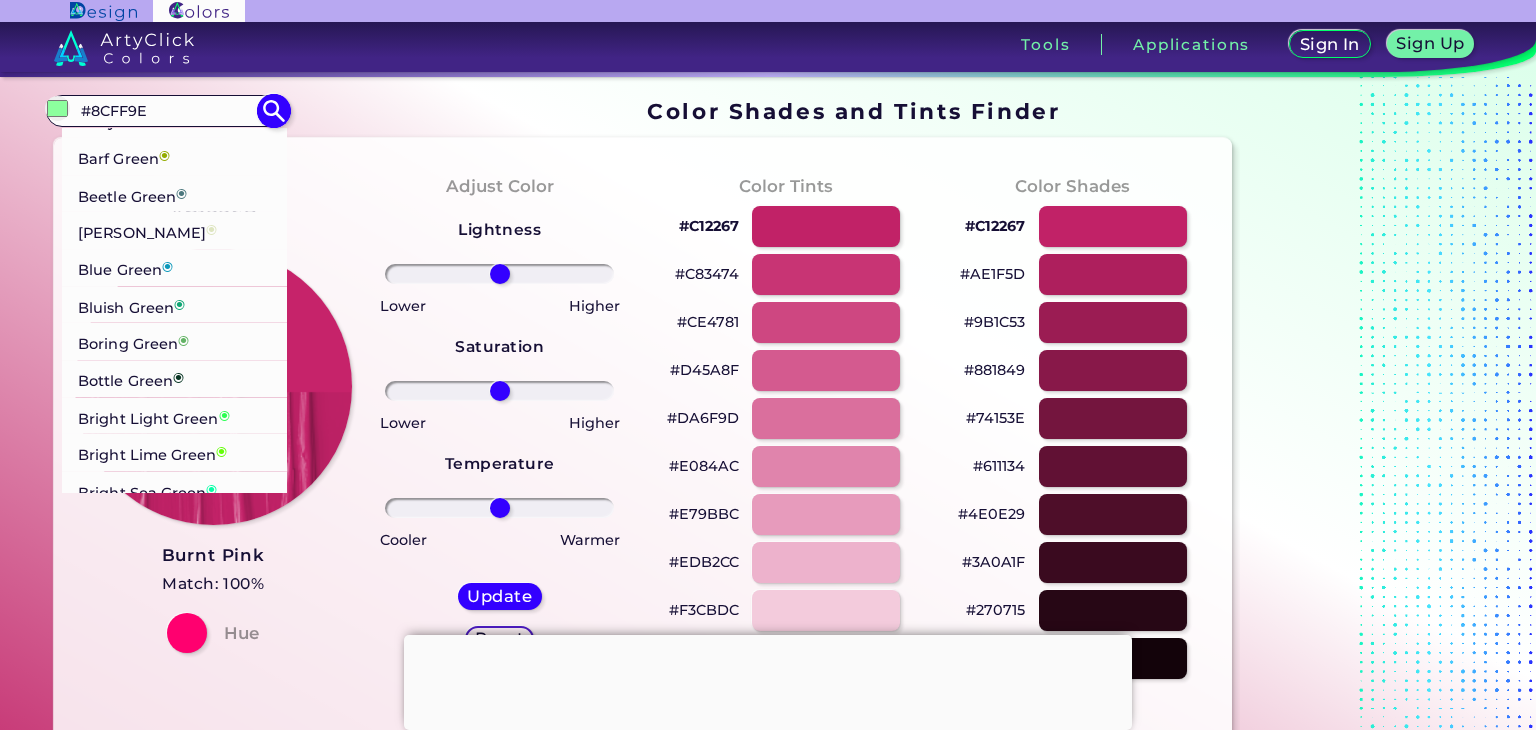 scroll, scrollTop: 0, scrollLeft: 0, axis: both 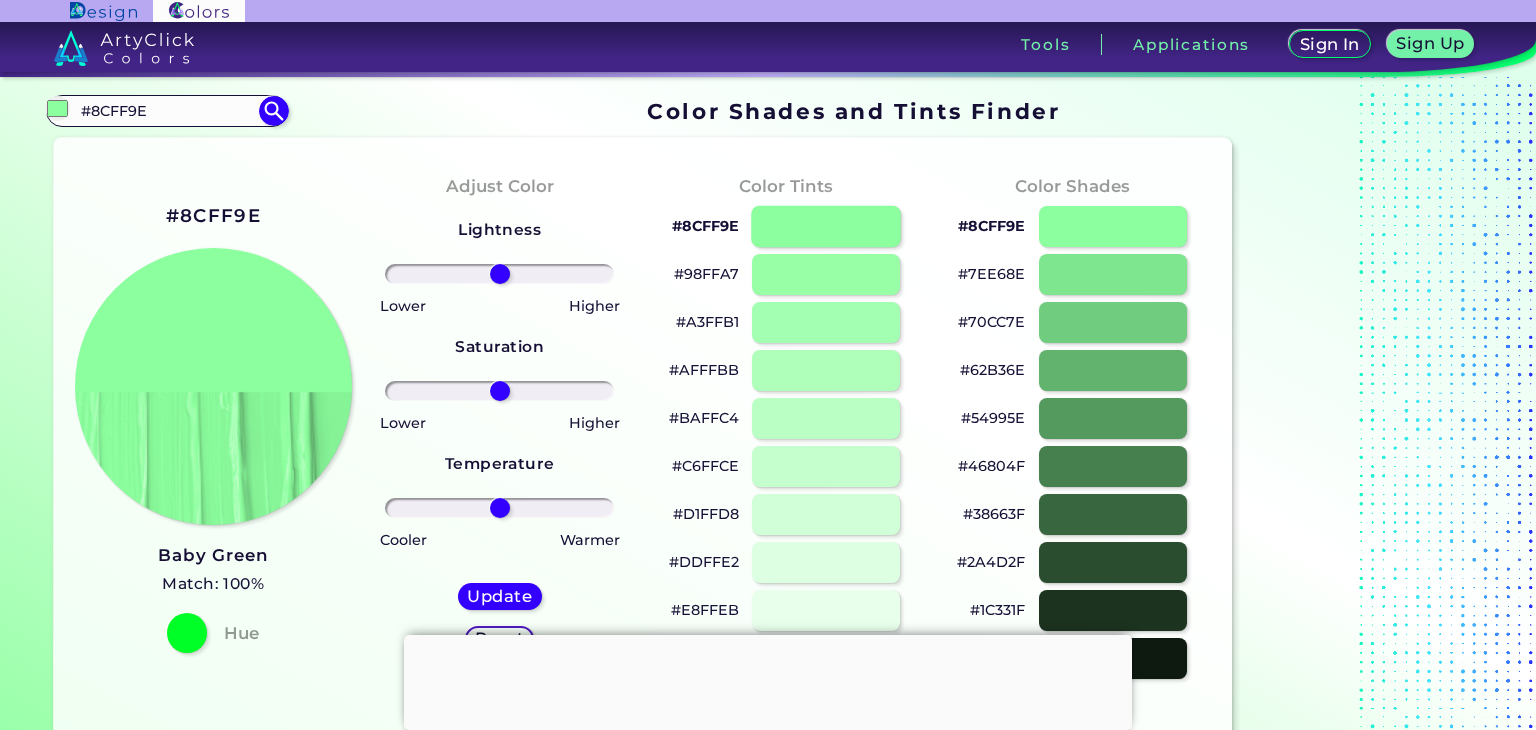 click at bounding box center [826, 226] 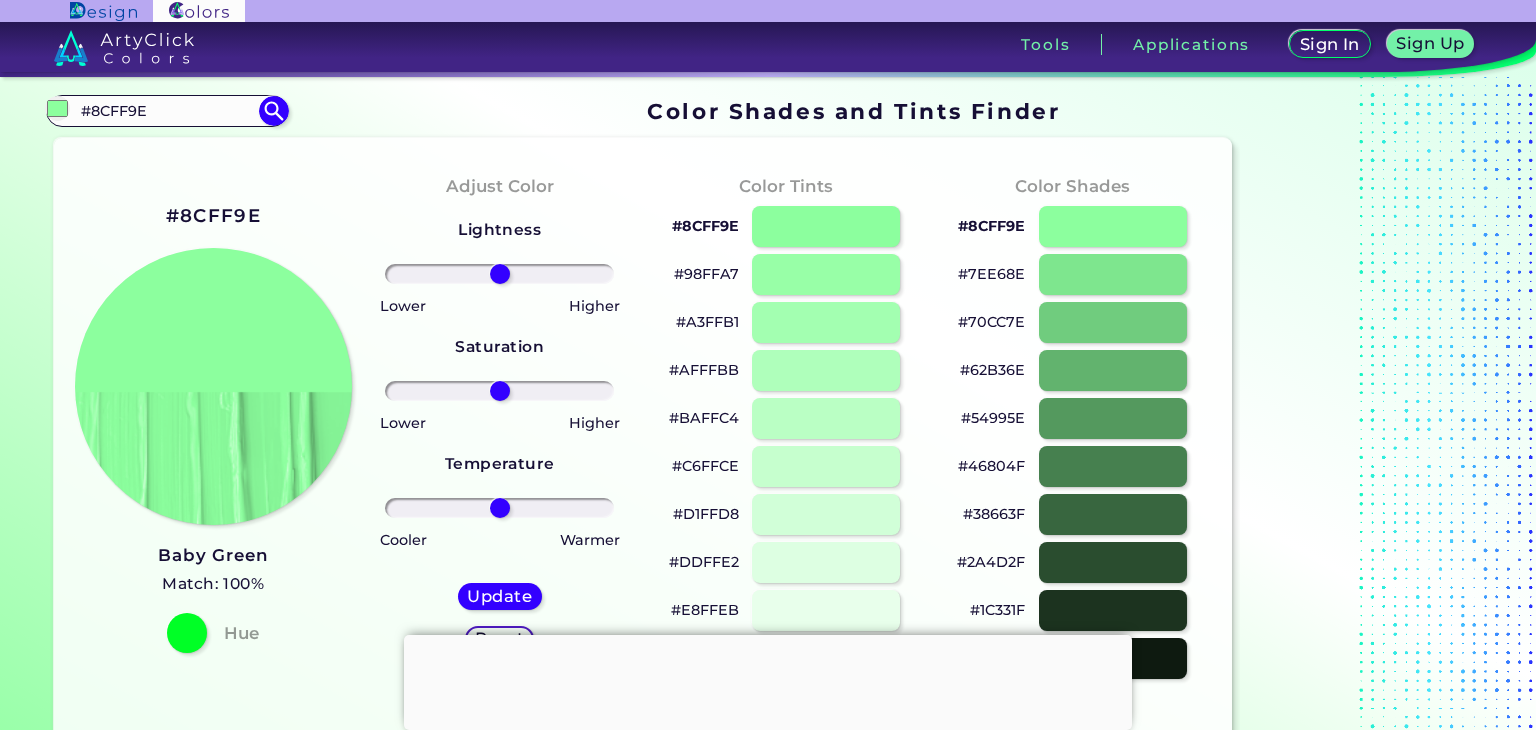 click on "#8CFF9E" at bounding box center [705, 226] 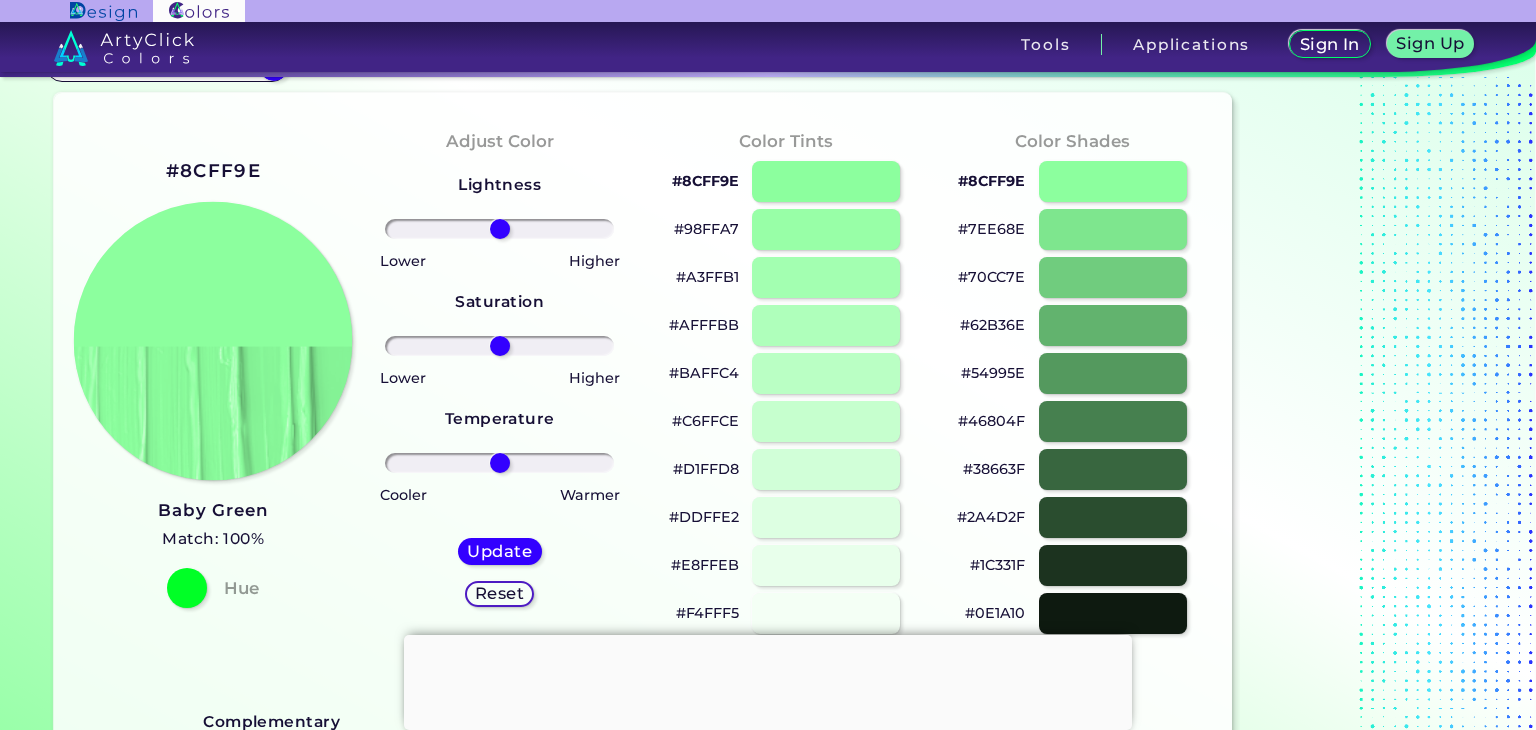 scroll, scrollTop: 0, scrollLeft: 0, axis: both 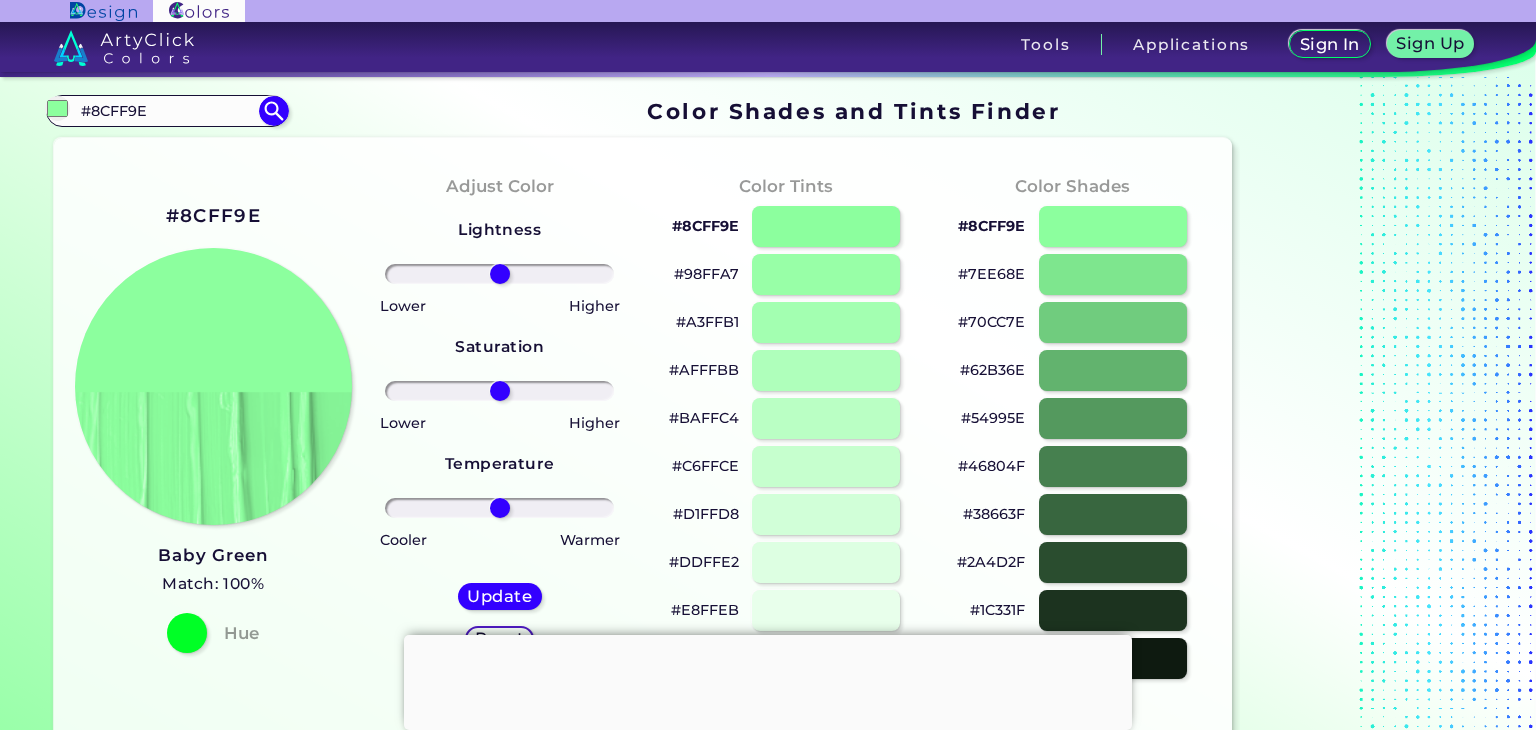 drag, startPoint x: 157, startPoint y: 109, endPoint x: 0, endPoint y: 106, distance: 157.02866 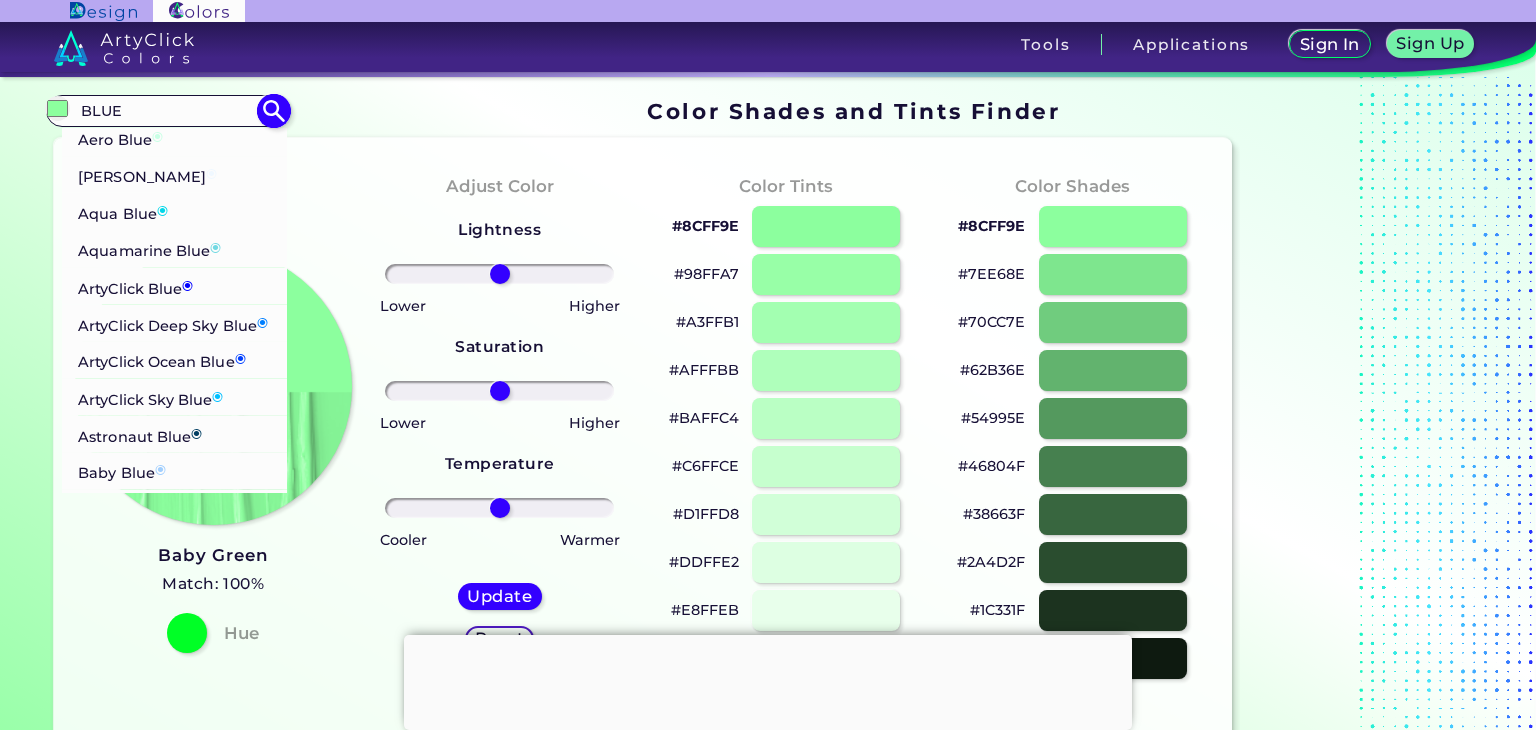 type on "BLUE" 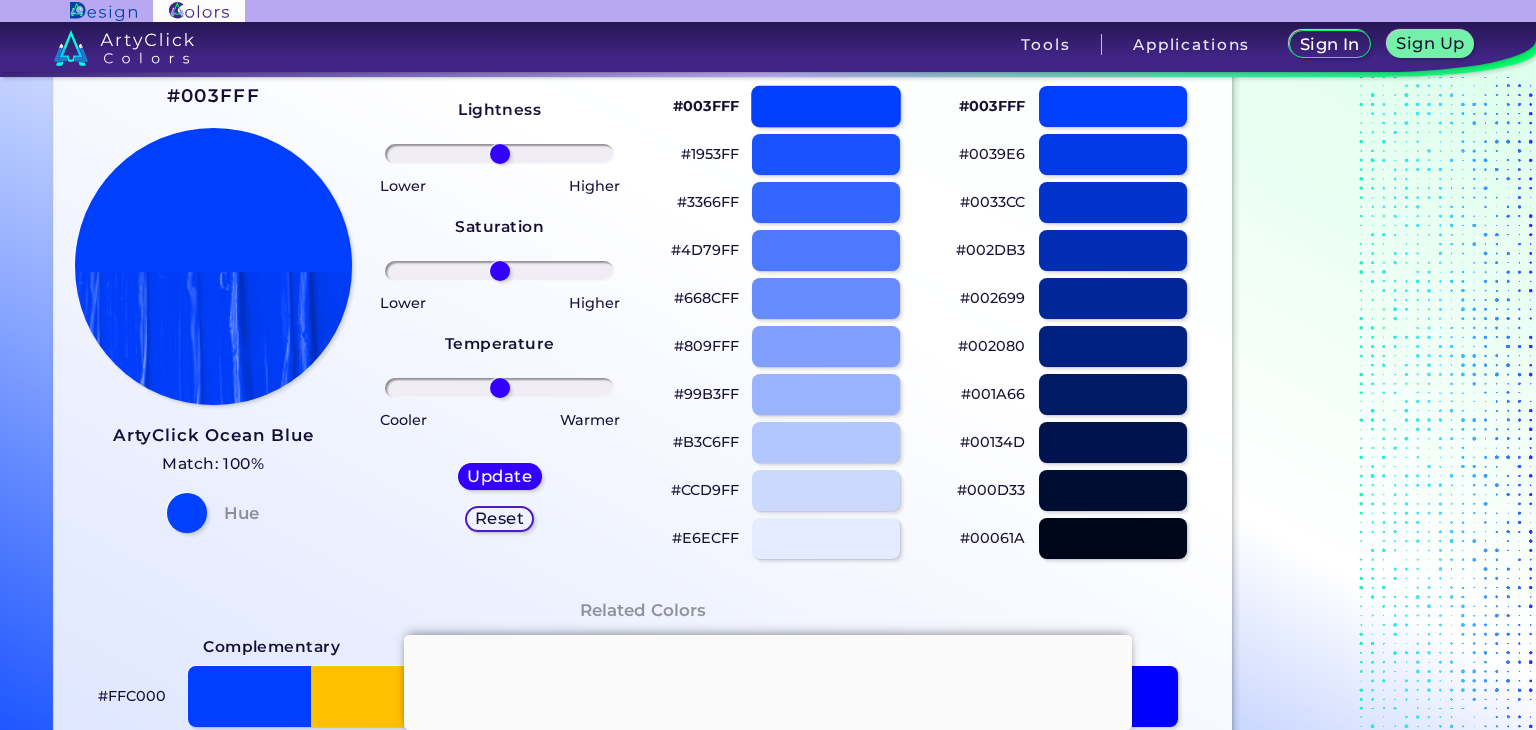 scroll, scrollTop: 0, scrollLeft: 0, axis: both 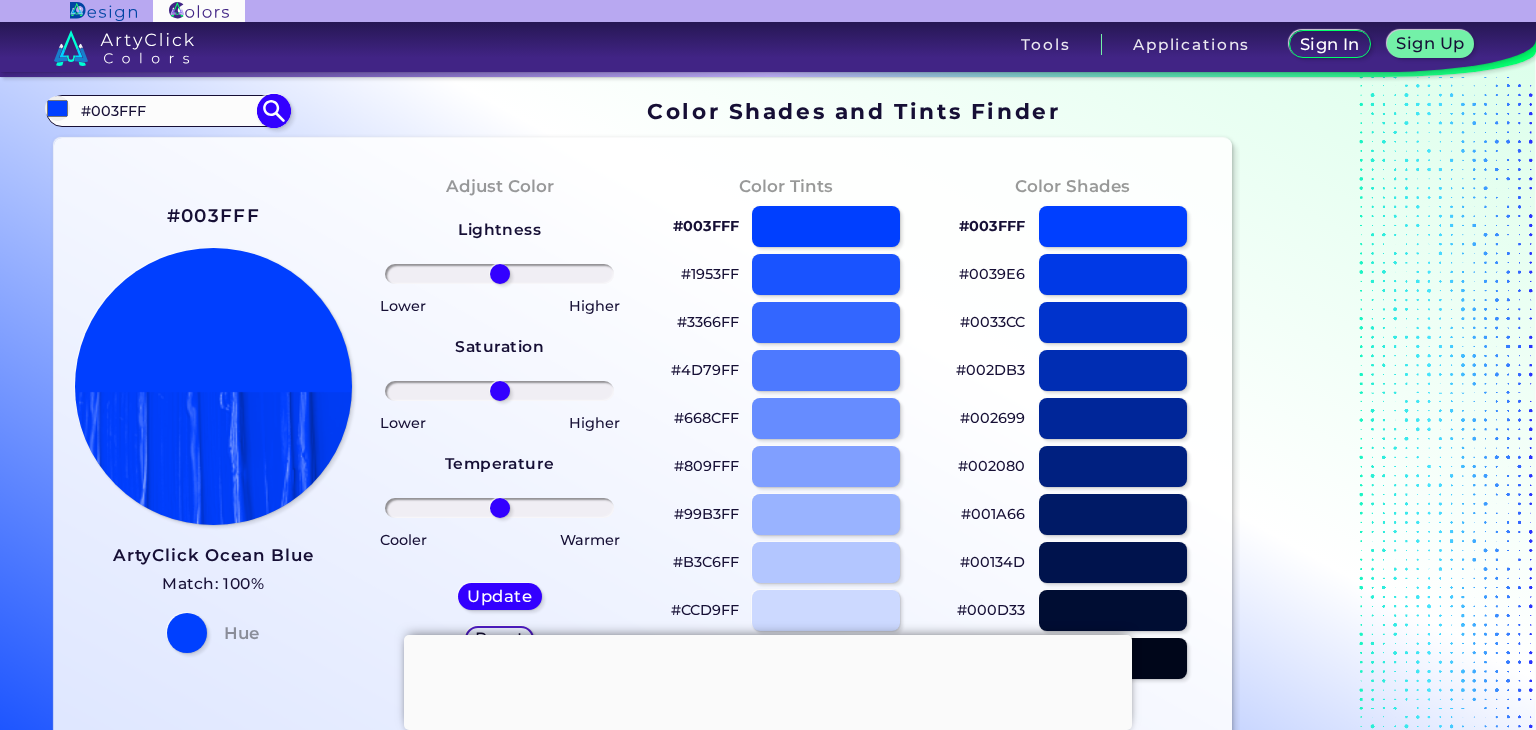click on "#003FFF" at bounding box center [167, 110] 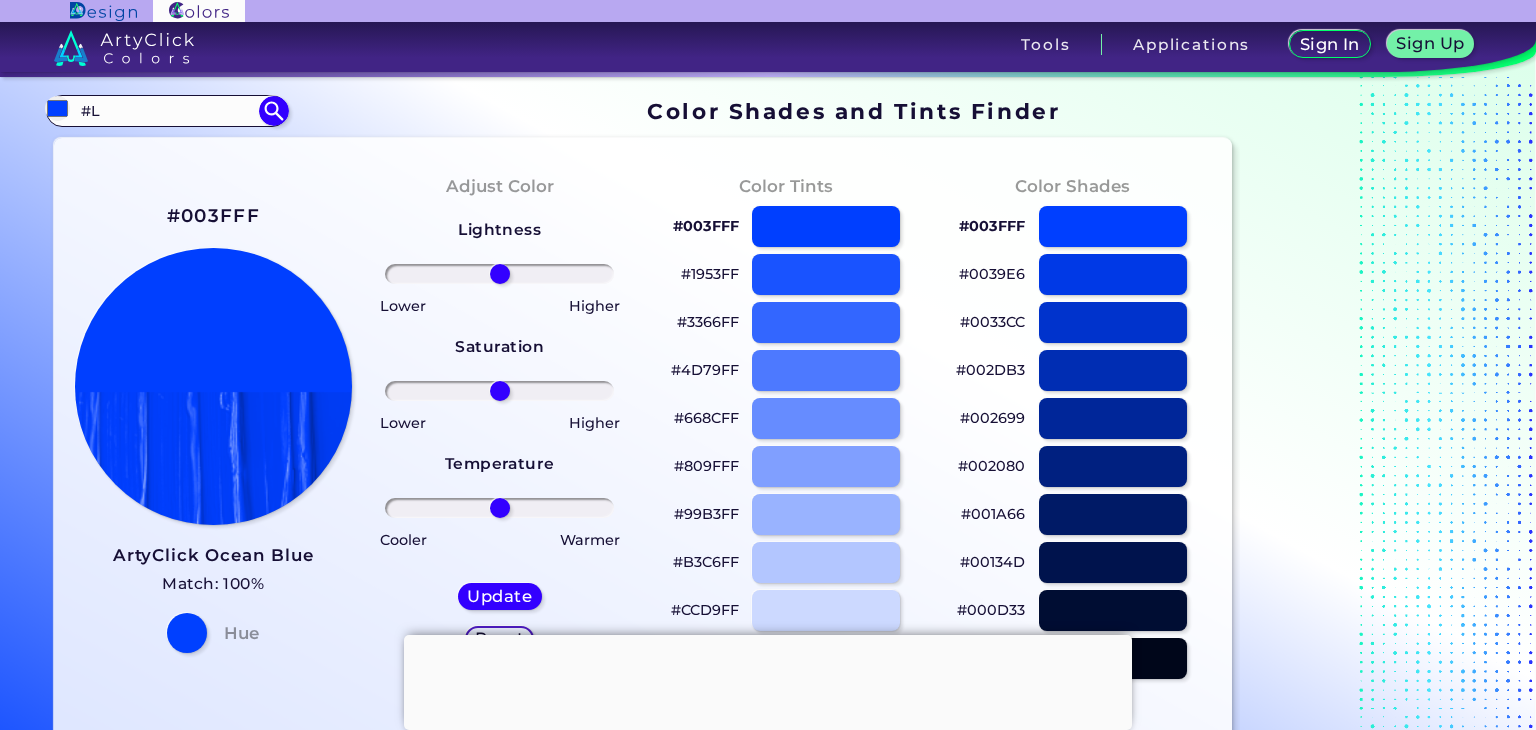 drag, startPoint x: 139, startPoint y: 105, endPoint x: 0, endPoint y: 112, distance: 139.17615 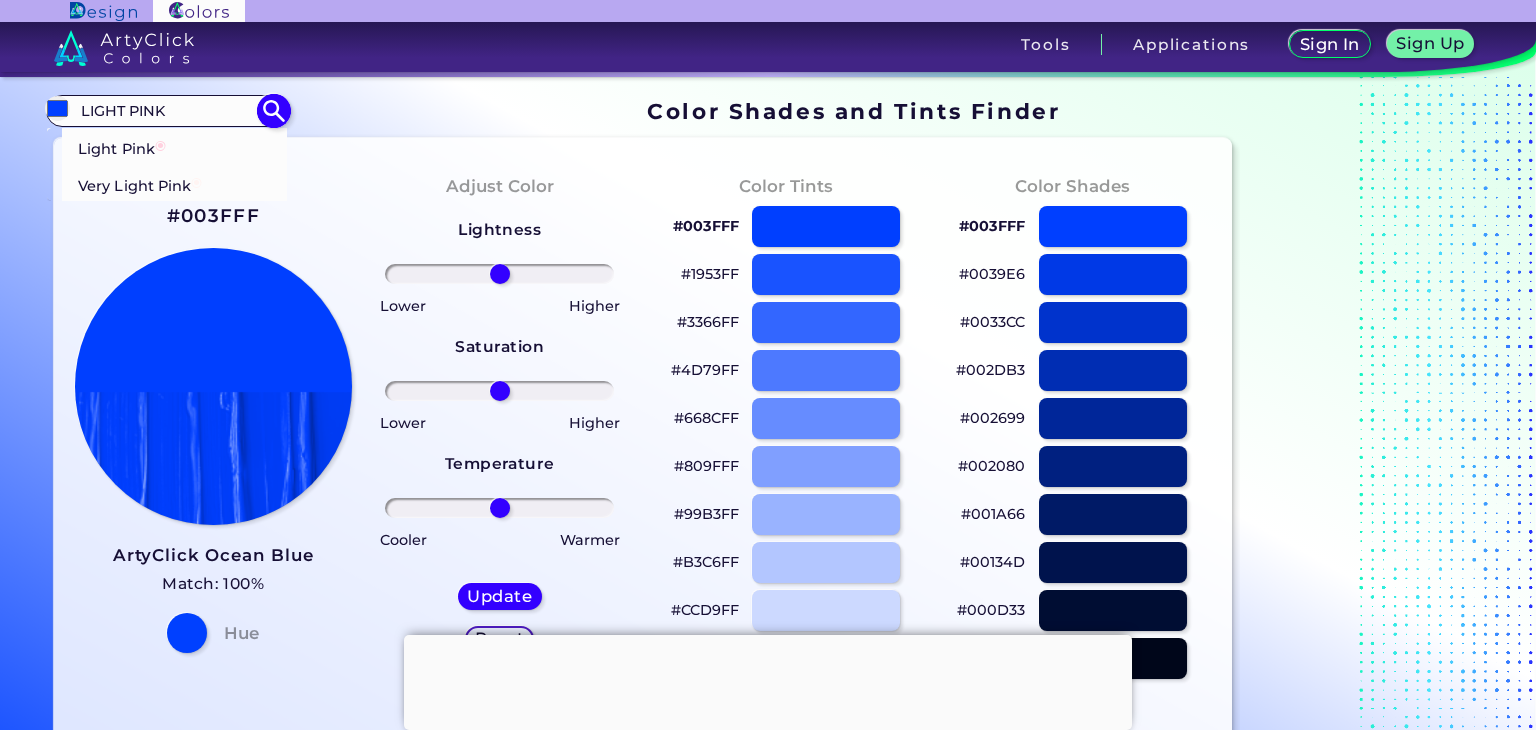 type on "LIGHT PINK" 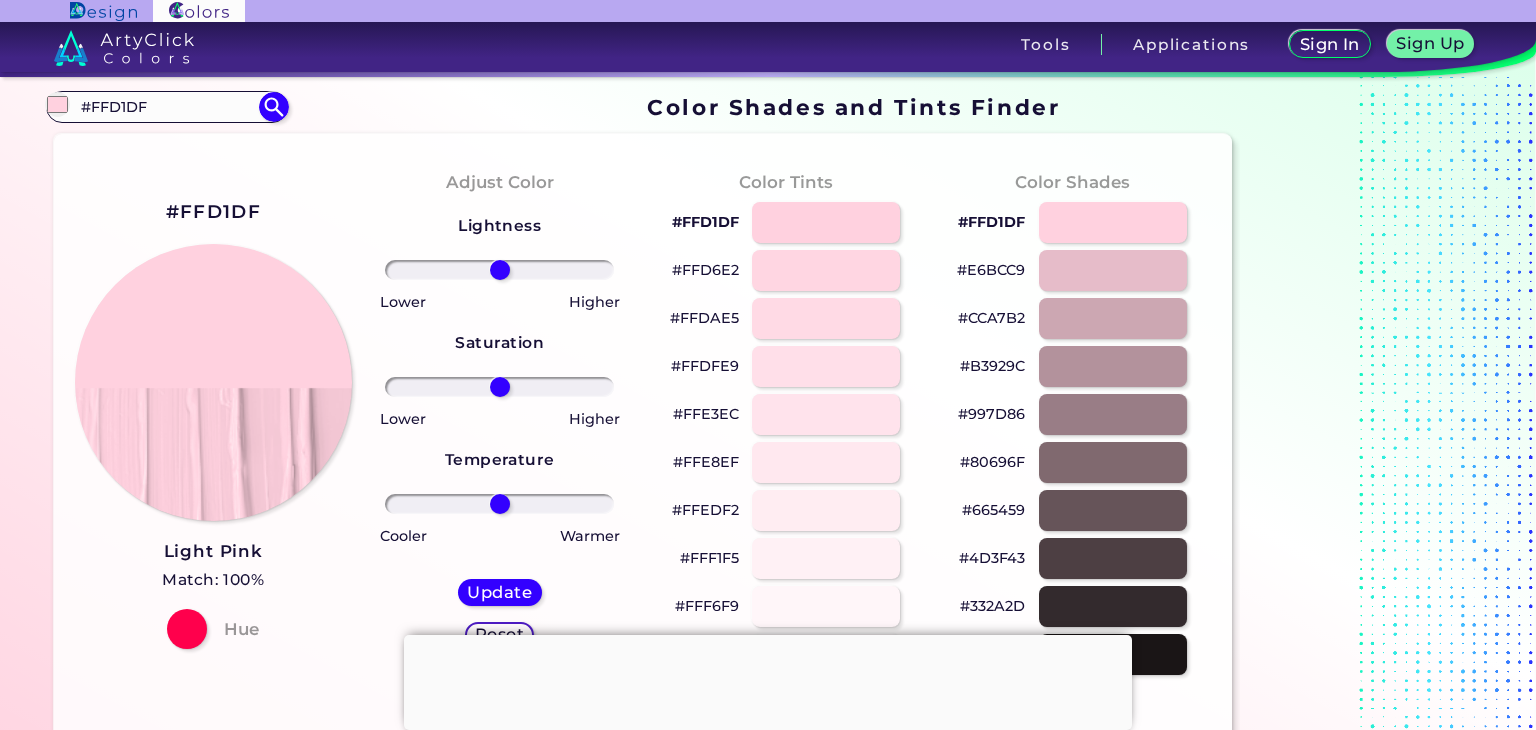 scroll, scrollTop: 0, scrollLeft: 0, axis: both 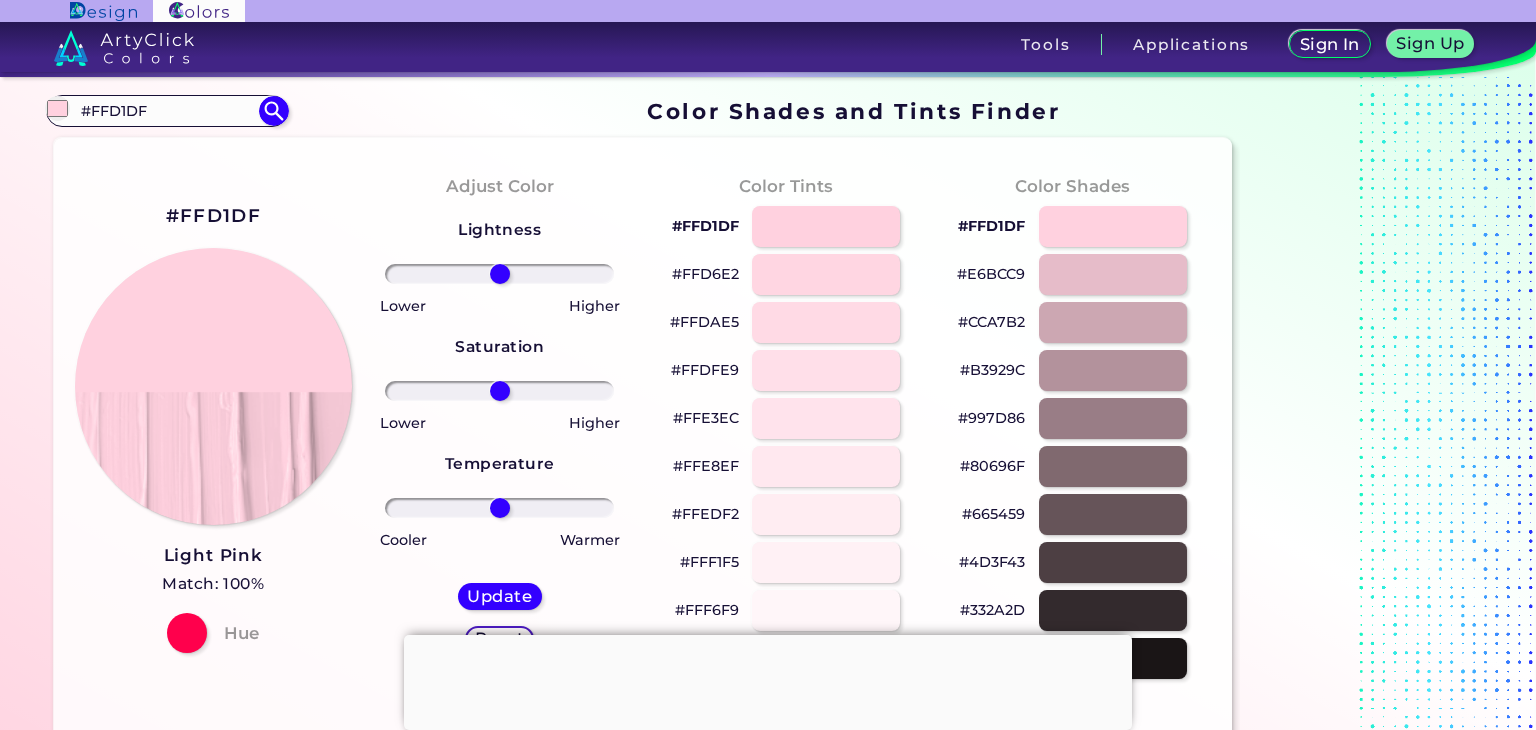 drag, startPoint x: 136, startPoint y: 106, endPoint x: 0, endPoint y: 117, distance: 136.44412 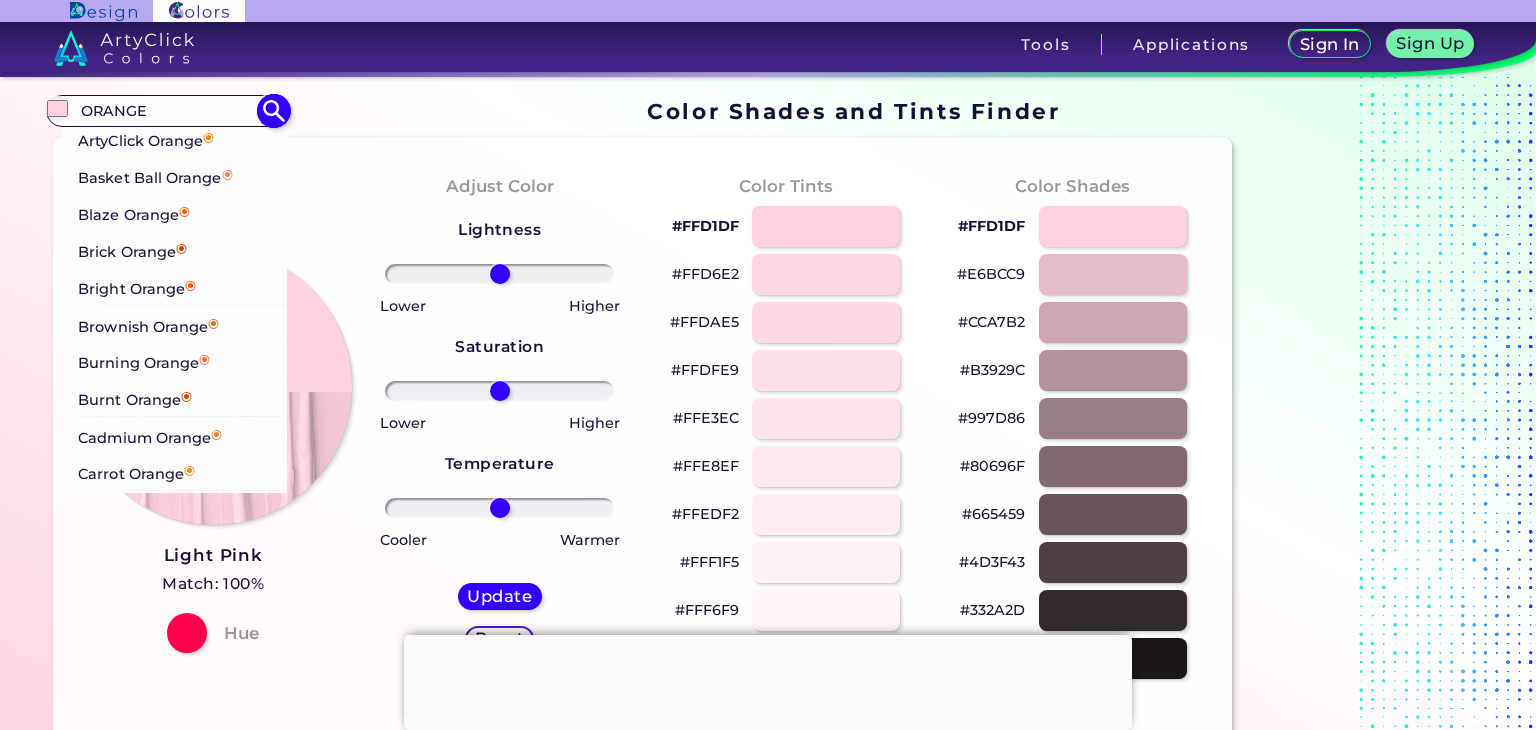 type on "ORANGE" 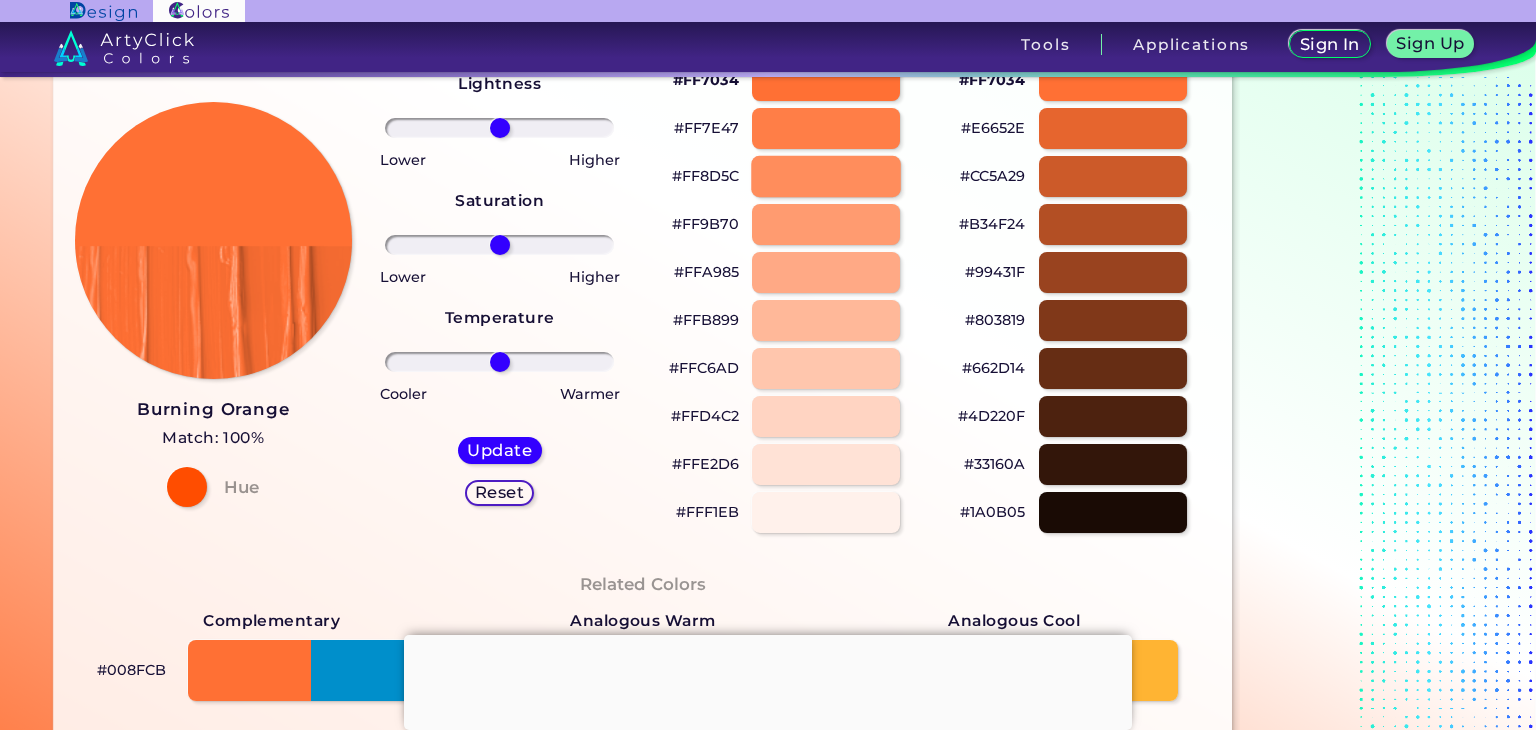 scroll, scrollTop: 400, scrollLeft: 0, axis: vertical 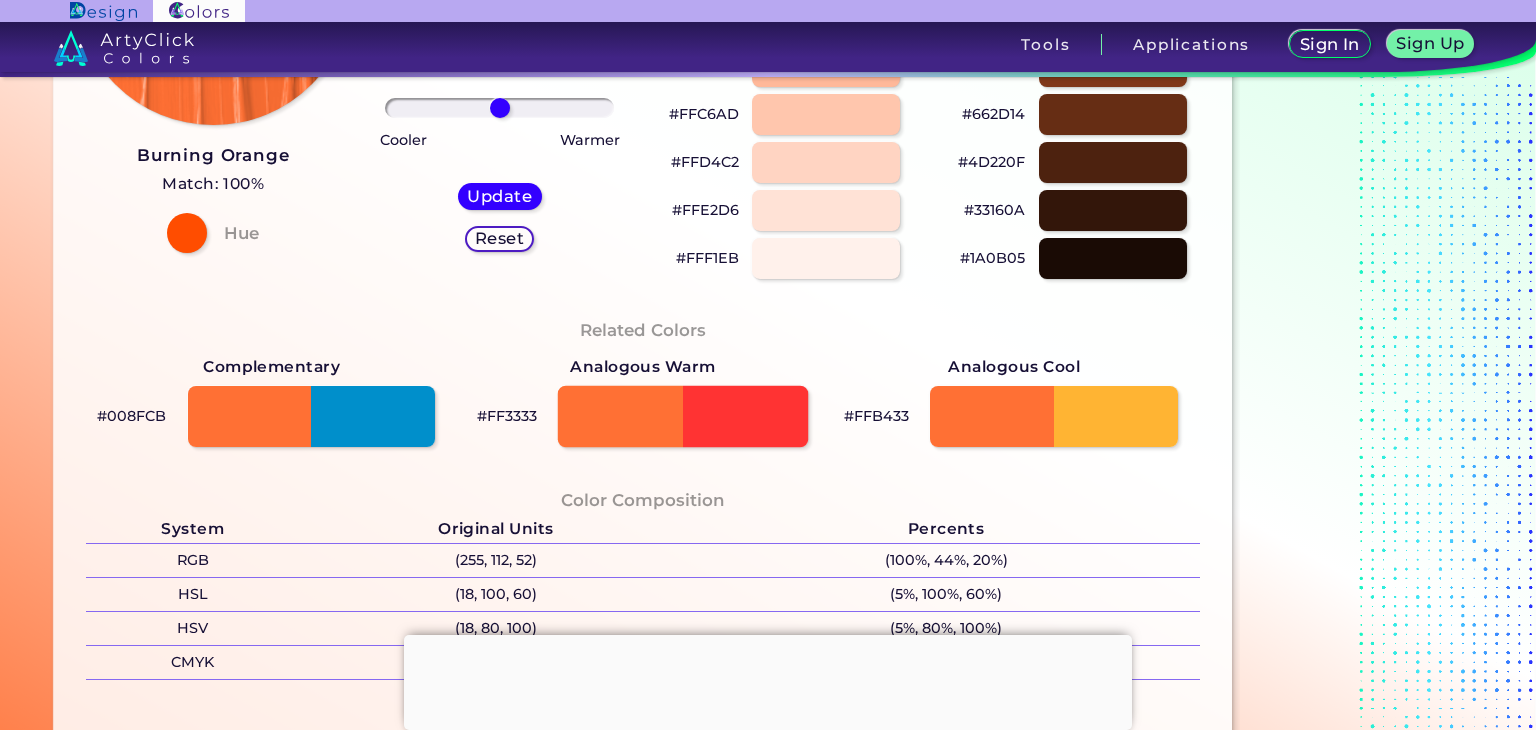 click at bounding box center [683, 416] 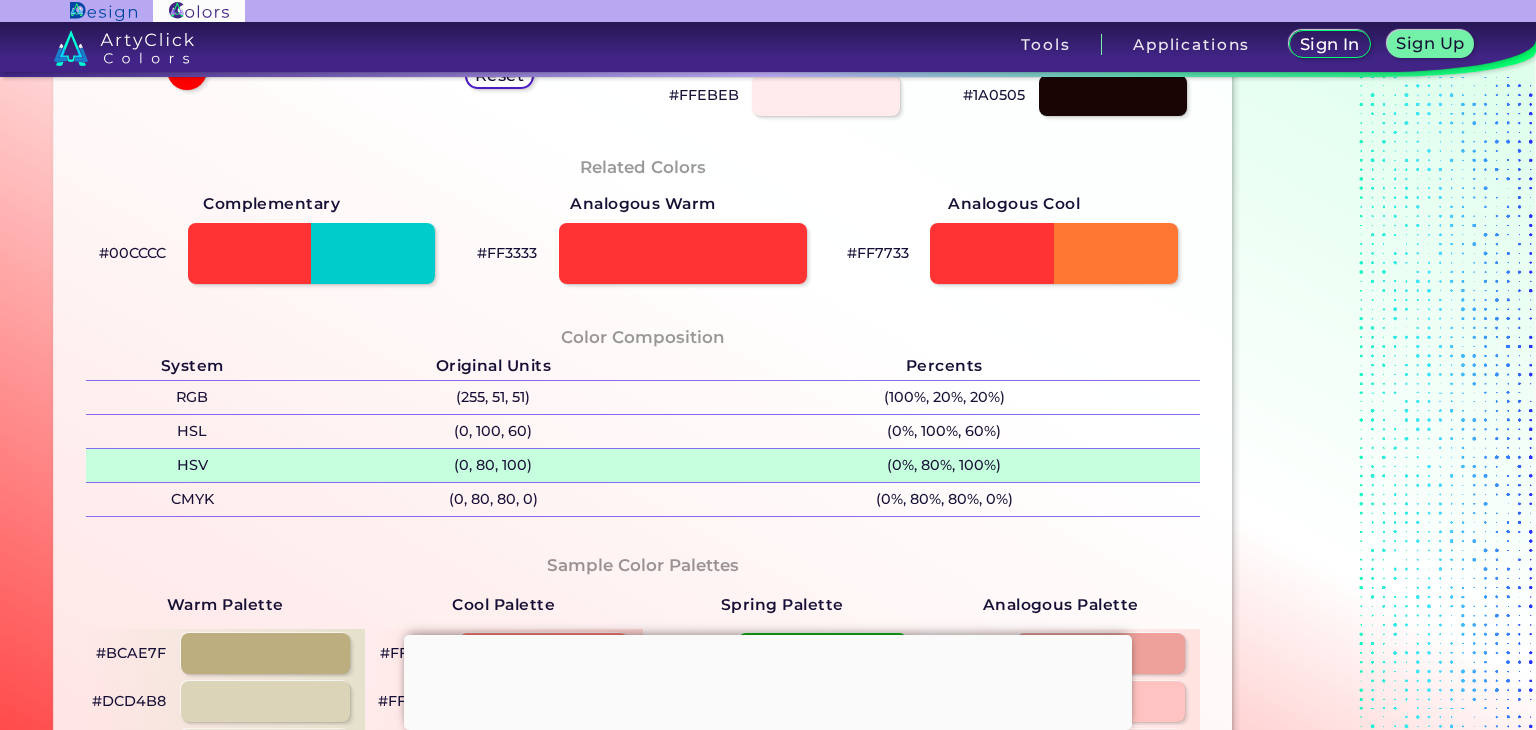 scroll, scrollTop: 600, scrollLeft: 0, axis: vertical 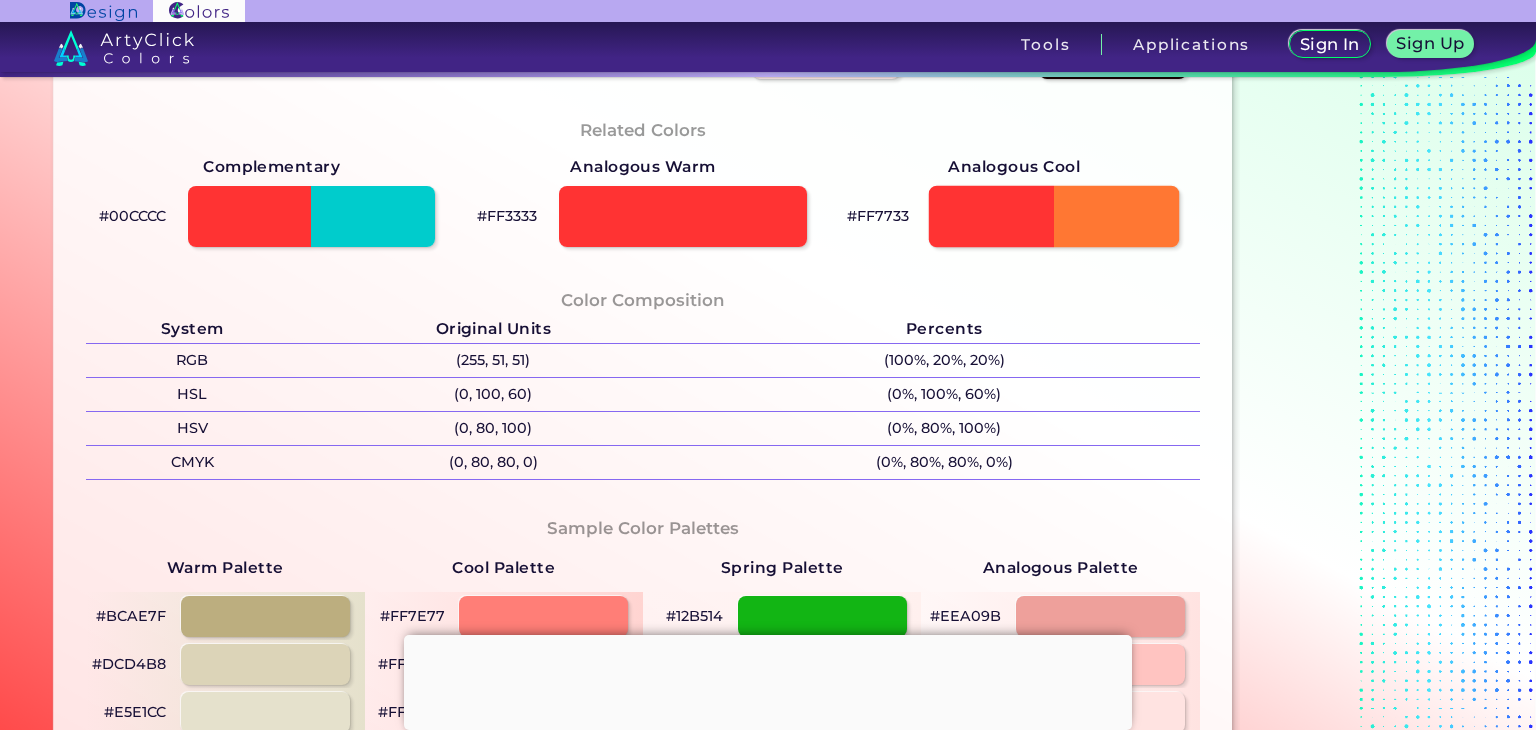 click at bounding box center (1054, 216) 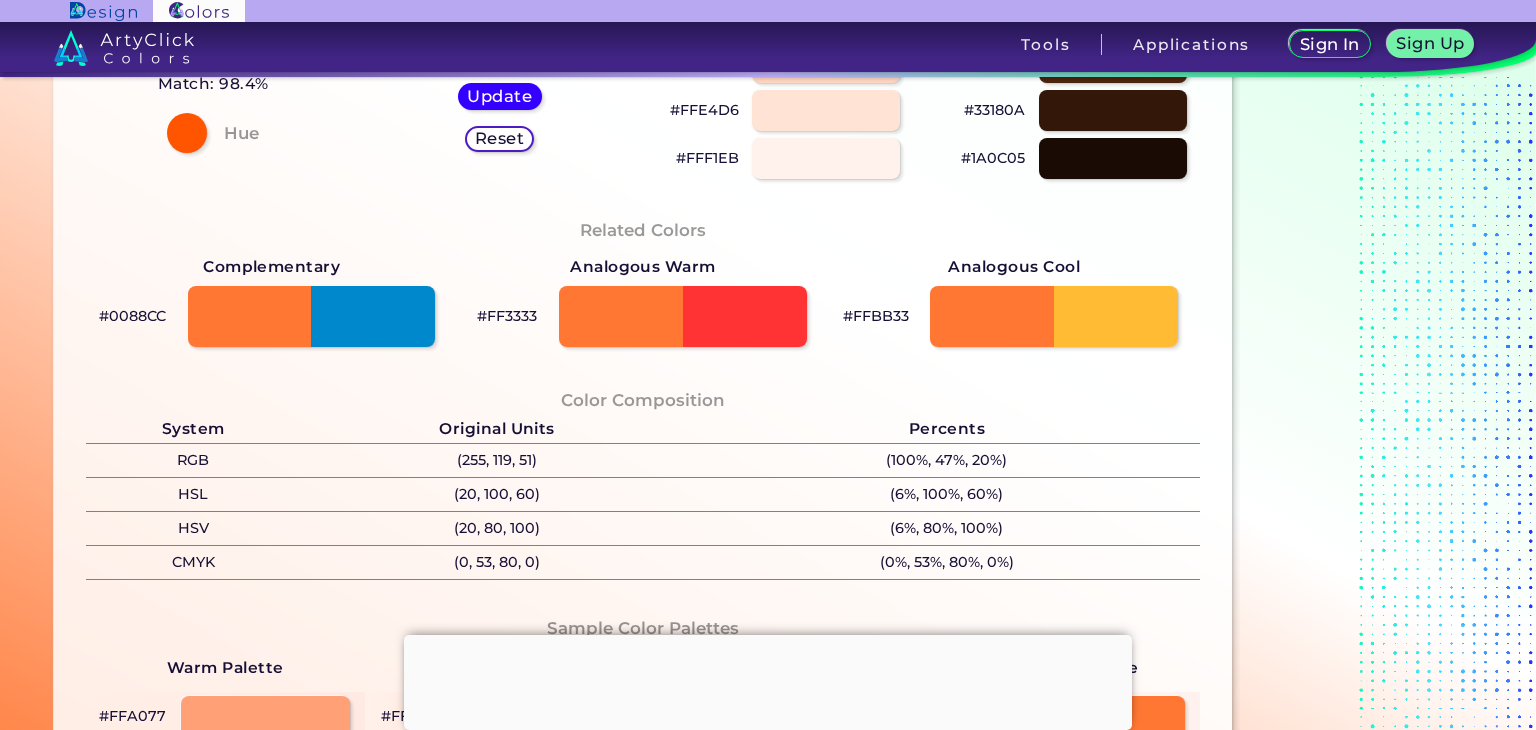 scroll, scrollTop: 0, scrollLeft: 0, axis: both 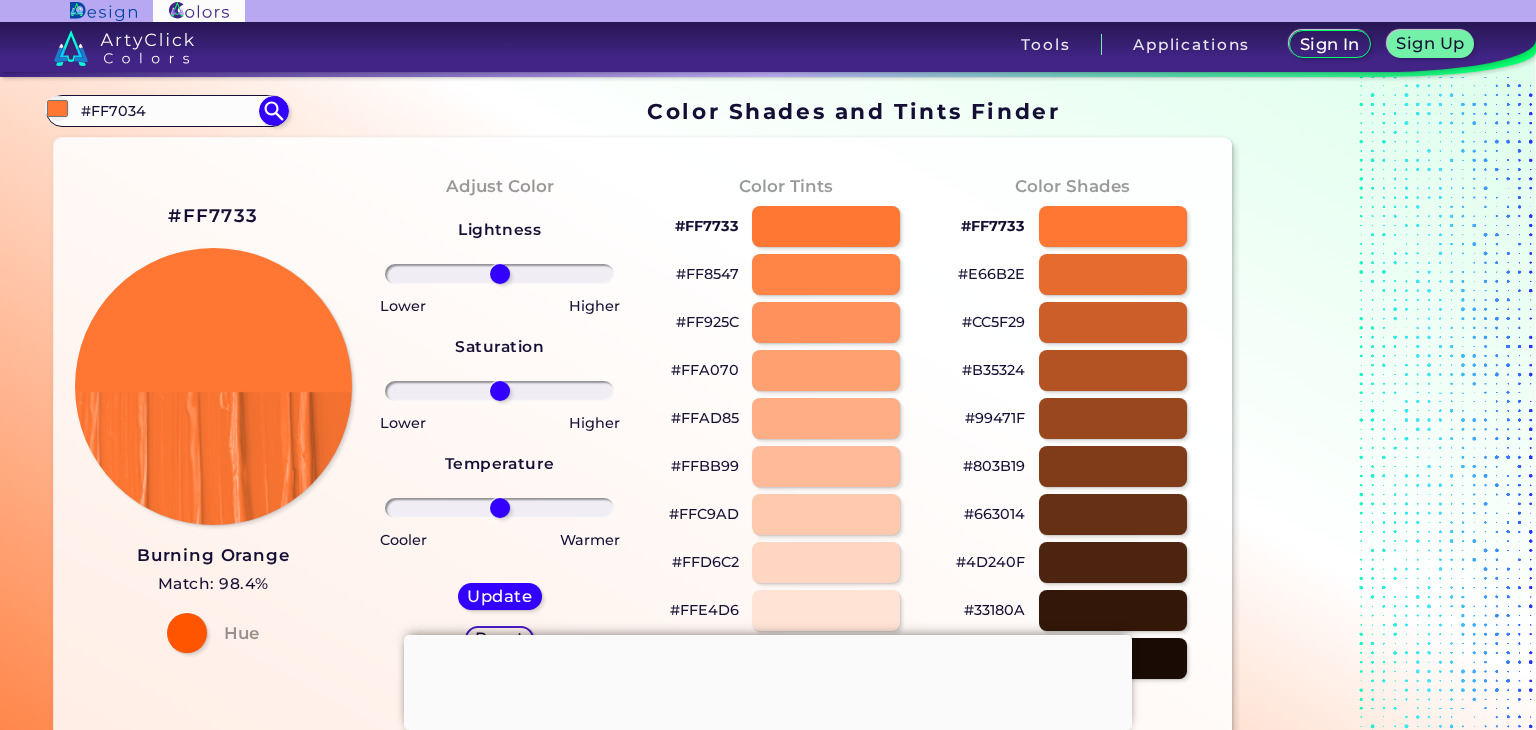 drag, startPoint x: 160, startPoint y: 119, endPoint x: 0, endPoint y: 136, distance: 160.90059 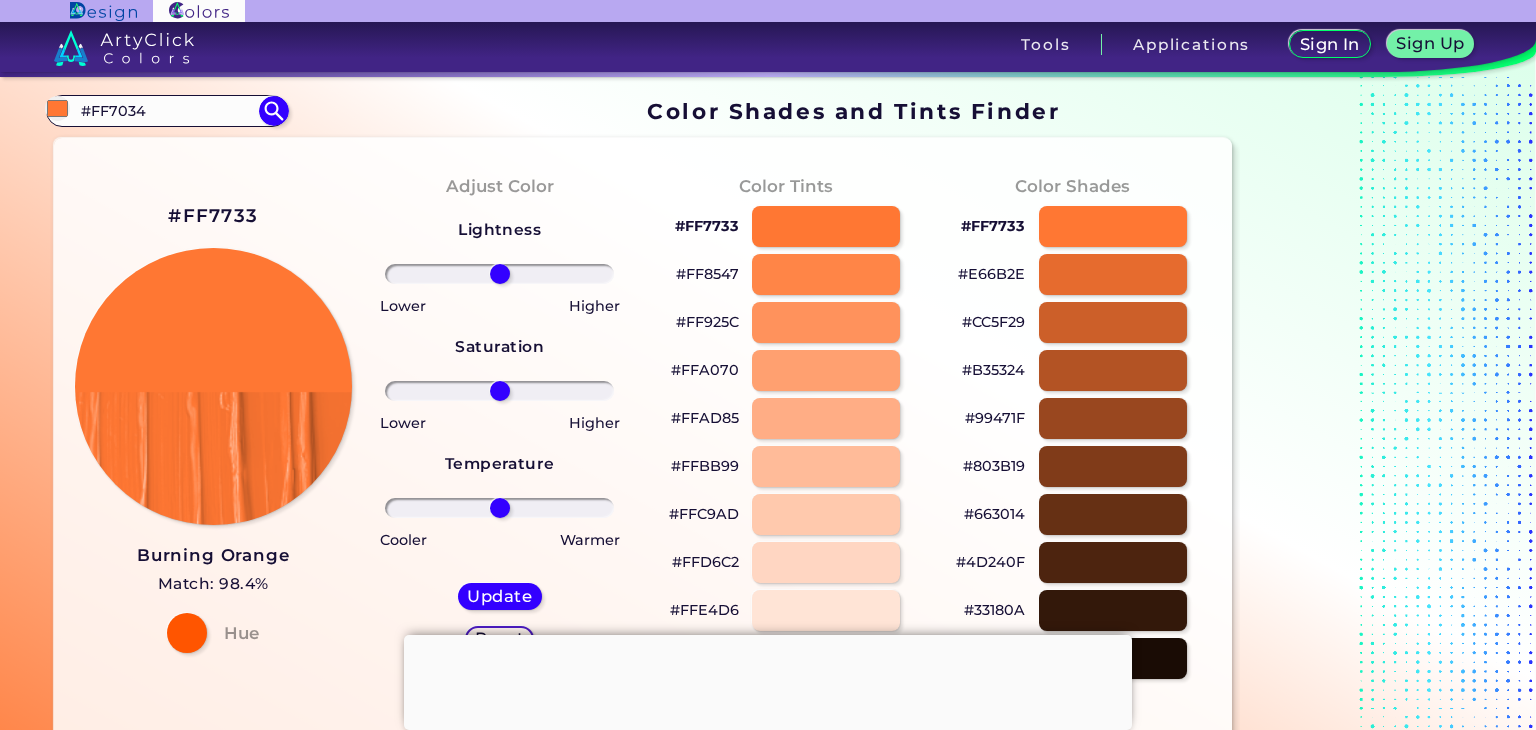 type on "O" 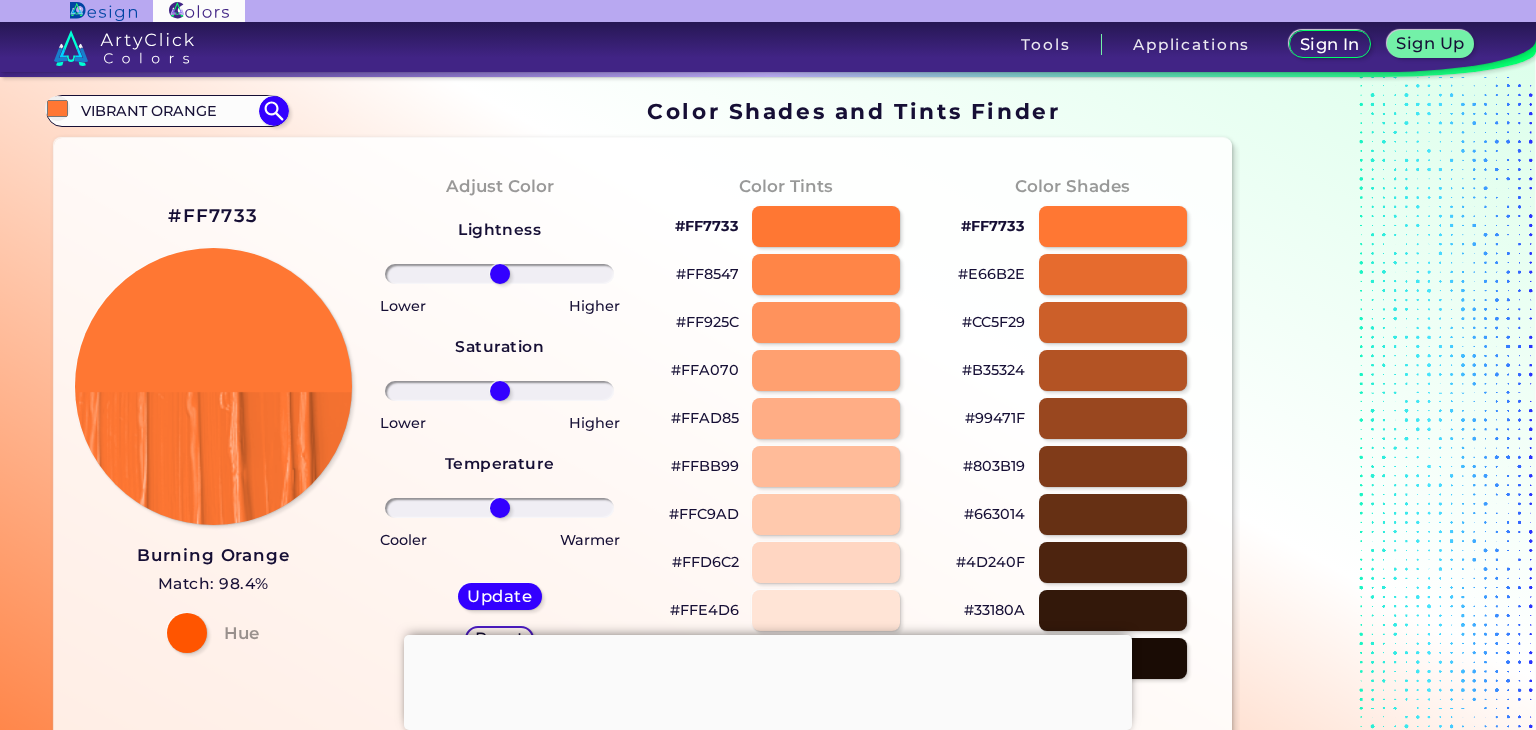 drag, startPoint x: 232, startPoint y: 116, endPoint x: 0, endPoint y: 121, distance: 232.05388 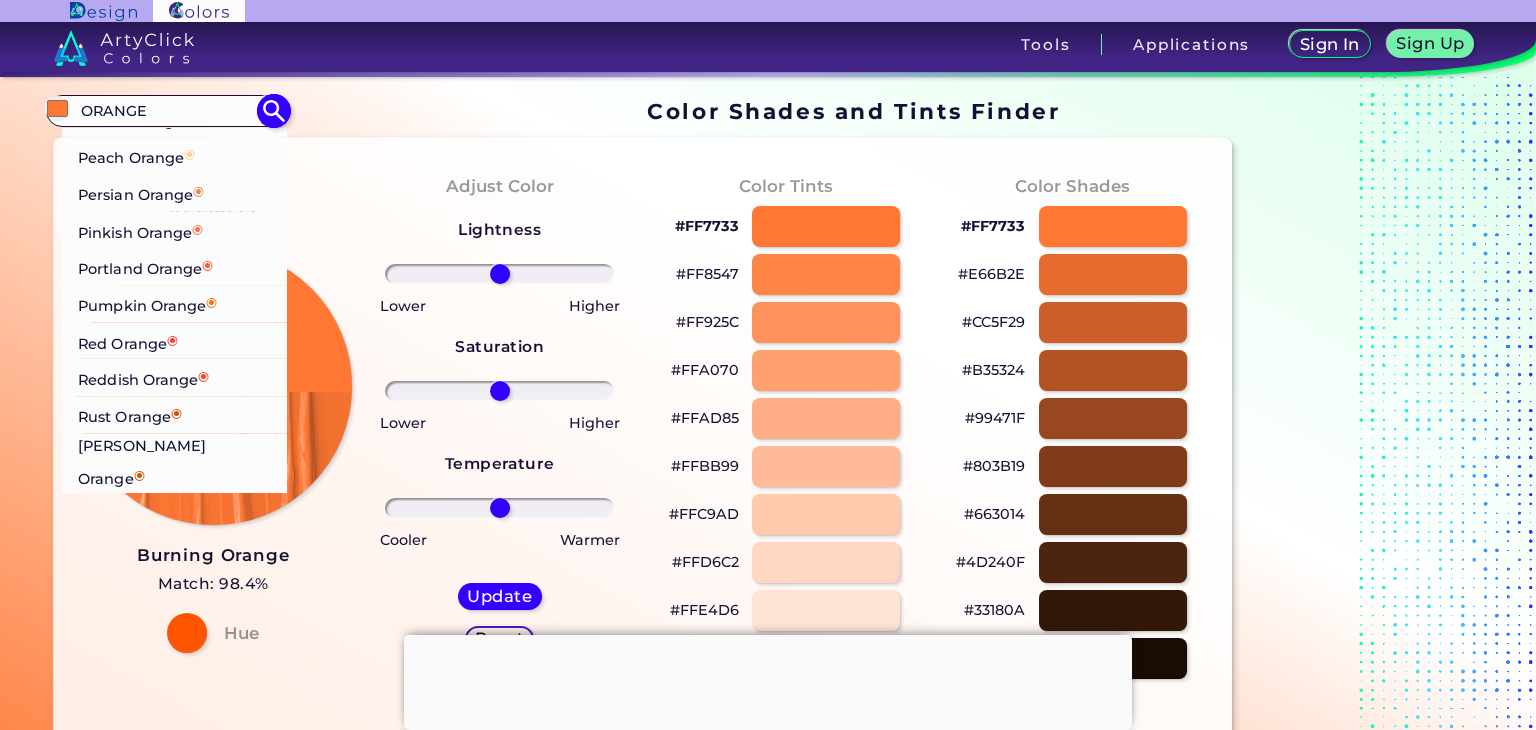 scroll, scrollTop: 1100, scrollLeft: 0, axis: vertical 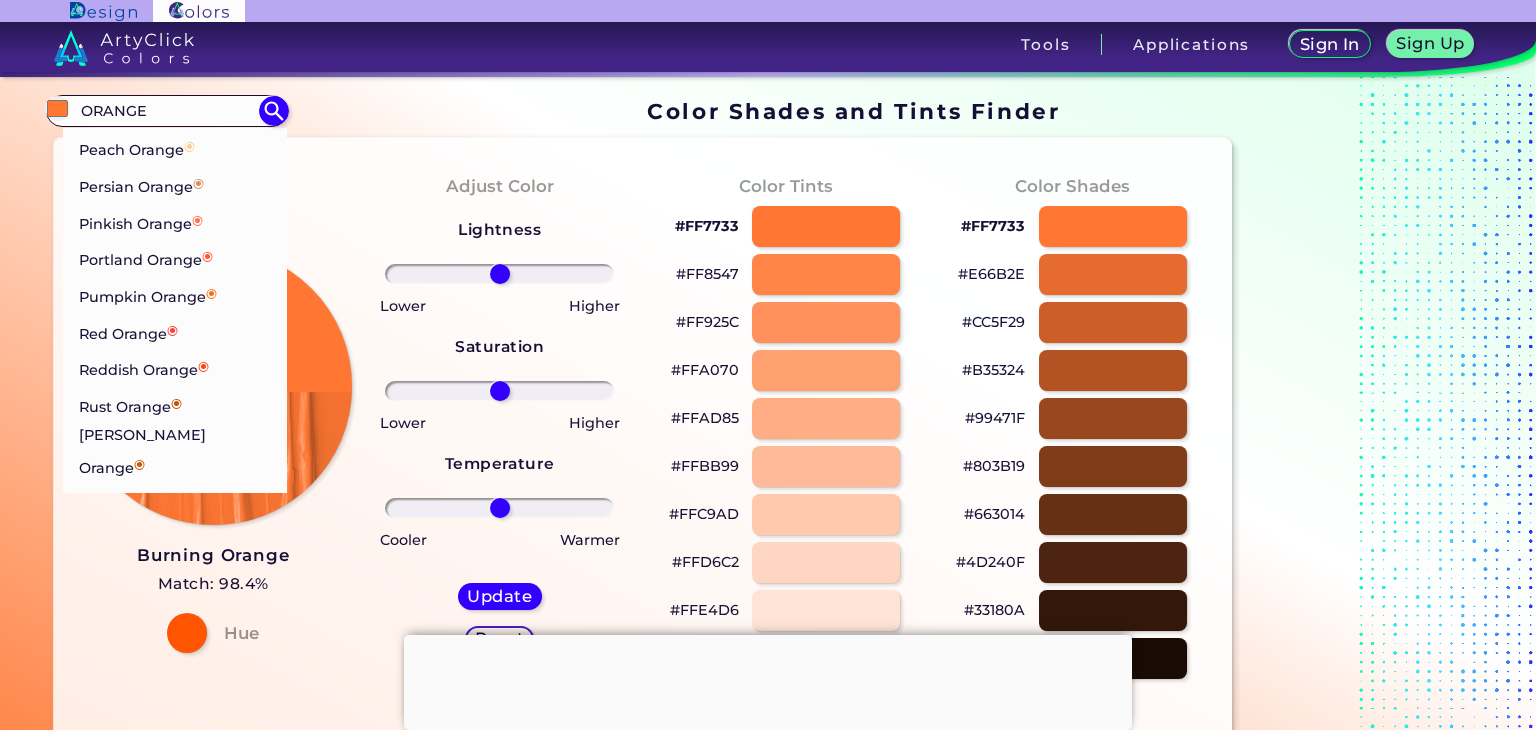 drag, startPoint x: 172, startPoint y: 108, endPoint x: 0, endPoint y: 114, distance: 172.10461 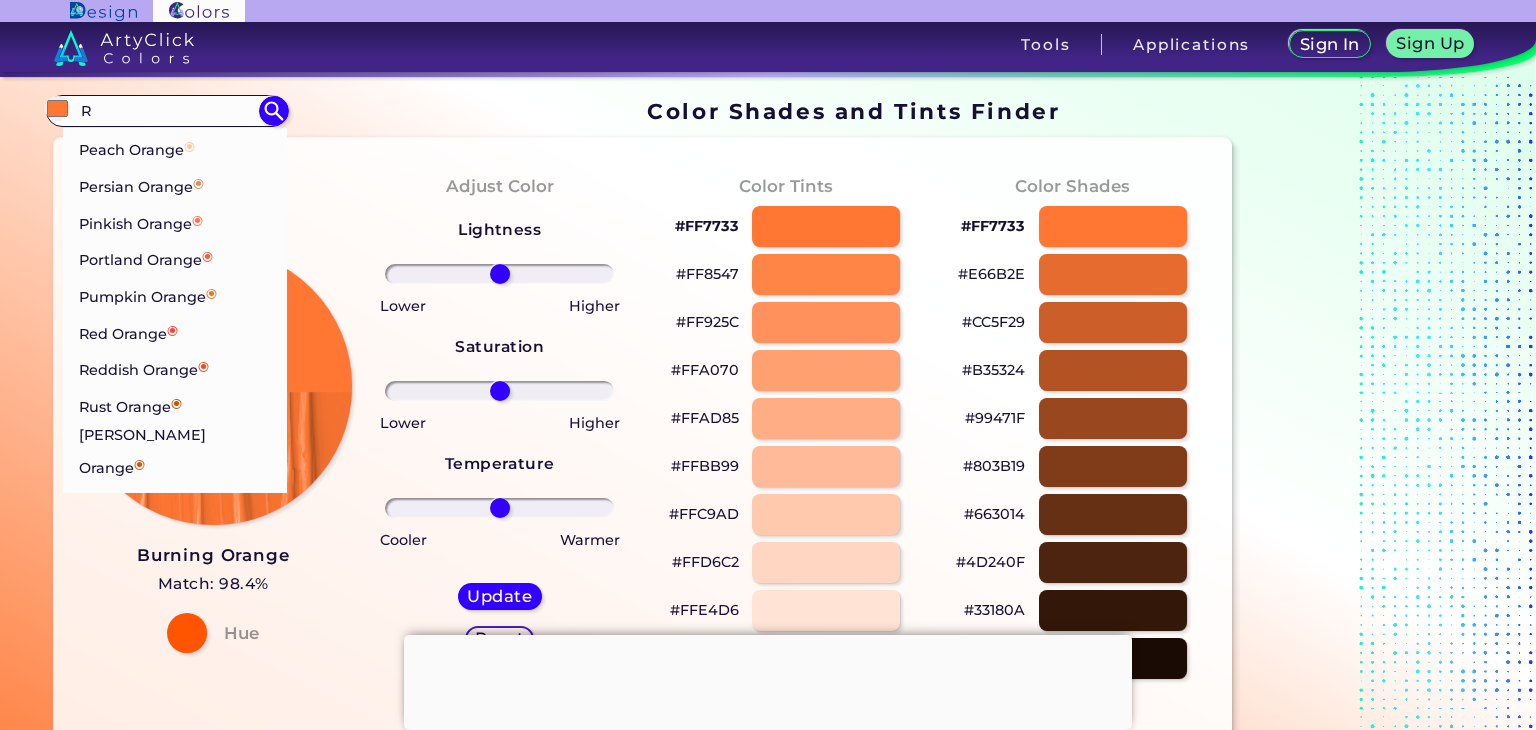 scroll, scrollTop: 0, scrollLeft: 0, axis: both 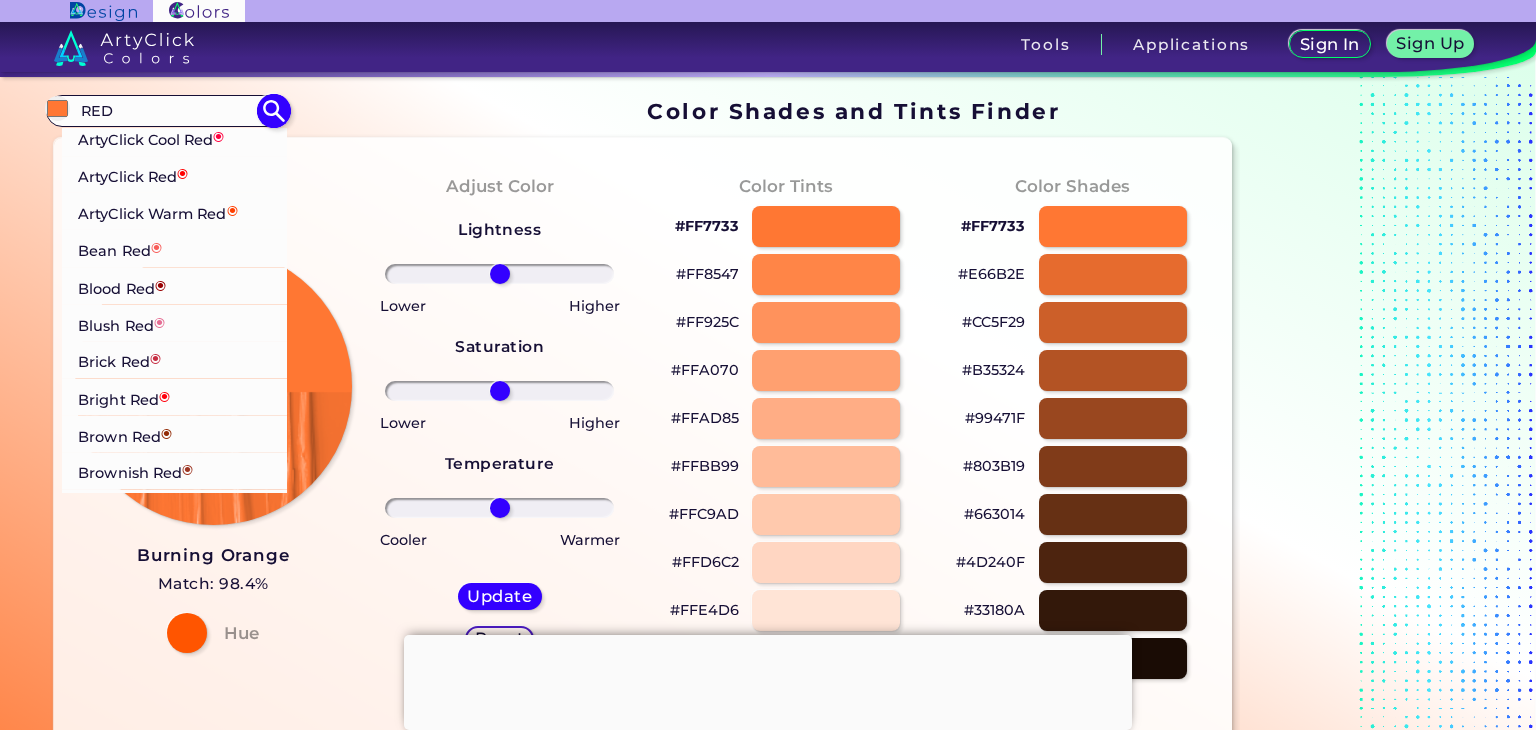 type on "RED" 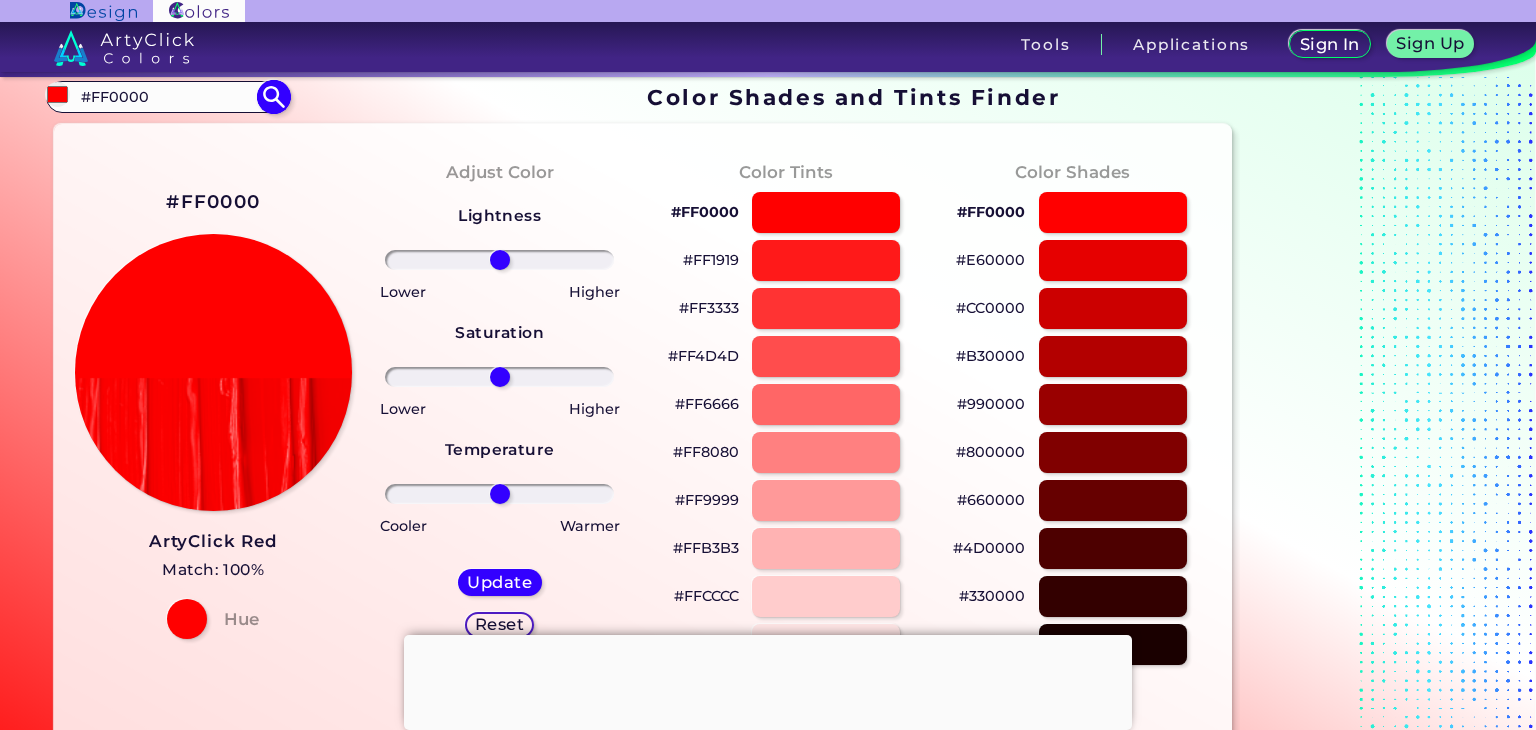 scroll, scrollTop: 0, scrollLeft: 0, axis: both 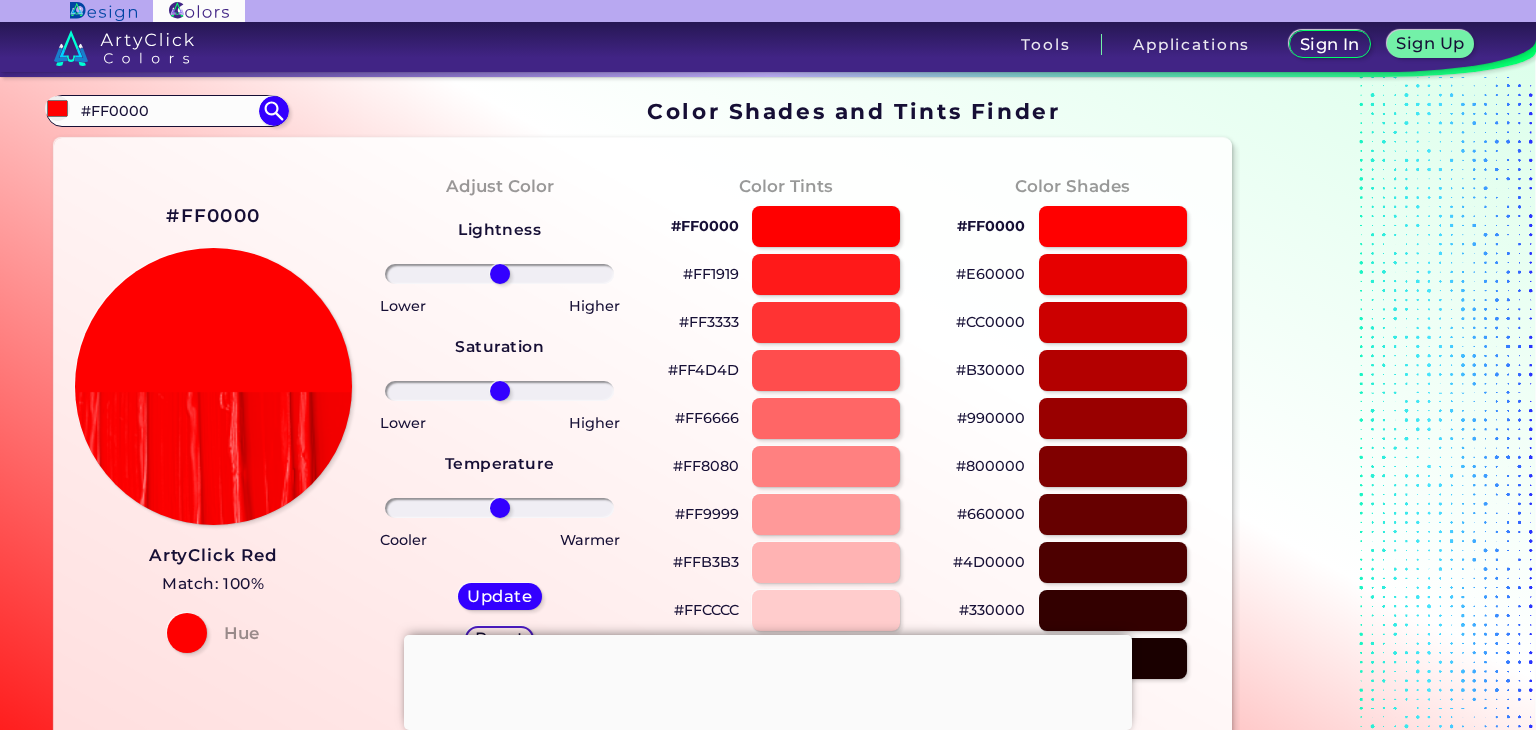 drag, startPoint x: 170, startPoint y: 104, endPoint x: 0, endPoint y: 147, distance: 175.35393 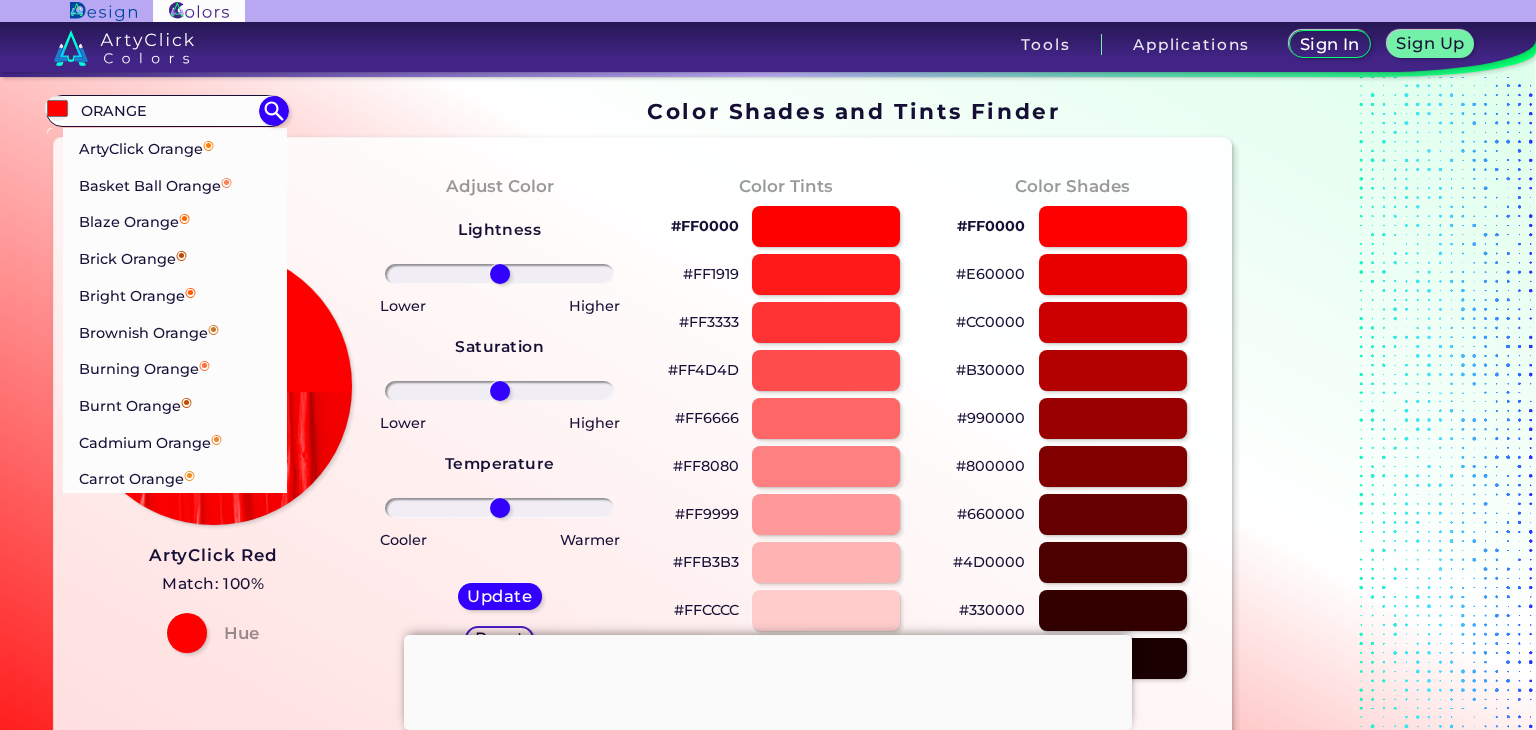 type on "ORANGE" 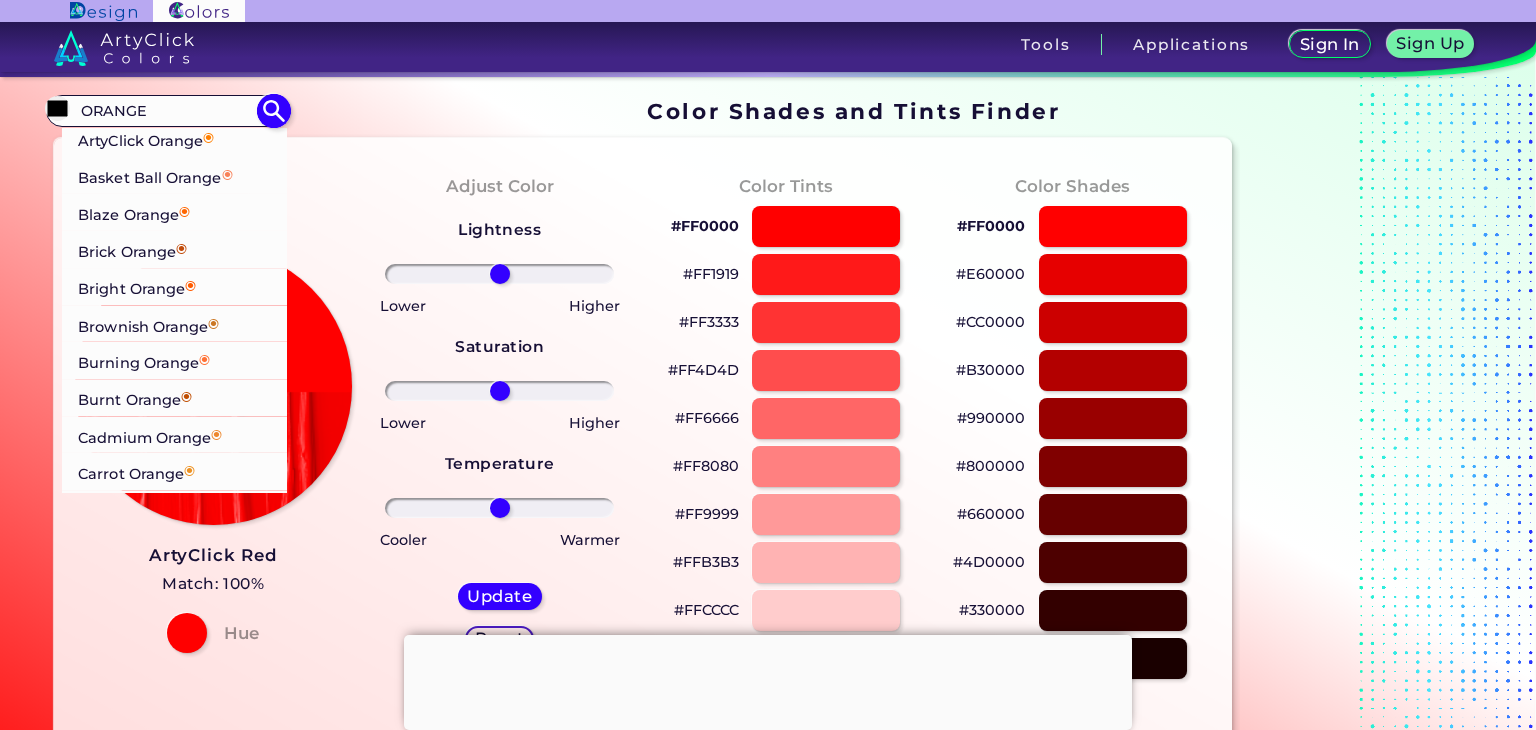 click on "Blaze Orange   ◉" at bounding box center [134, 212] 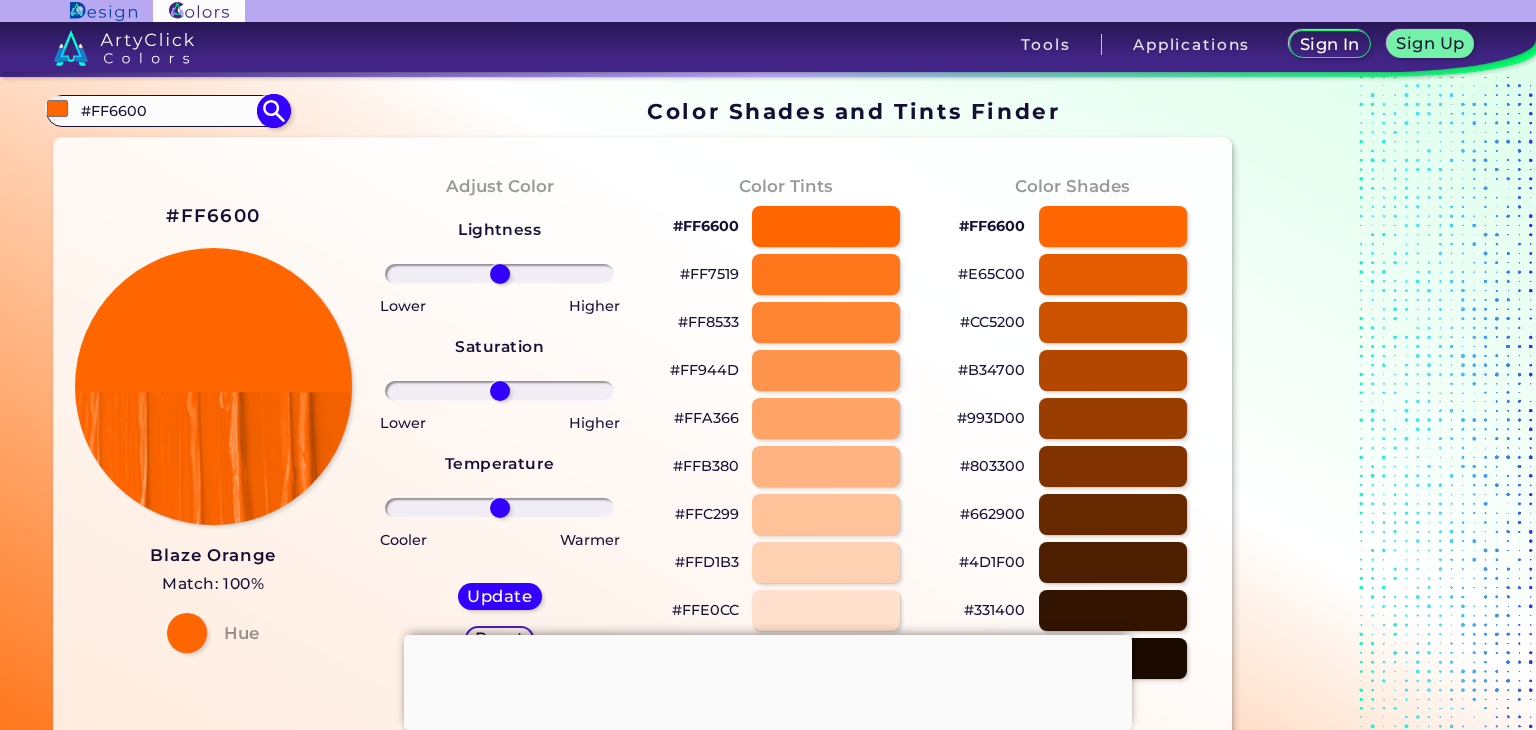 click on "#FF6600" at bounding box center [167, 110] 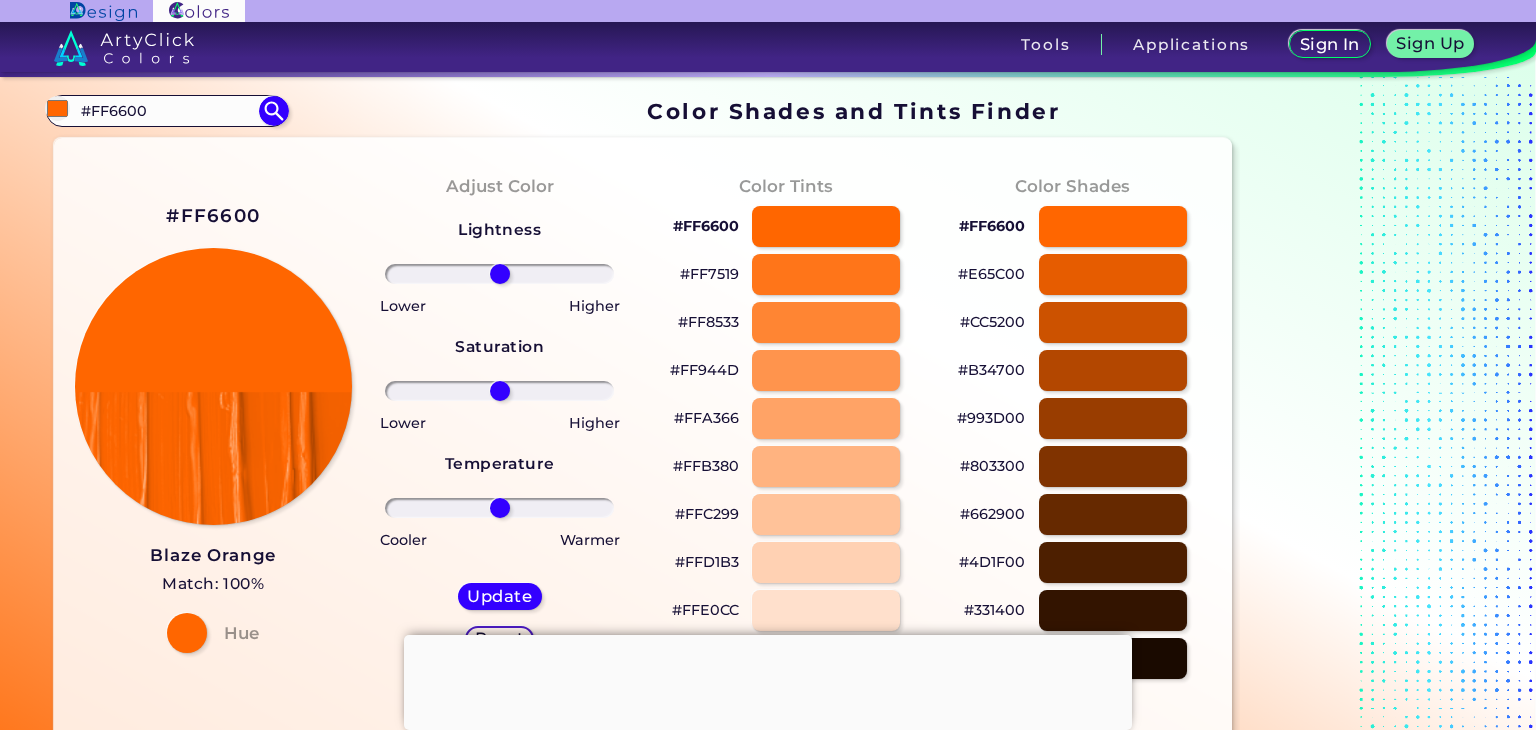 drag, startPoint x: 184, startPoint y: 120, endPoint x: 0, endPoint y: 124, distance: 184.04347 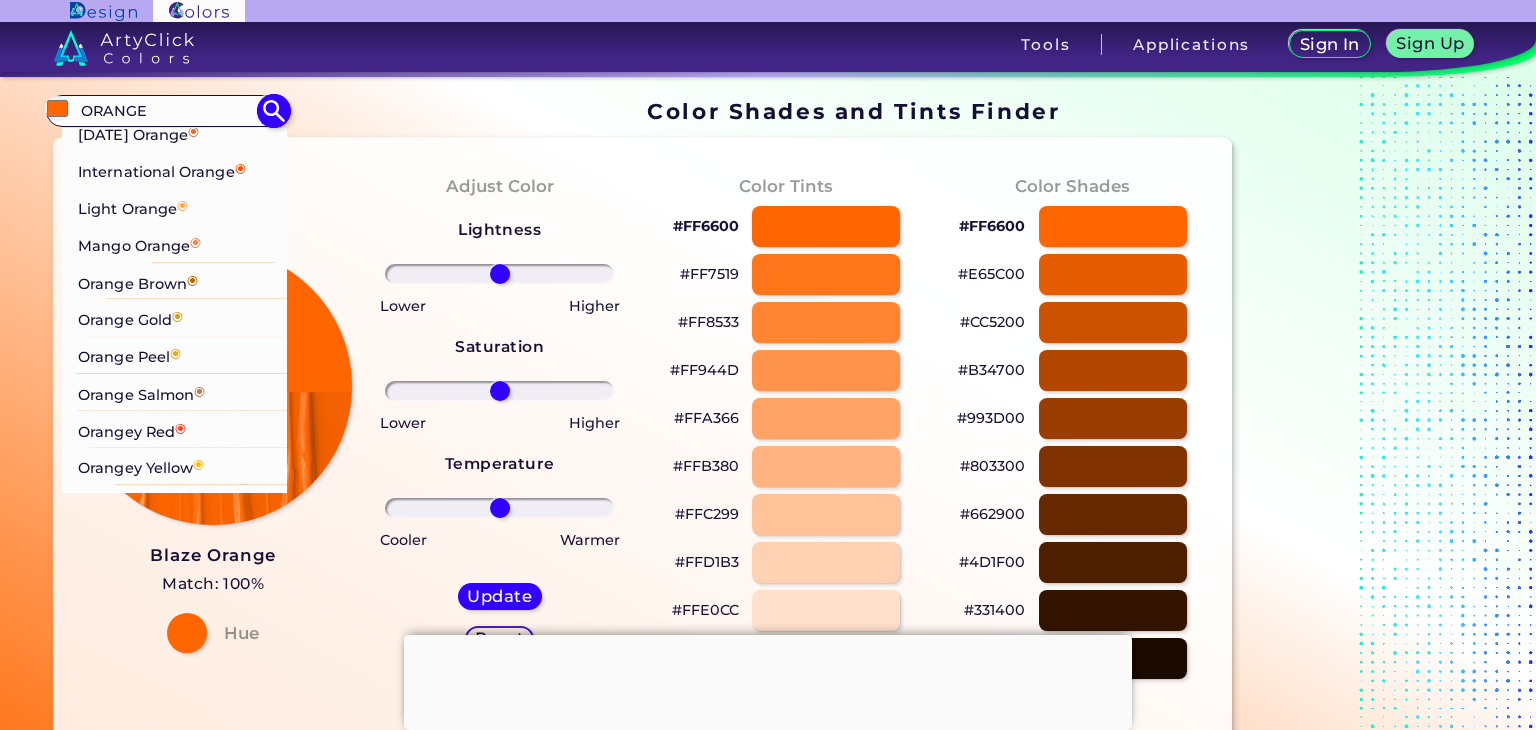 scroll, scrollTop: 700, scrollLeft: 0, axis: vertical 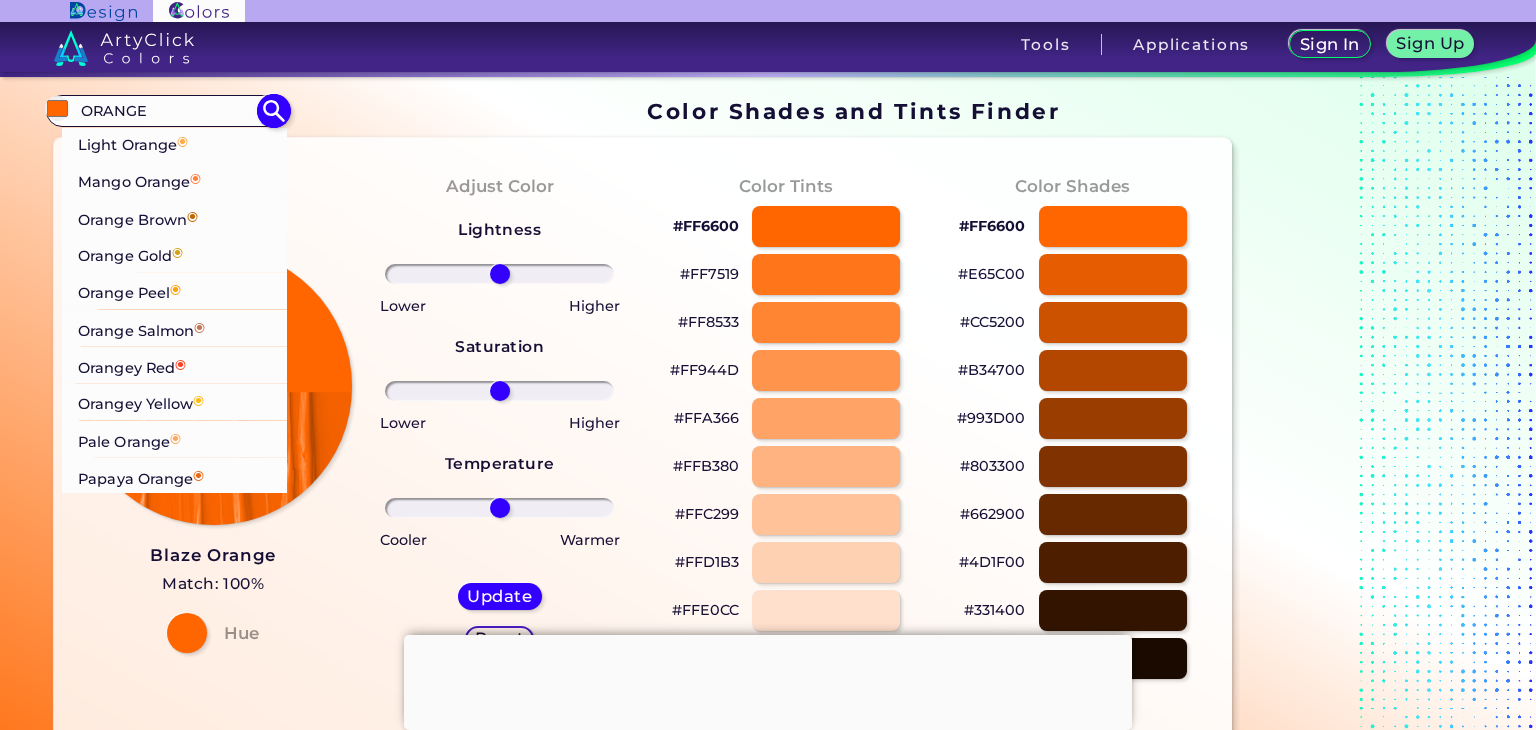 type on "ORANGE" 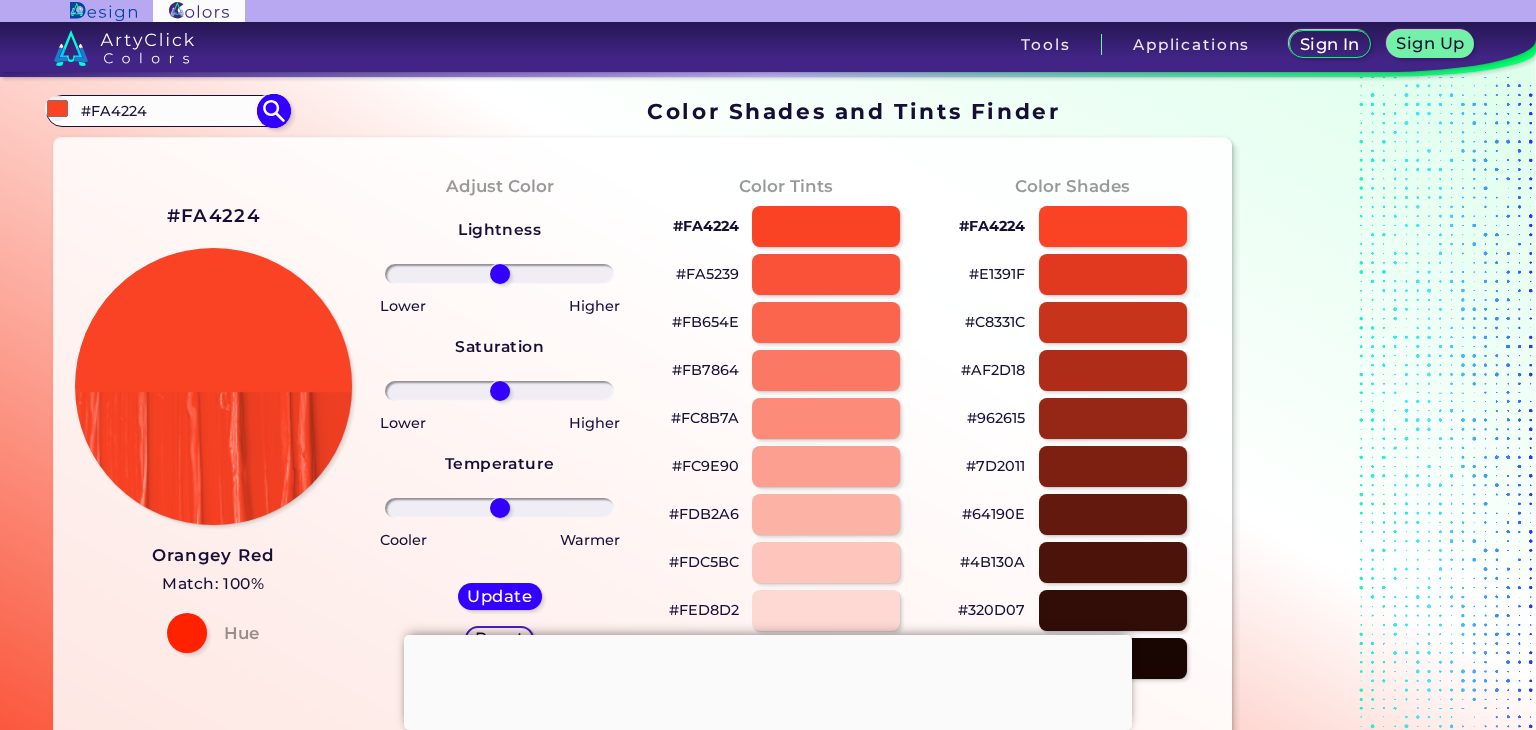 scroll, scrollTop: 0, scrollLeft: 0, axis: both 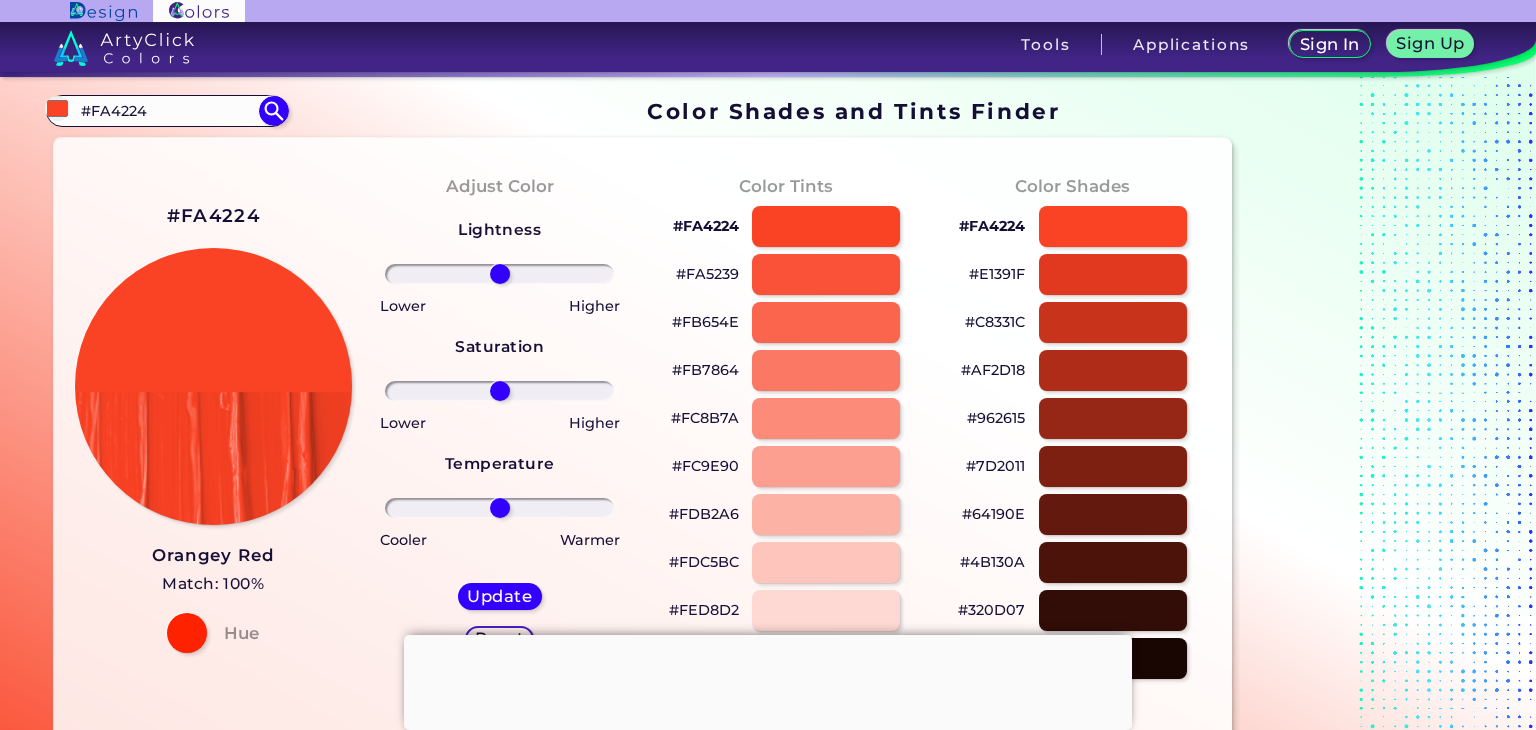 drag, startPoint x: 164, startPoint y: 106, endPoint x: 0, endPoint y: 151, distance: 170.06175 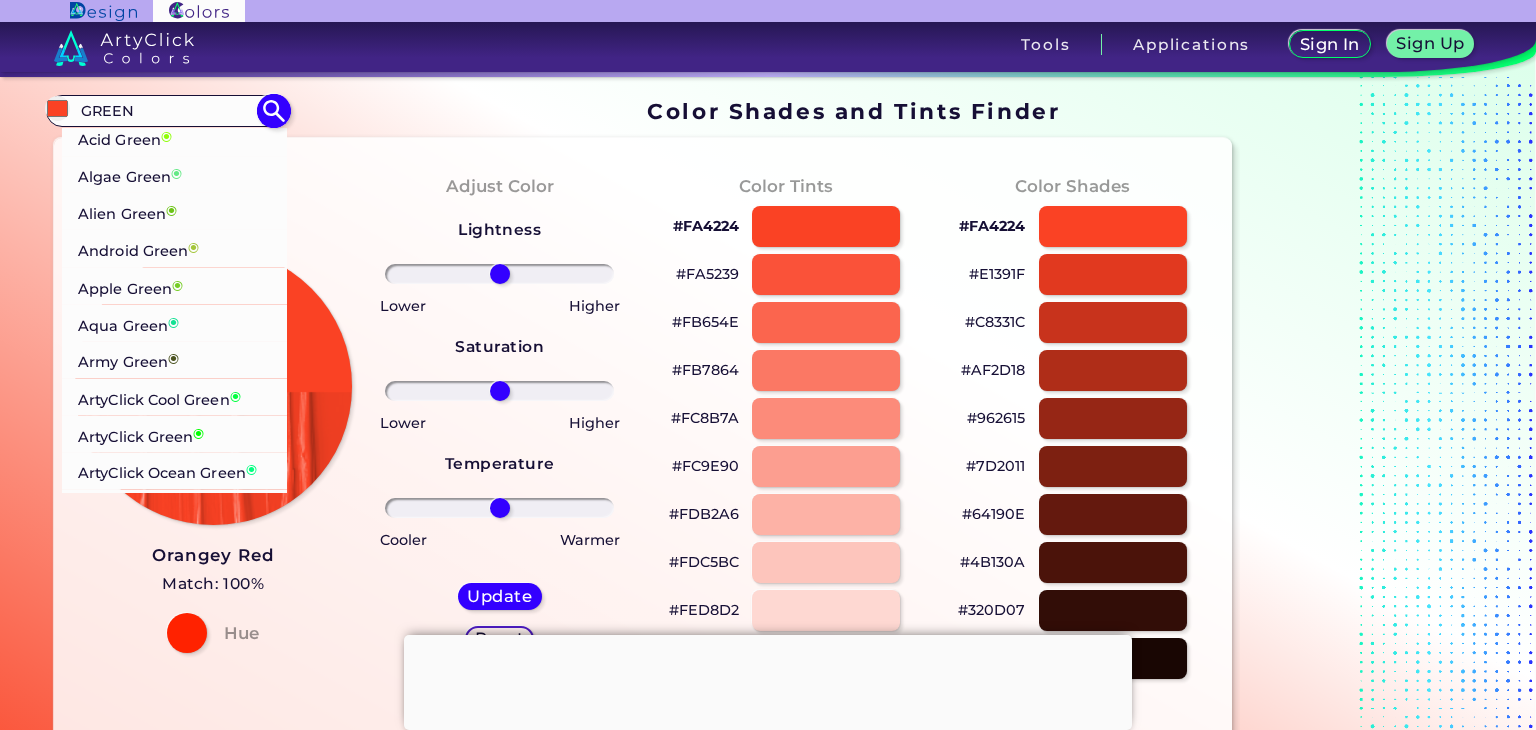 type on "GREEN" 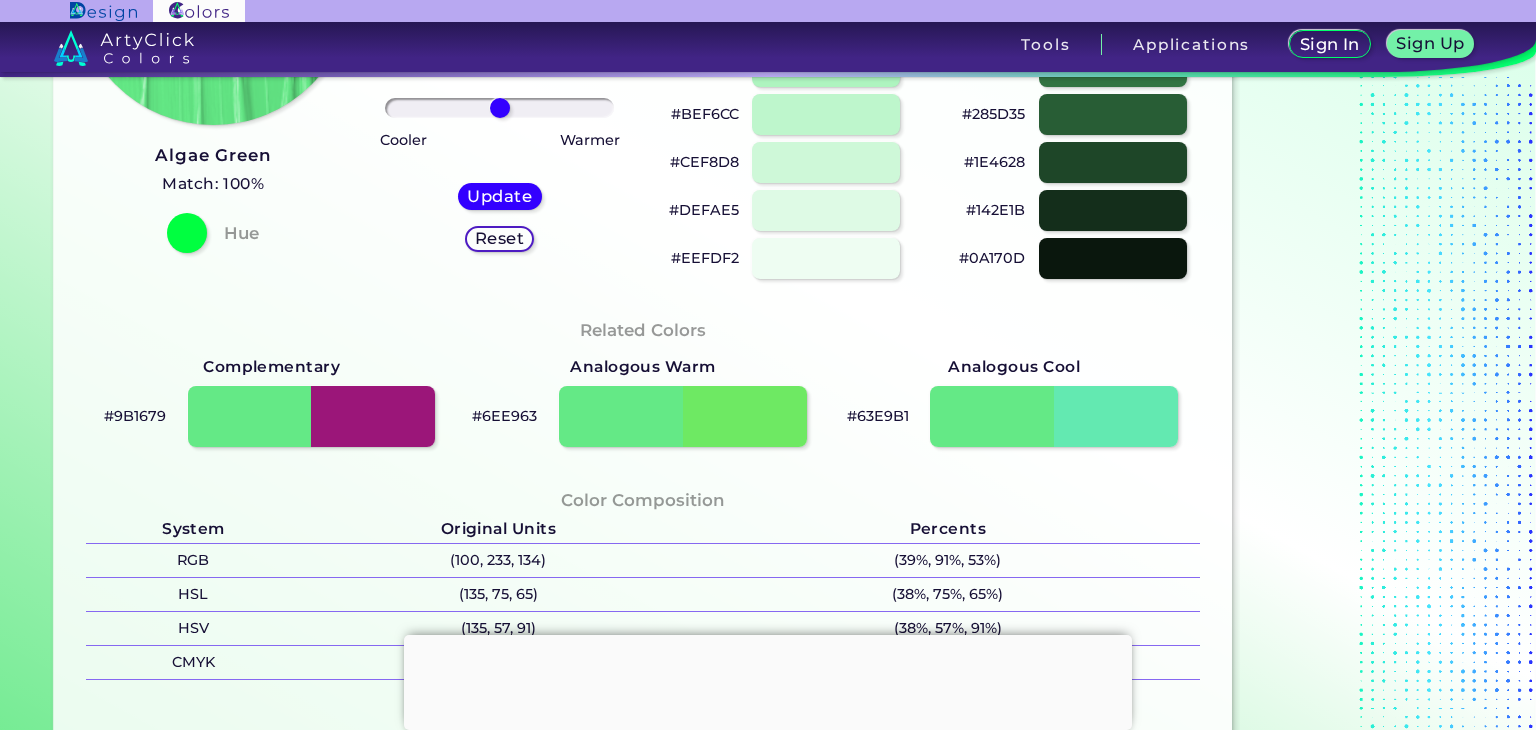 scroll, scrollTop: 0, scrollLeft: 0, axis: both 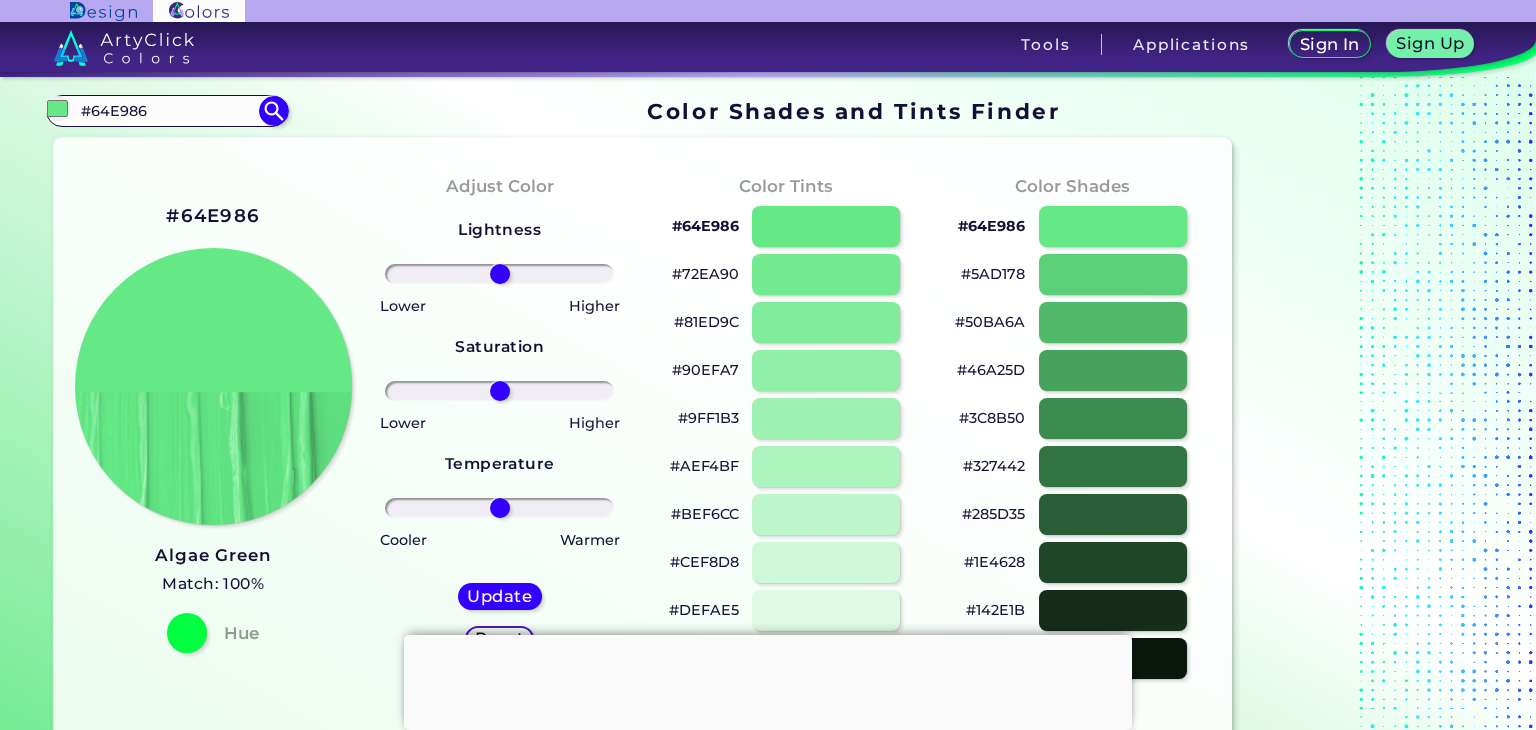 drag, startPoint x: 189, startPoint y: 108, endPoint x: 0, endPoint y: 152, distance: 194.05412 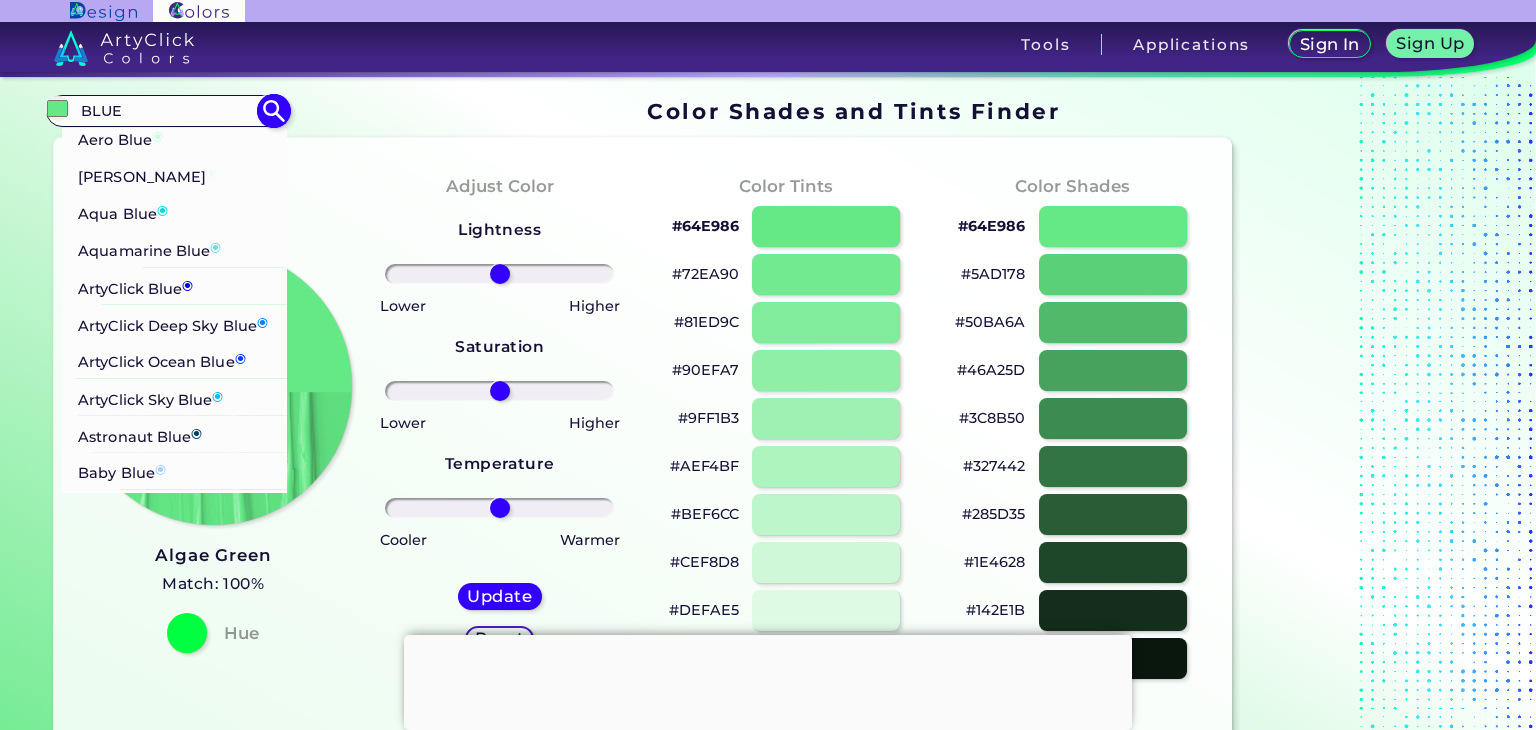 type on "BLUE" 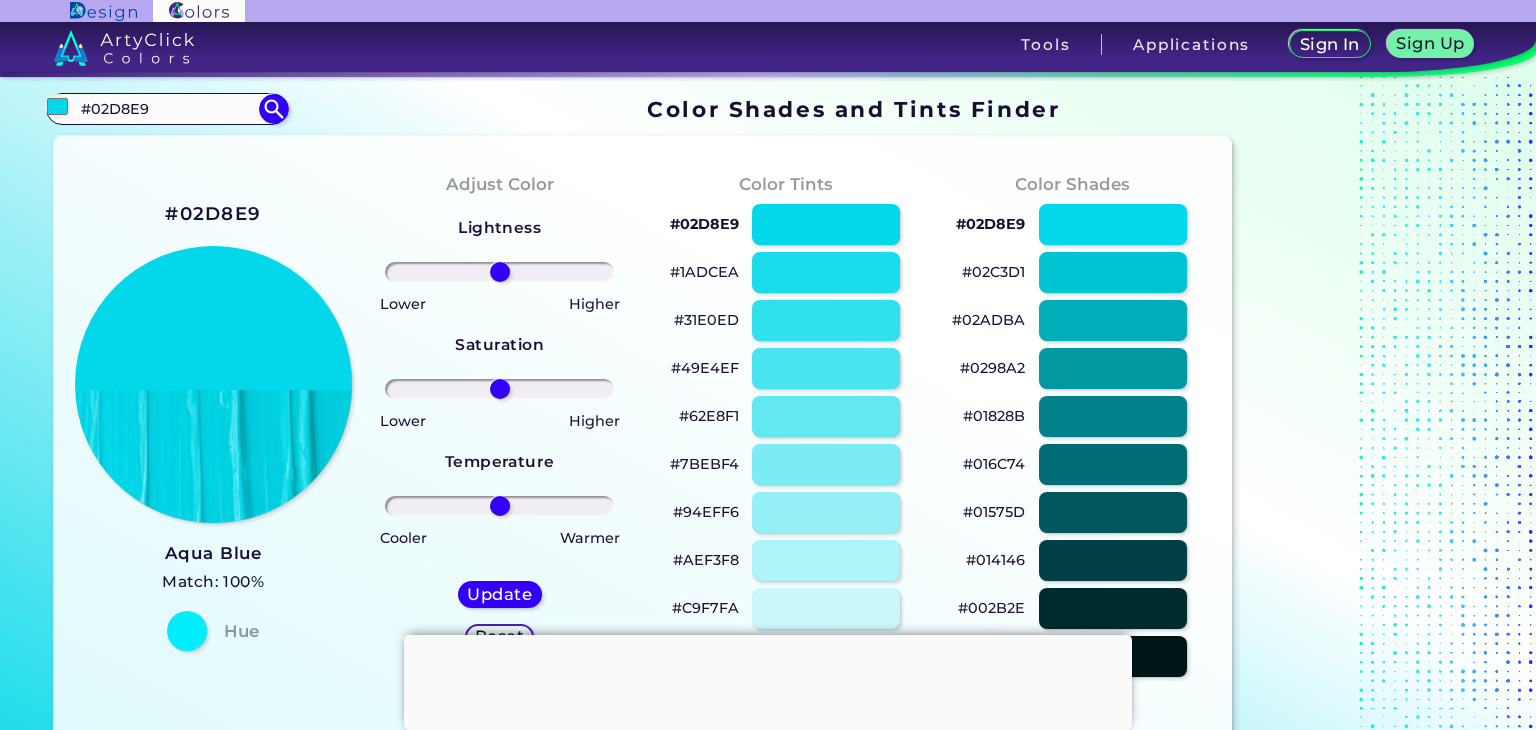 scroll, scrollTop: 0, scrollLeft: 0, axis: both 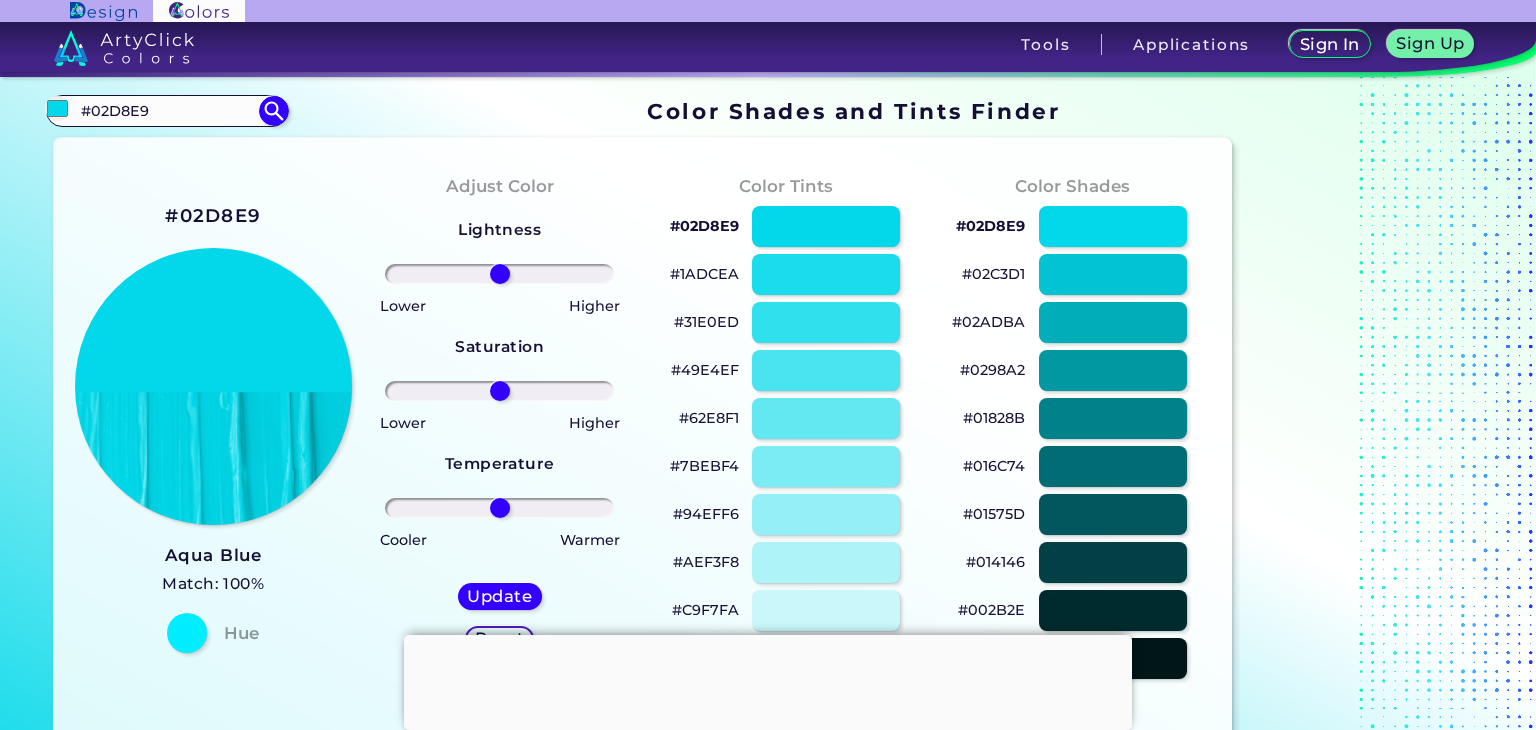 drag, startPoint x: 160, startPoint y: 113, endPoint x: 0, endPoint y: 191, distance: 178 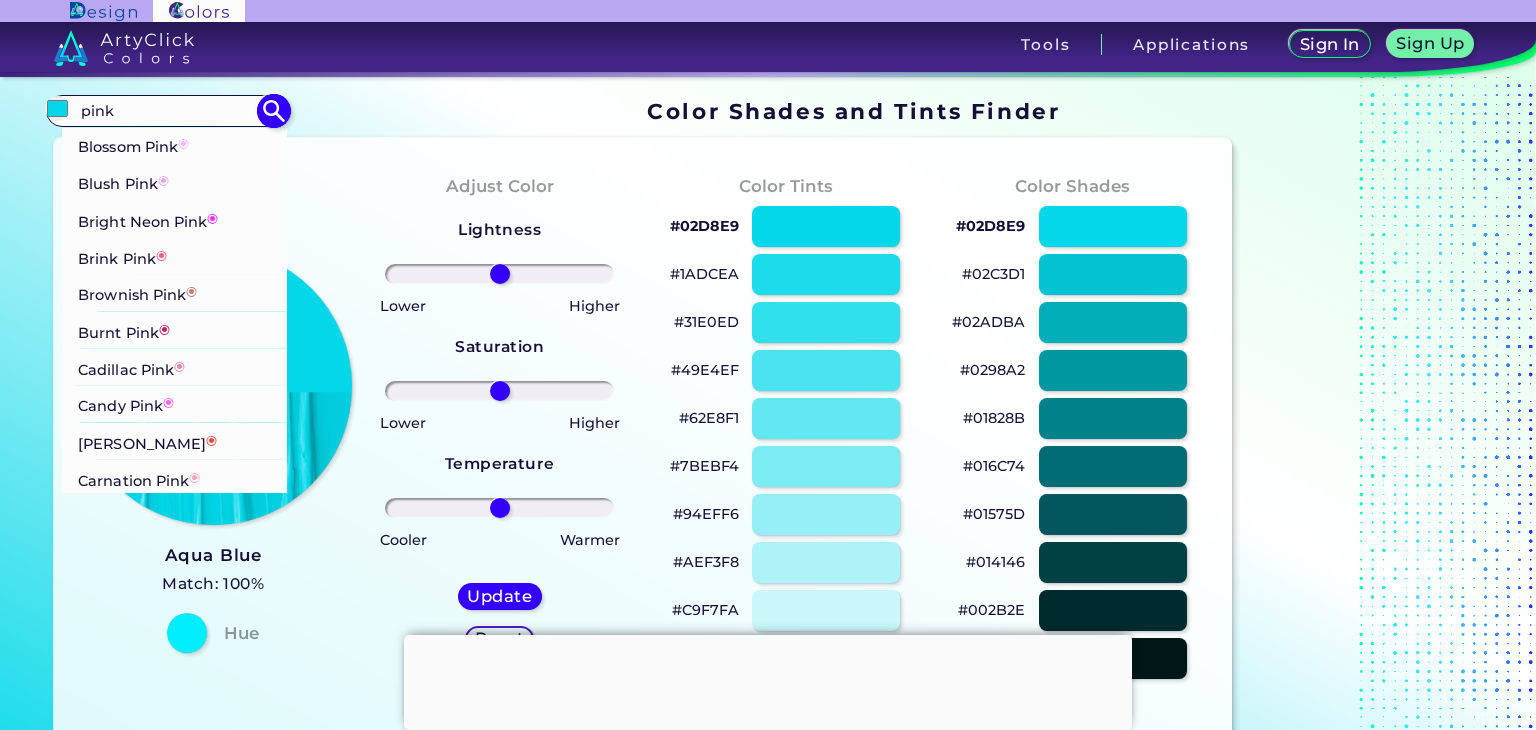 scroll, scrollTop: 300, scrollLeft: 0, axis: vertical 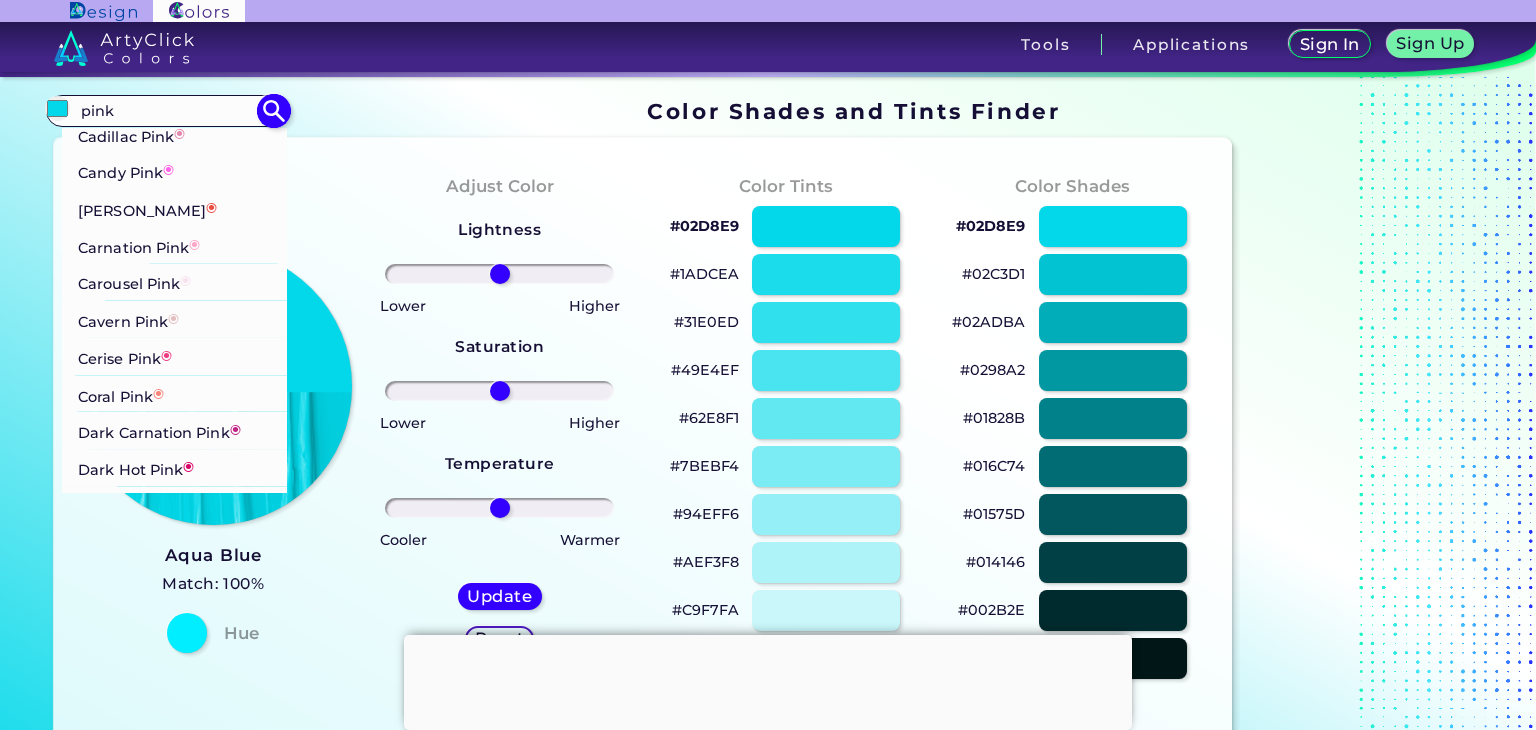 type on "pink" 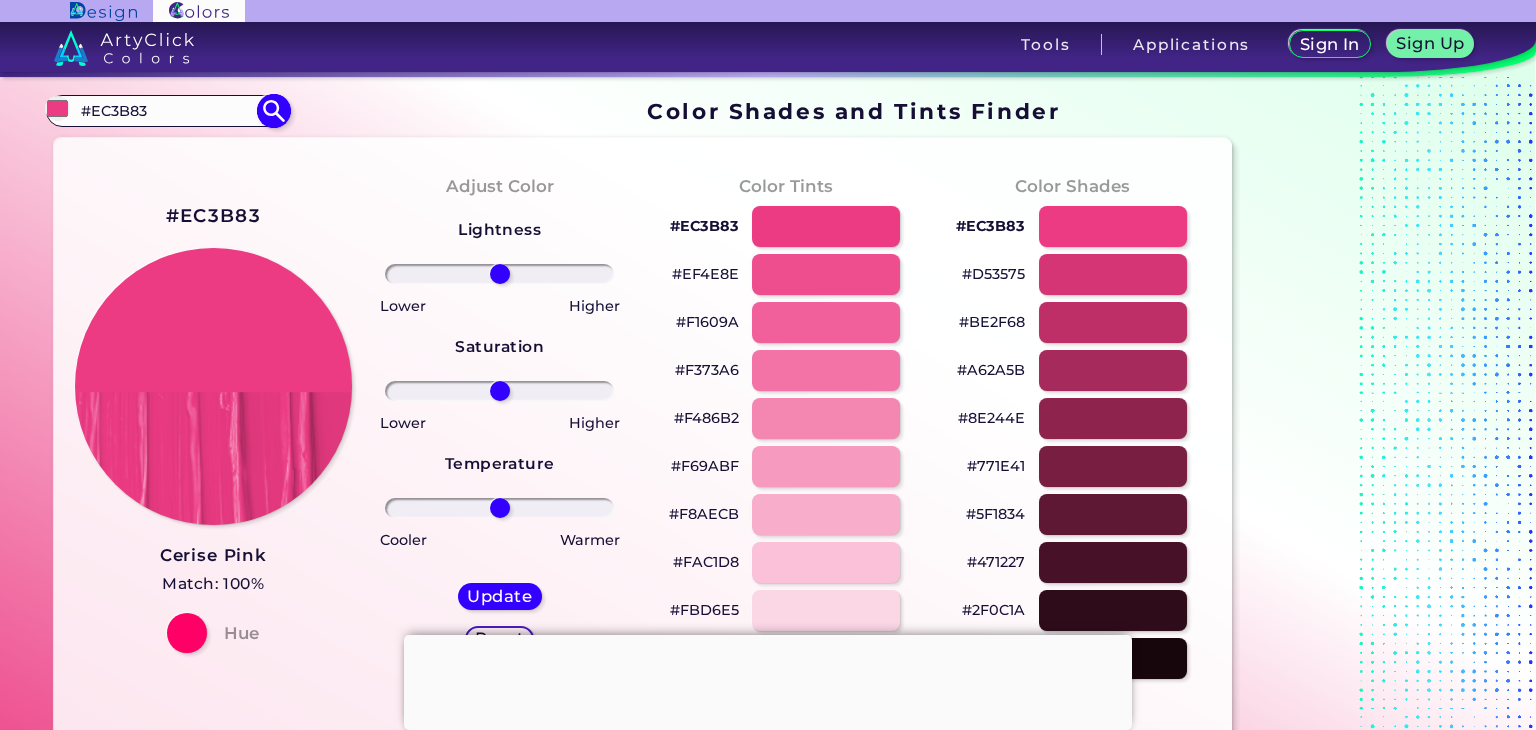 scroll, scrollTop: 0, scrollLeft: 0, axis: both 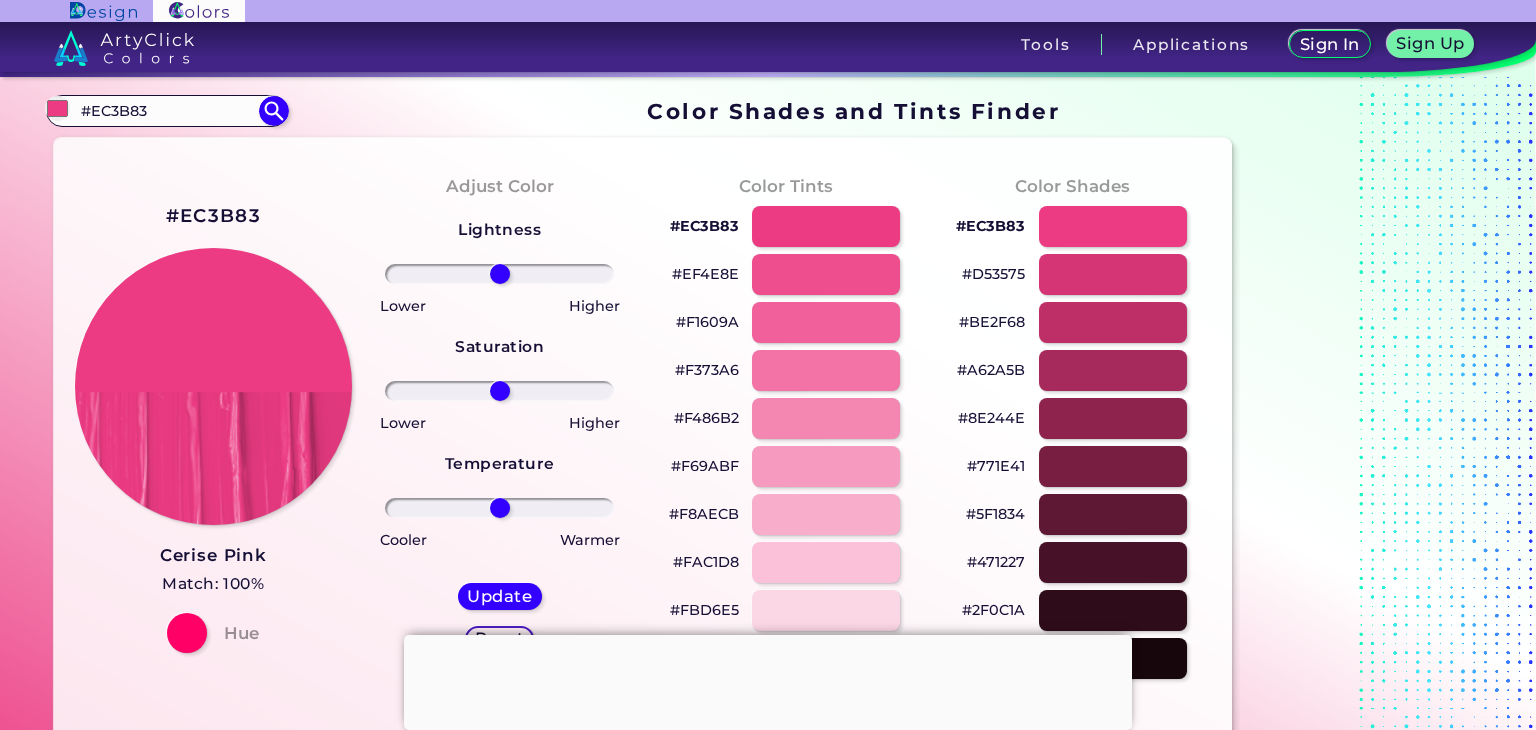 drag, startPoint x: 172, startPoint y: 114, endPoint x: 19, endPoint y: 161, distance: 160.05624 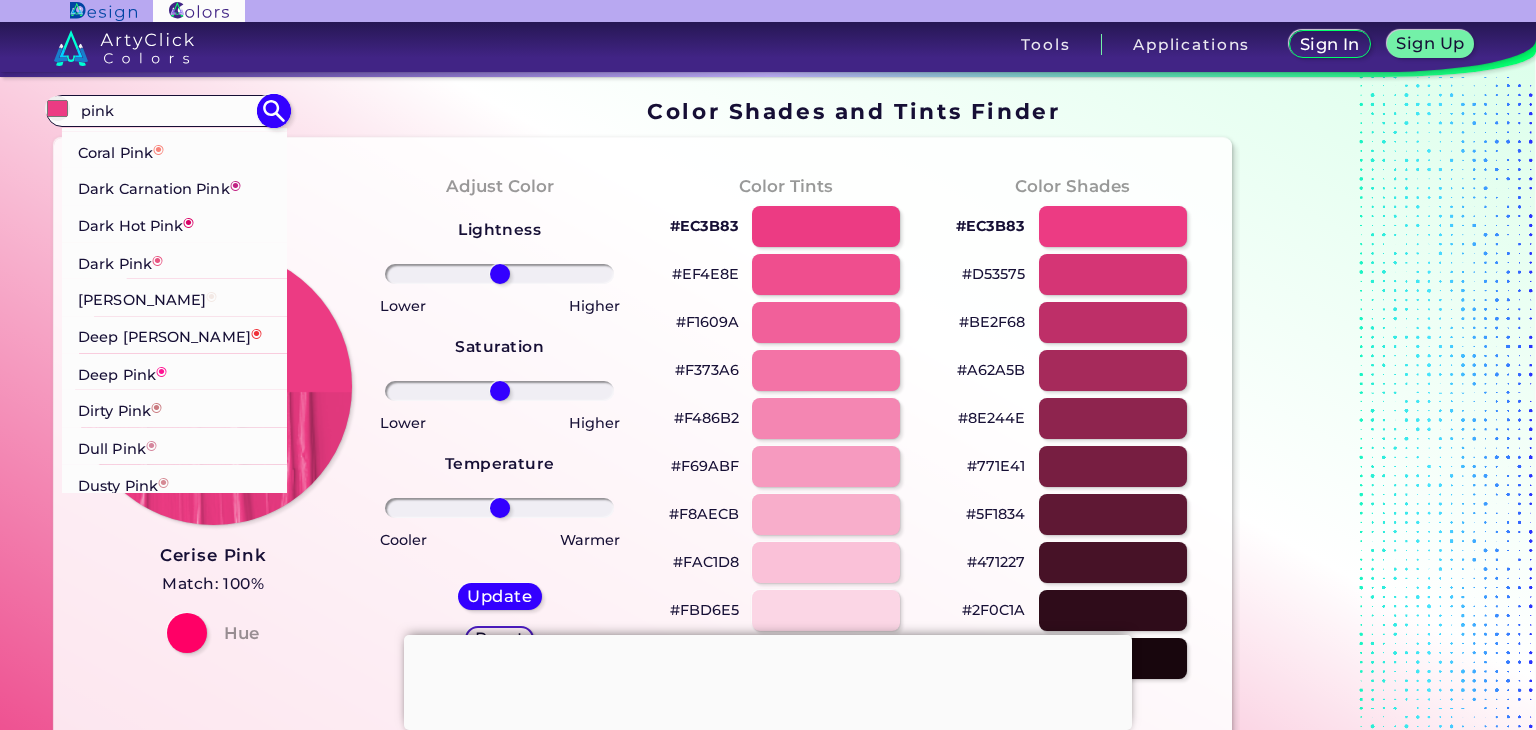 scroll, scrollTop: 600, scrollLeft: 0, axis: vertical 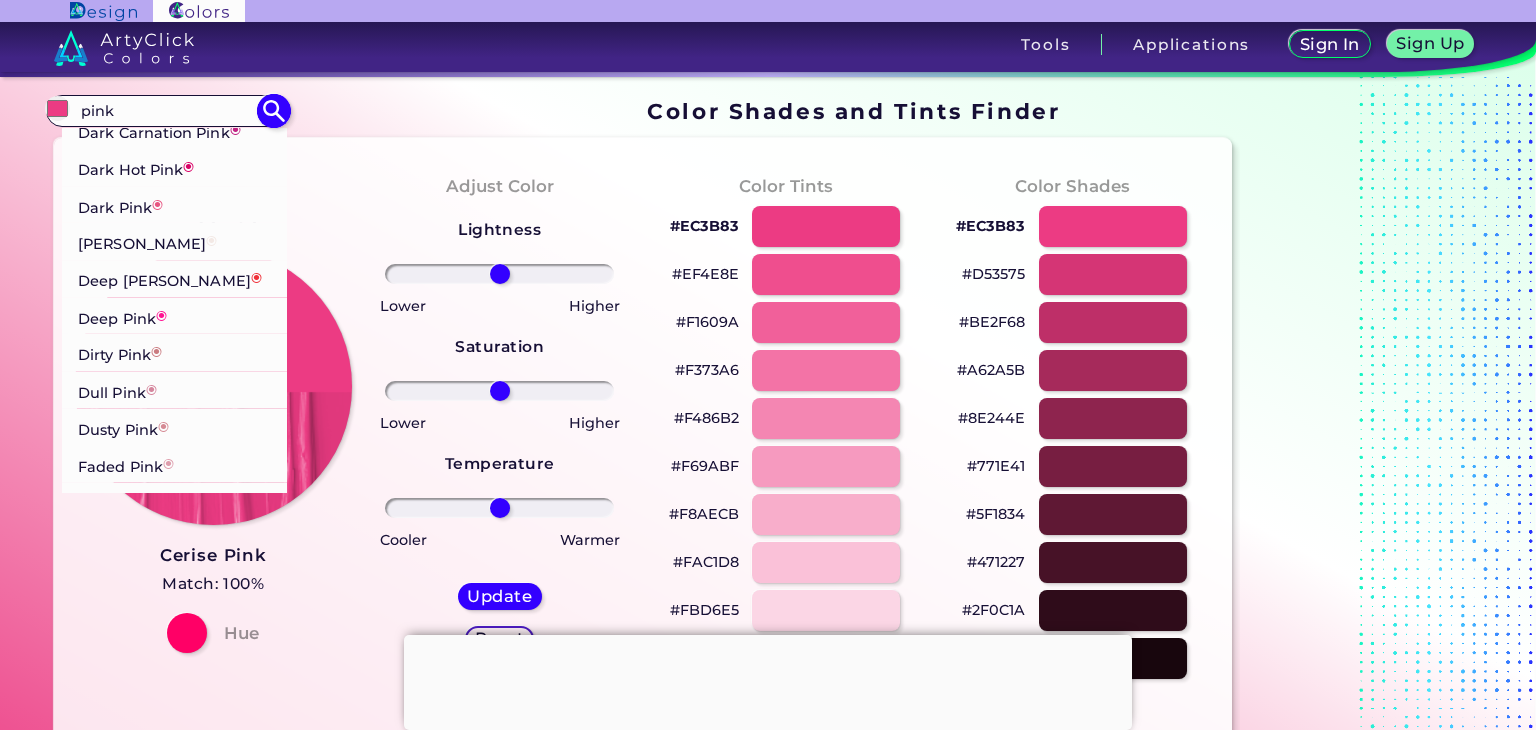 type on "pink" 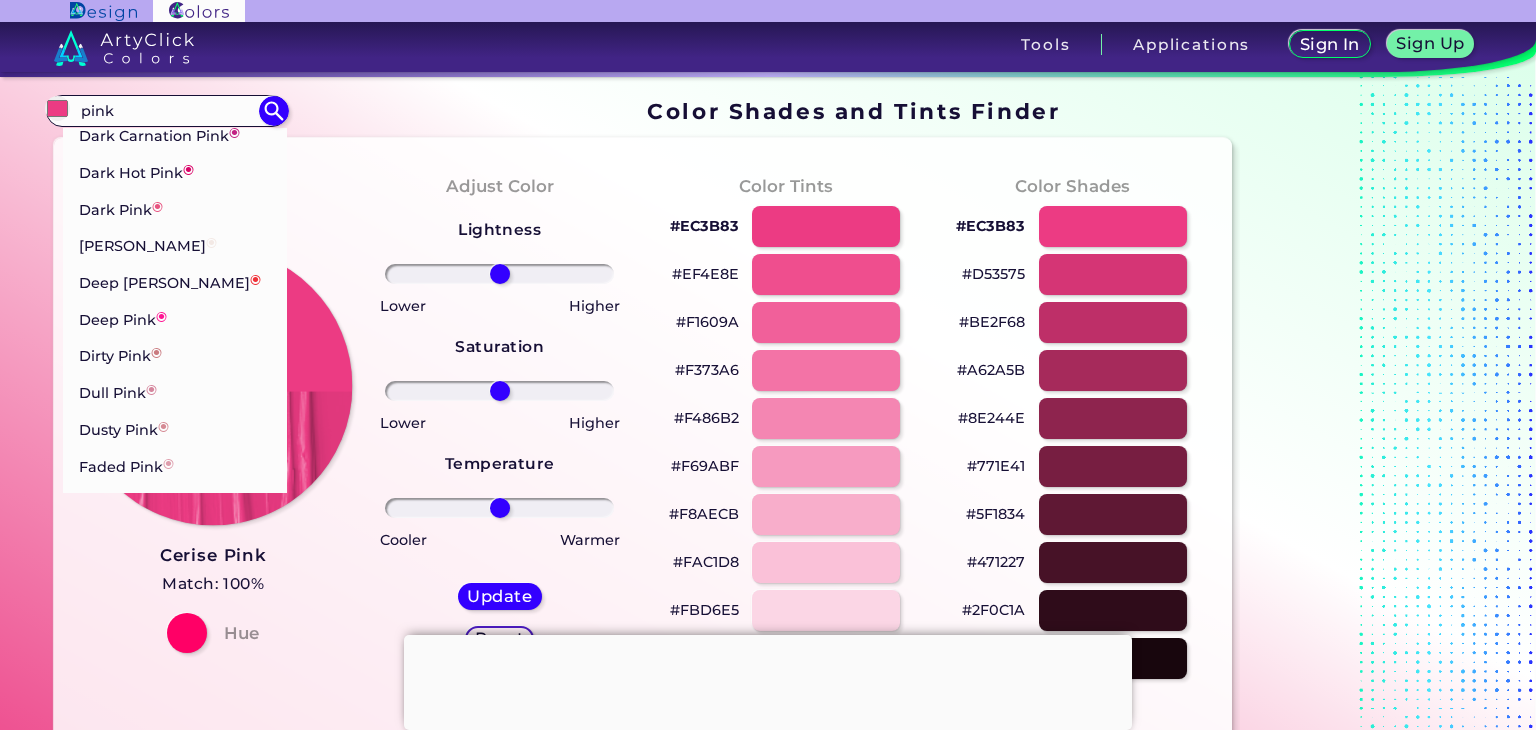 click on "Deep Pink   ◉" at bounding box center (123, 317) 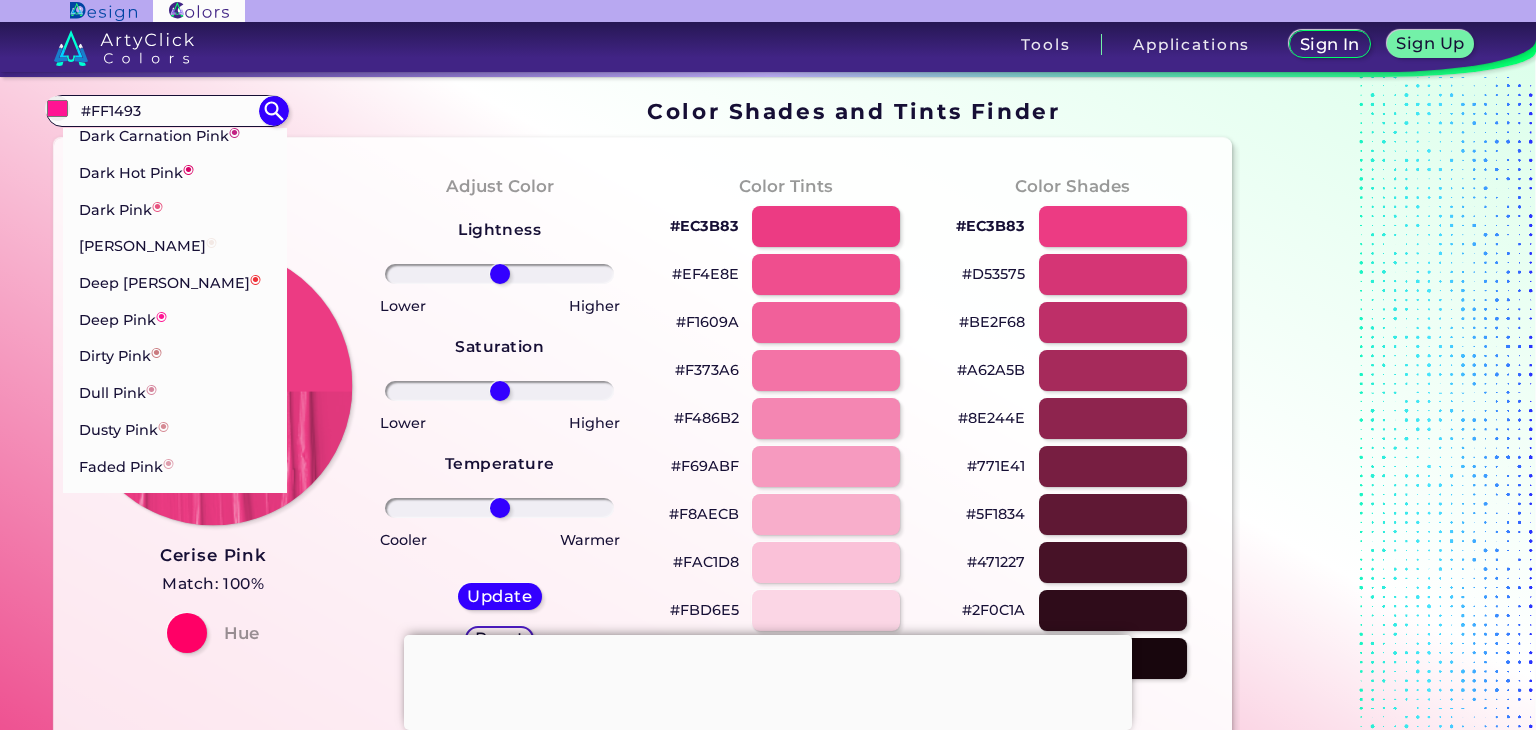 scroll, scrollTop: 0, scrollLeft: 0, axis: both 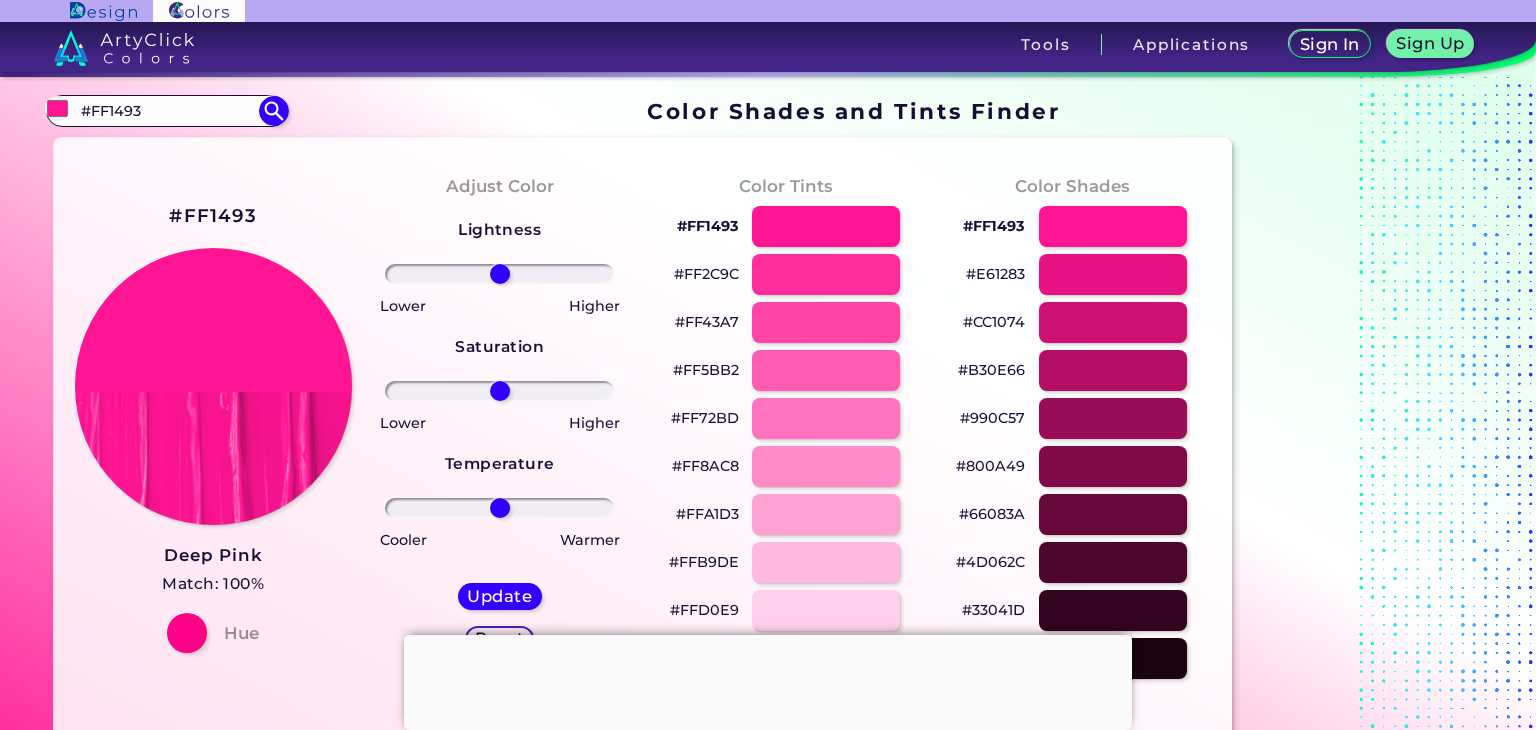 drag, startPoint x: 179, startPoint y: 109, endPoint x: 0, endPoint y: 189, distance: 196.06377 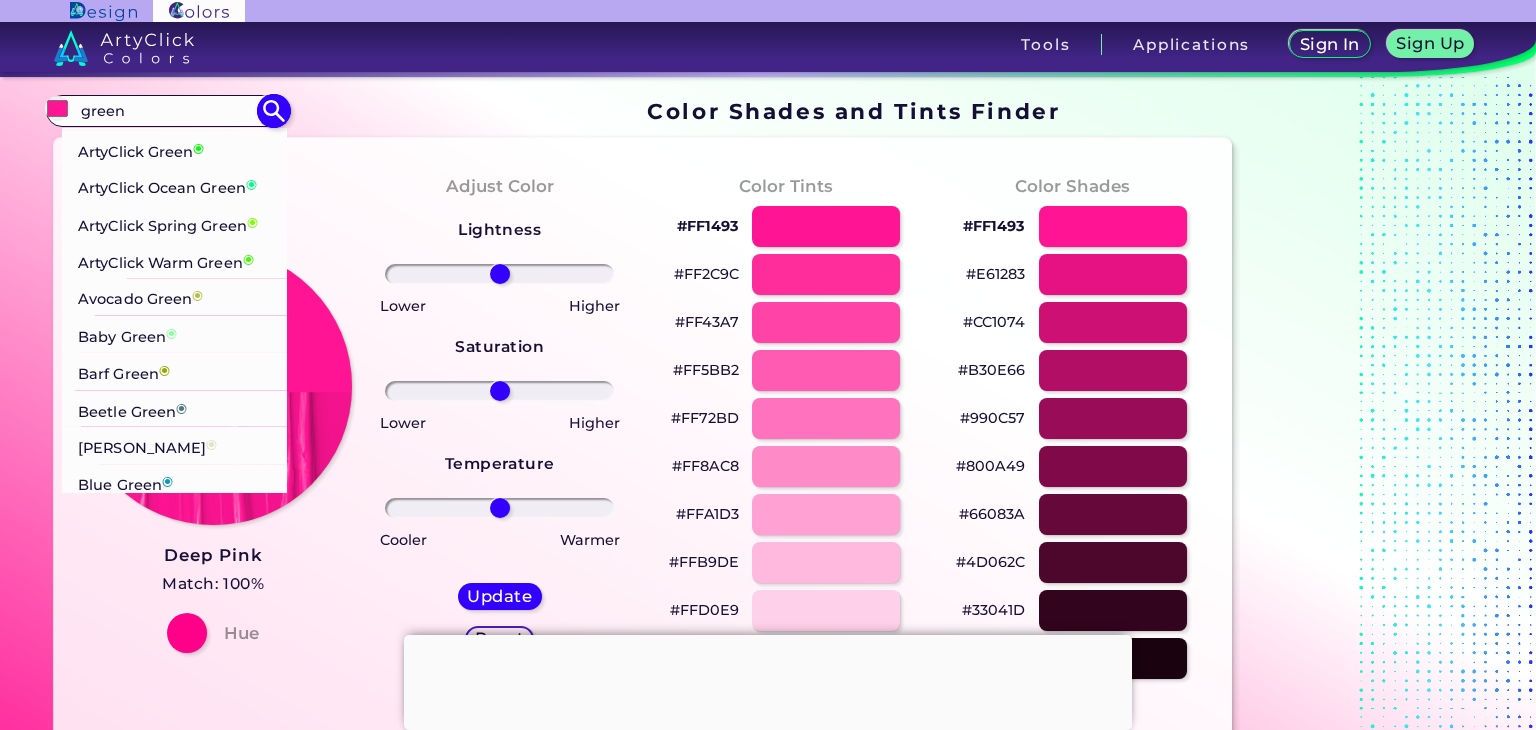 scroll, scrollTop: 300, scrollLeft: 0, axis: vertical 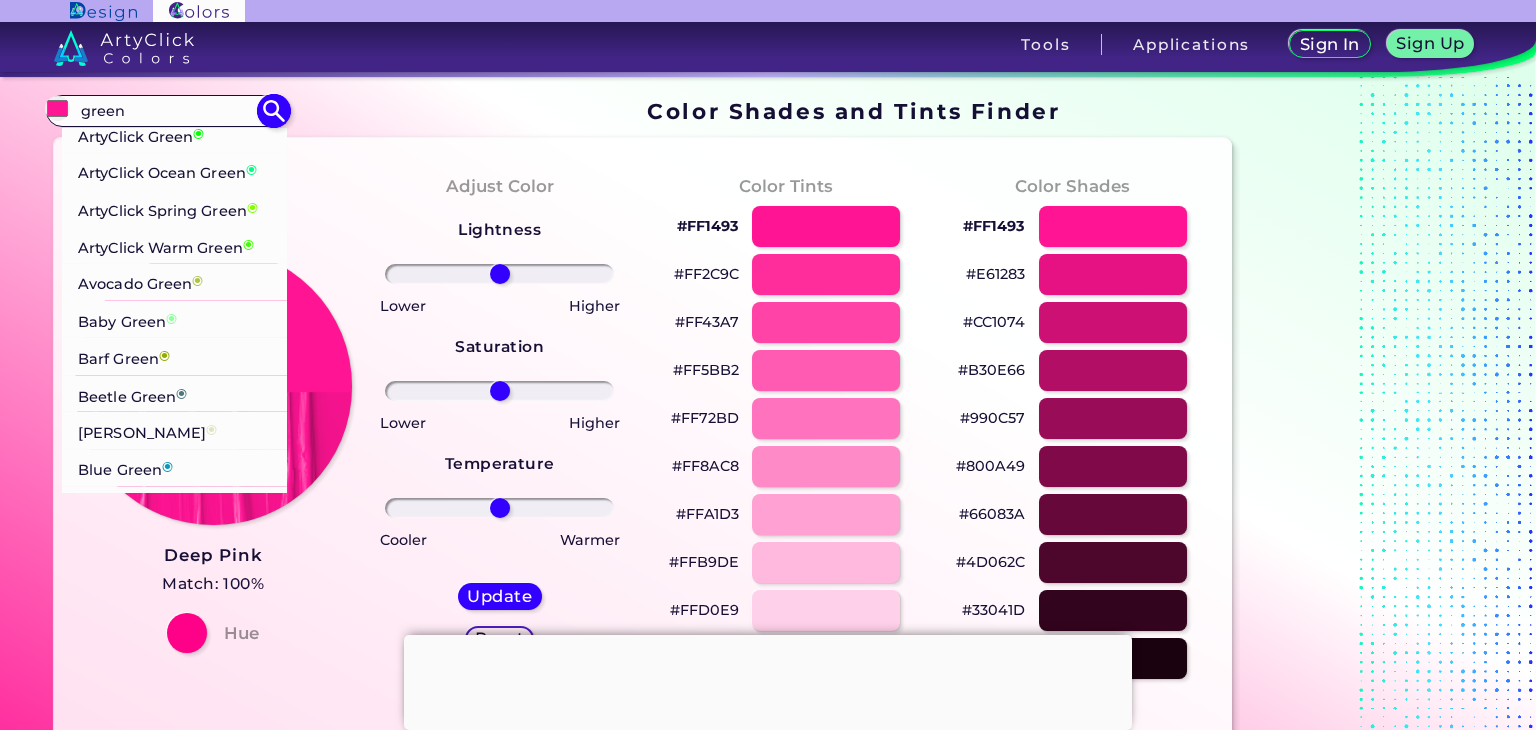 type on "green" 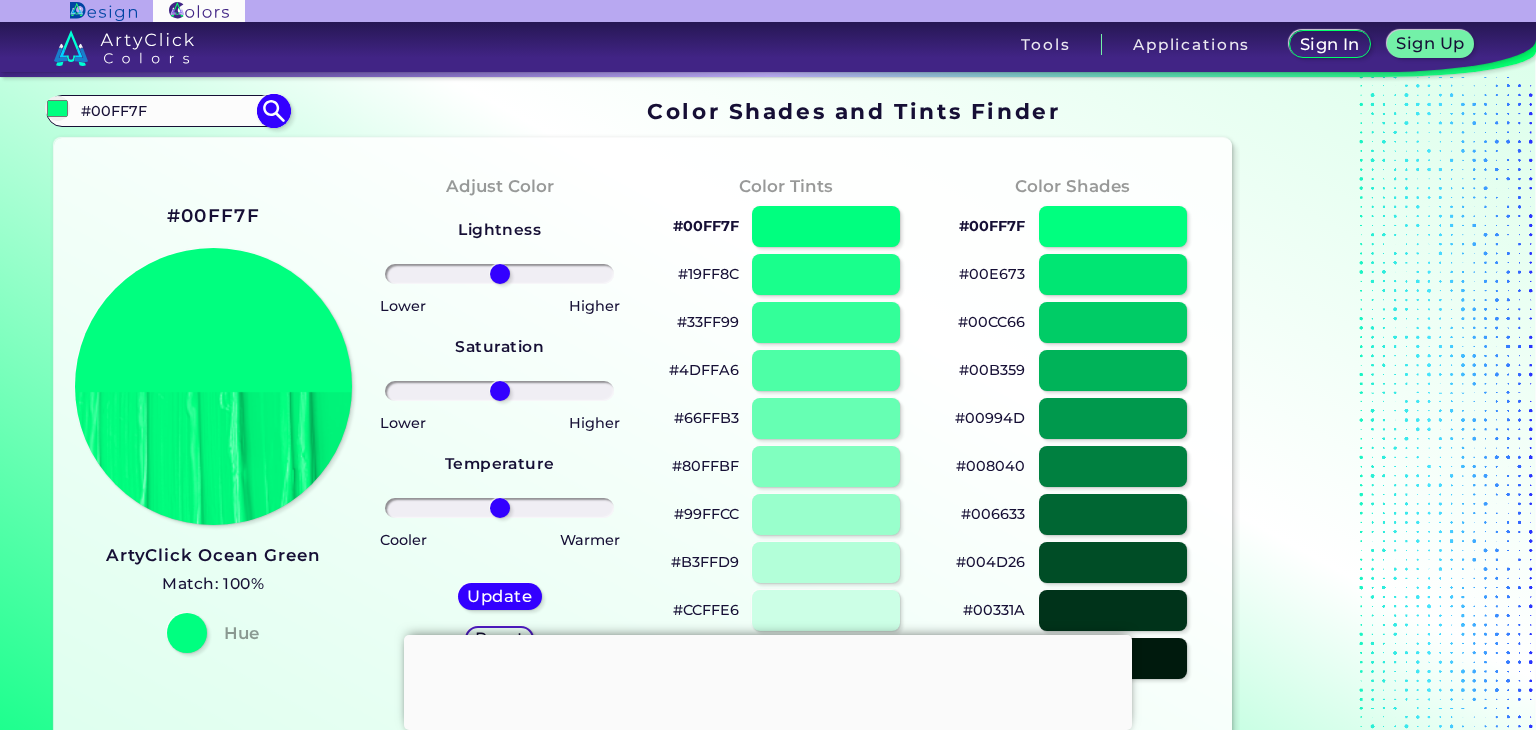 scroll, scrollTop: 0, scrollLeft: 0, axis: both 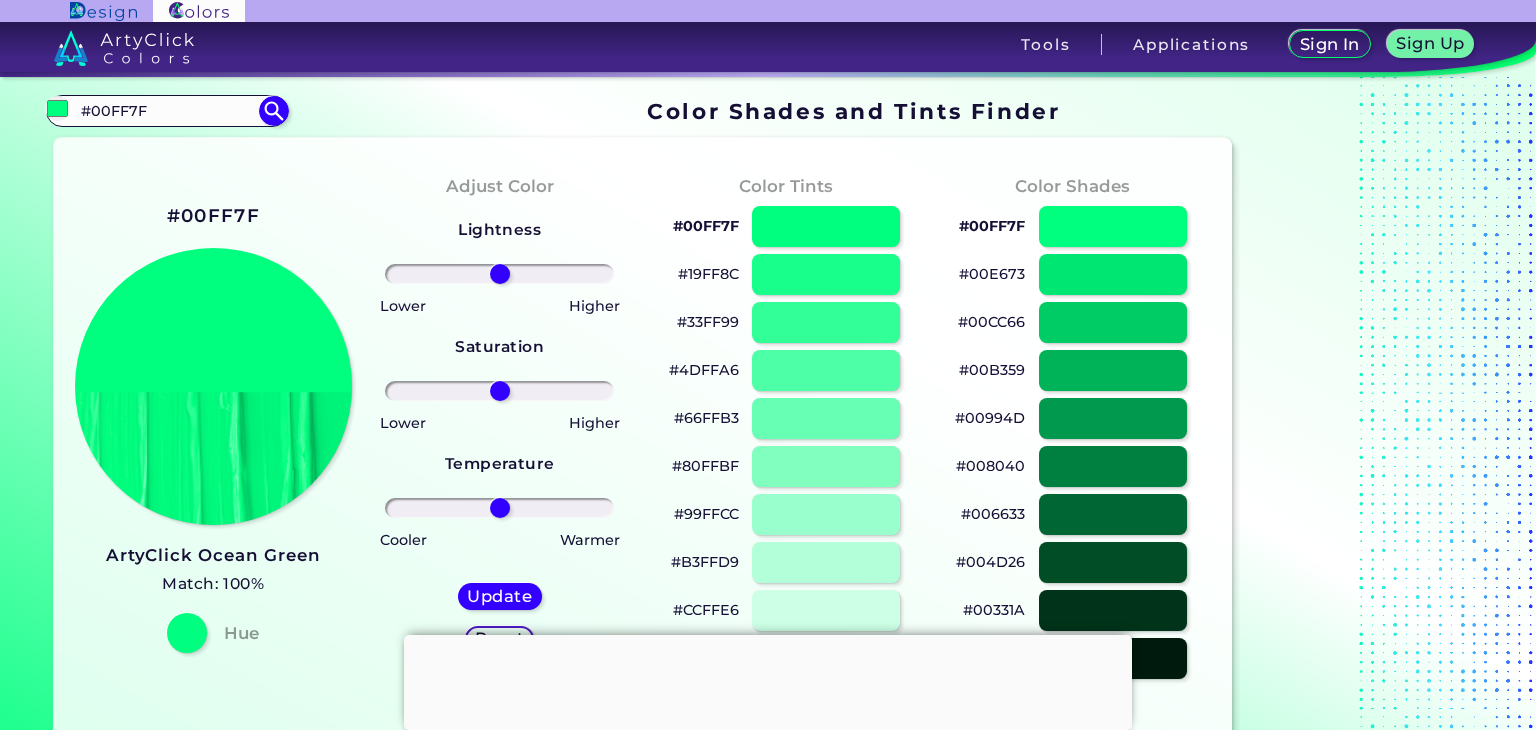 drag, startPoint x: 155, startPoint y: 119, endPoint x: 0, endPoint y: 112, distance: 155.15799 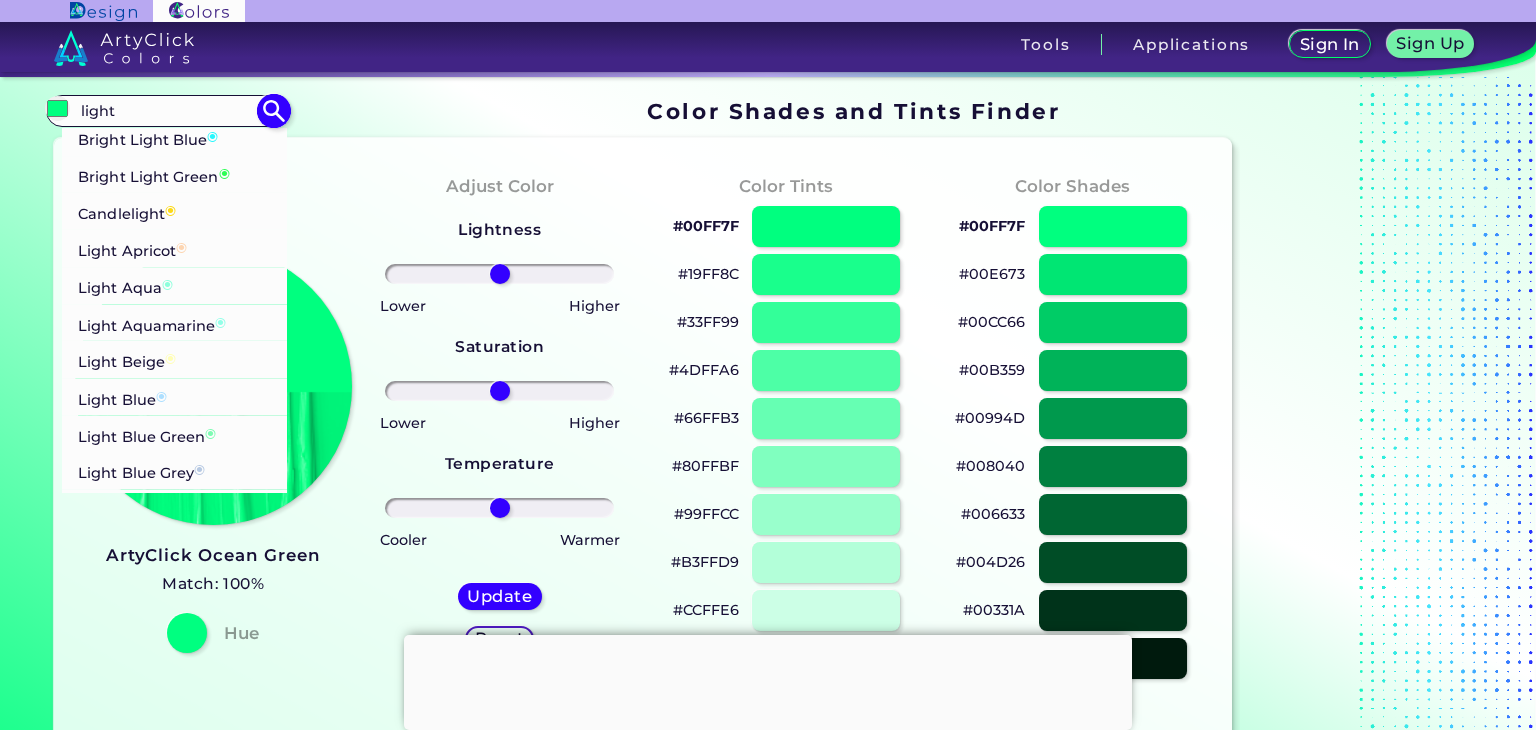 type on "light" 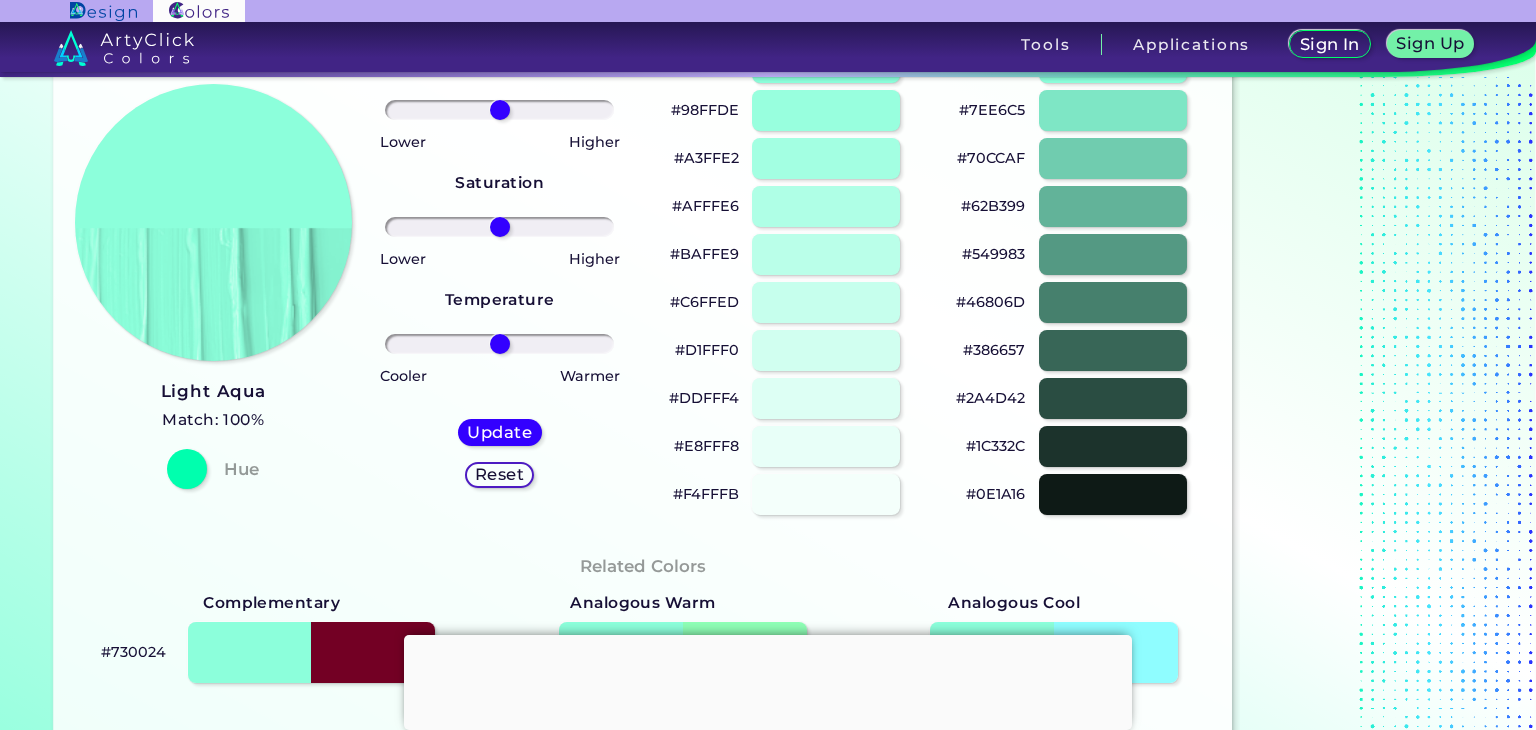 scroll, scrollTop: 0, scrollLeft: 0, axis: both 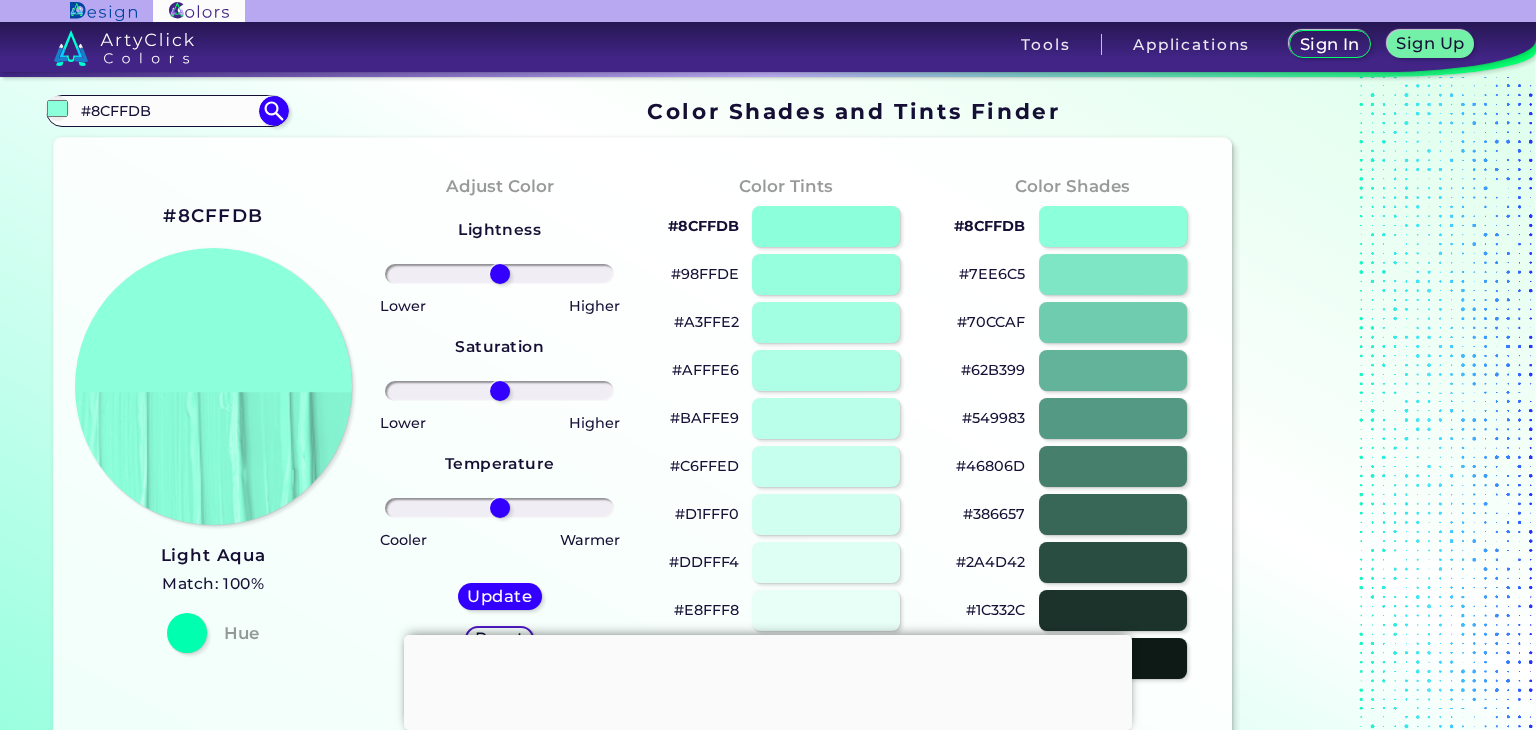 drag, startPoint x: 156, startPoint y: 109, endPoint x: 0, endPoint y: 112, distance: 156.02884 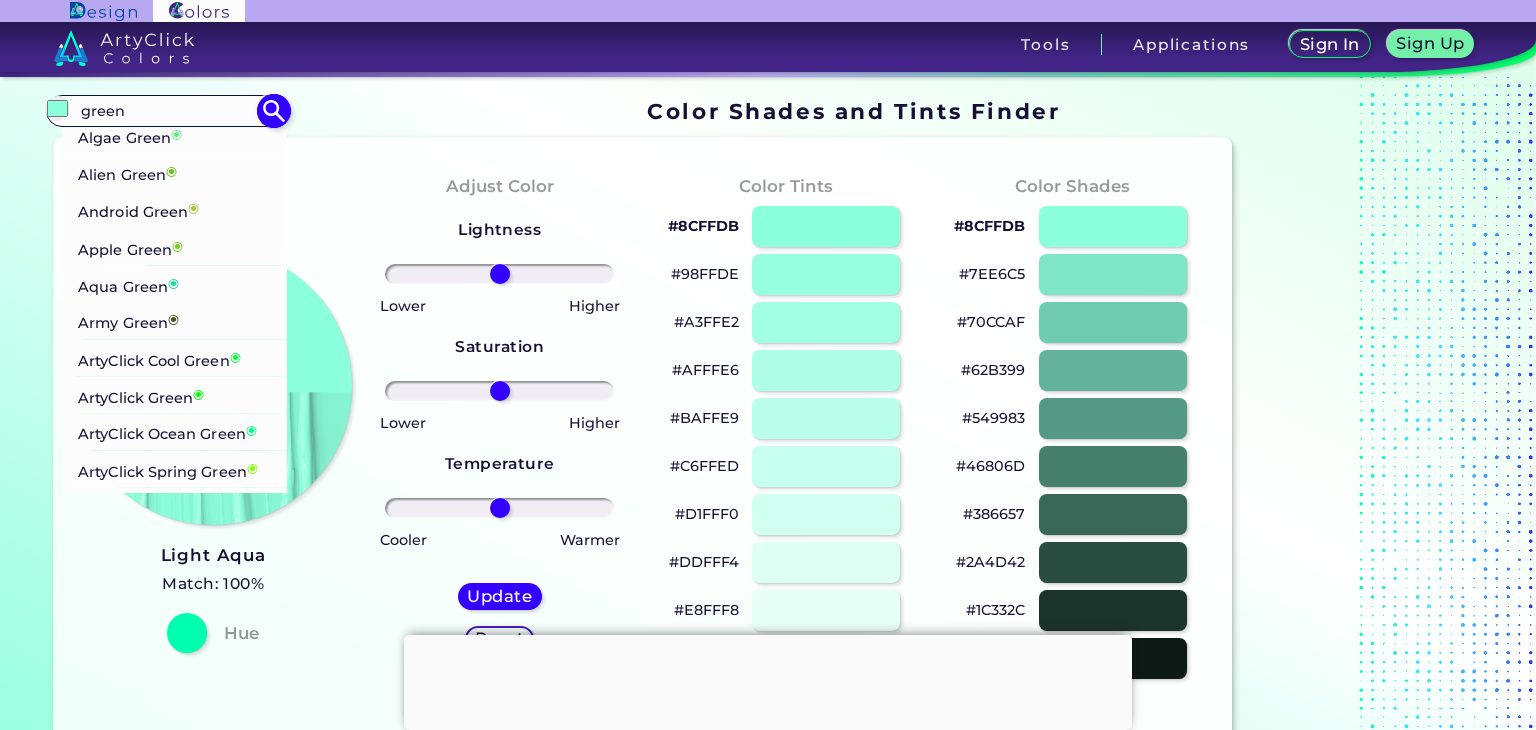 scroll, scrollTop: 200, scrollLeft: 0, axis: vertical 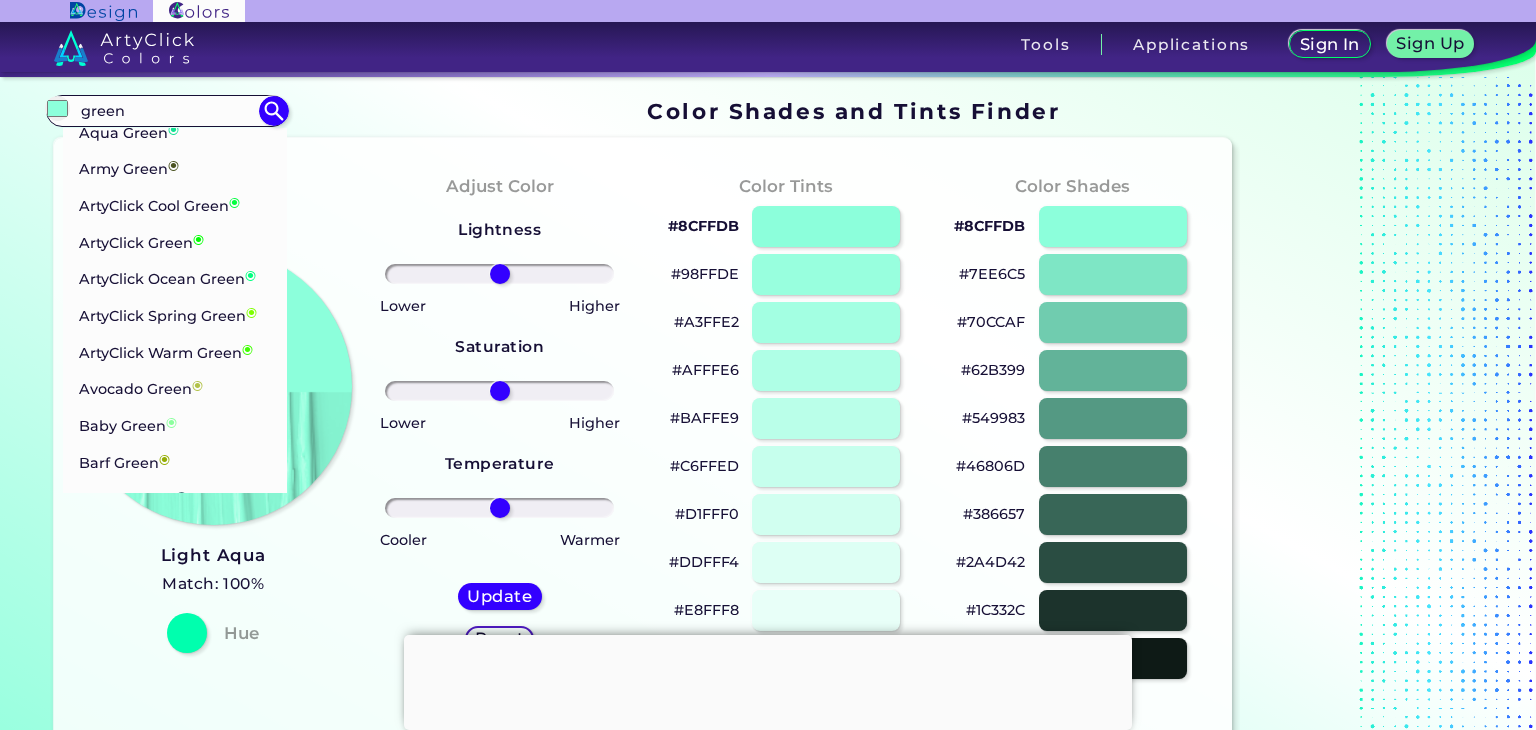 drag, startPoint x: 148, startPoint y: 114, endPoint x: 0, endPoint y: 122, distance: 148.21606 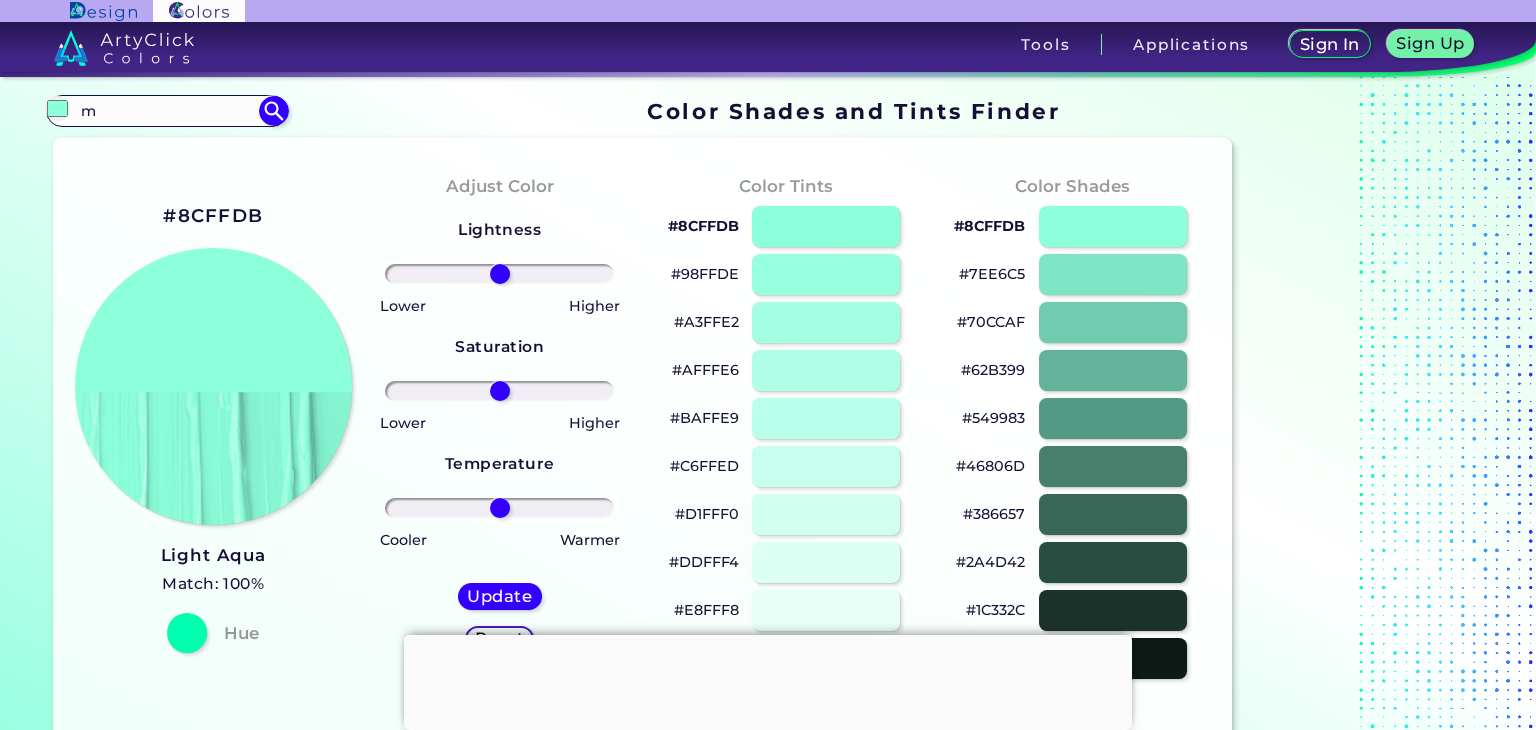 scroll, scrollTop: 0, scrollLeft: 0, axis: both 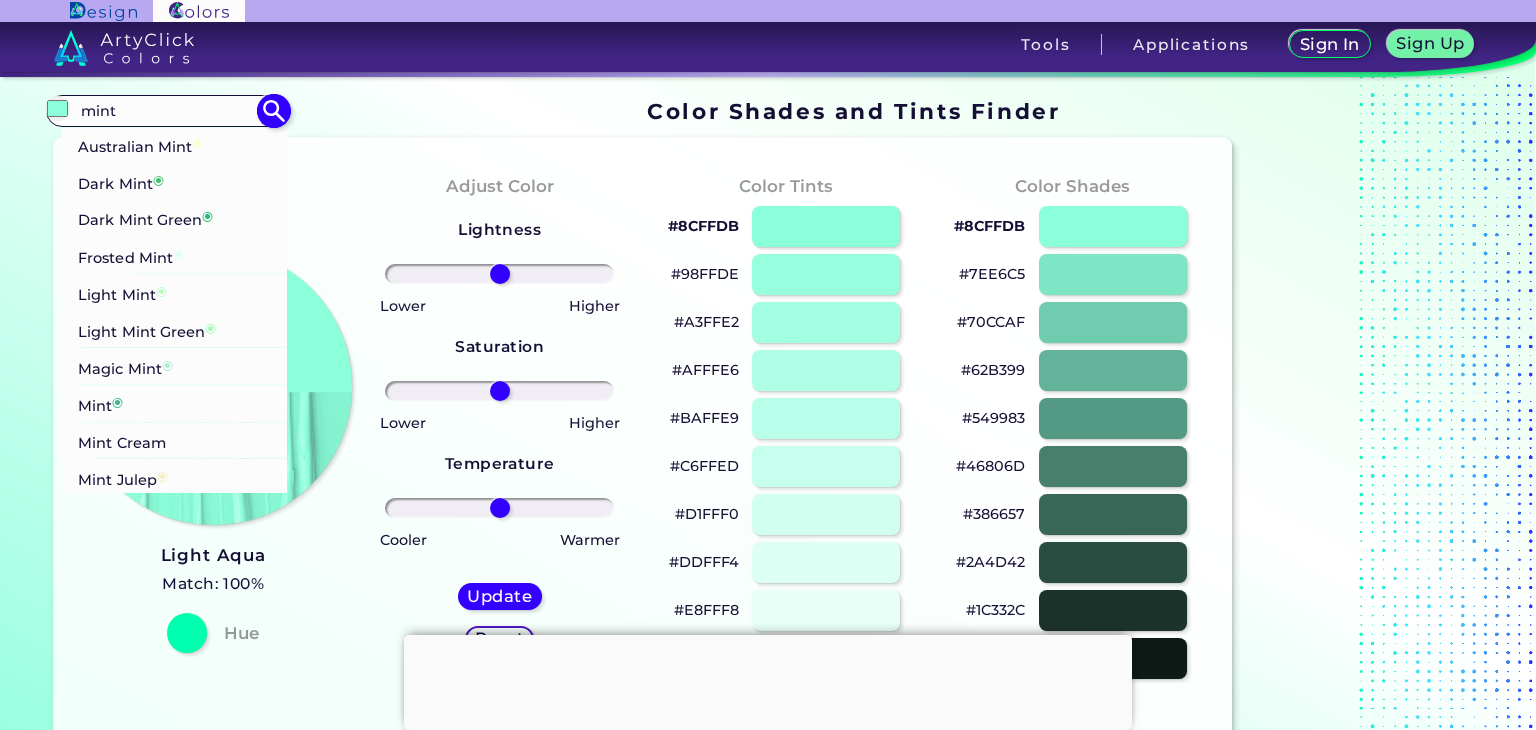 type on "mint" 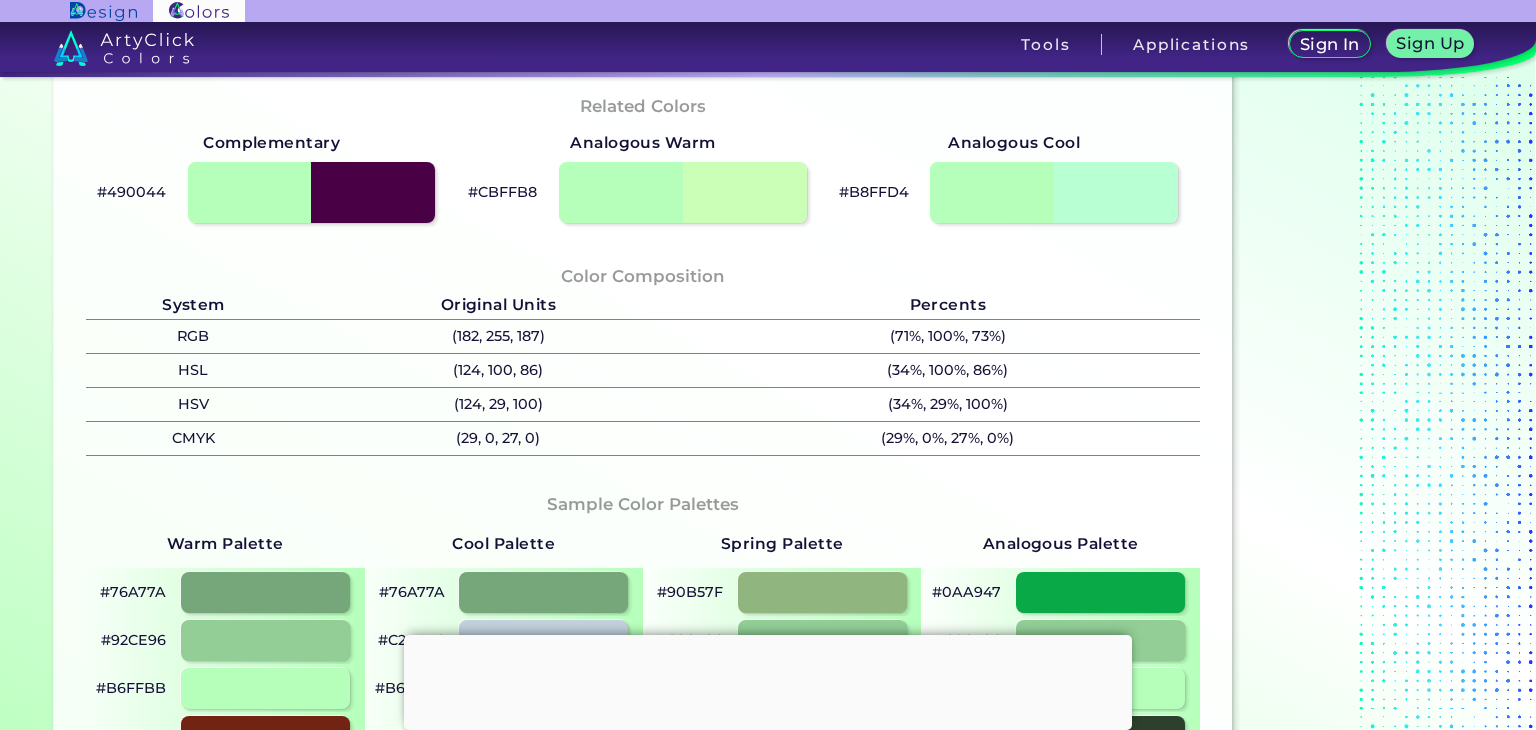 scroll, scrollTop: 900, scrollLeft: 0, axis: vertical 